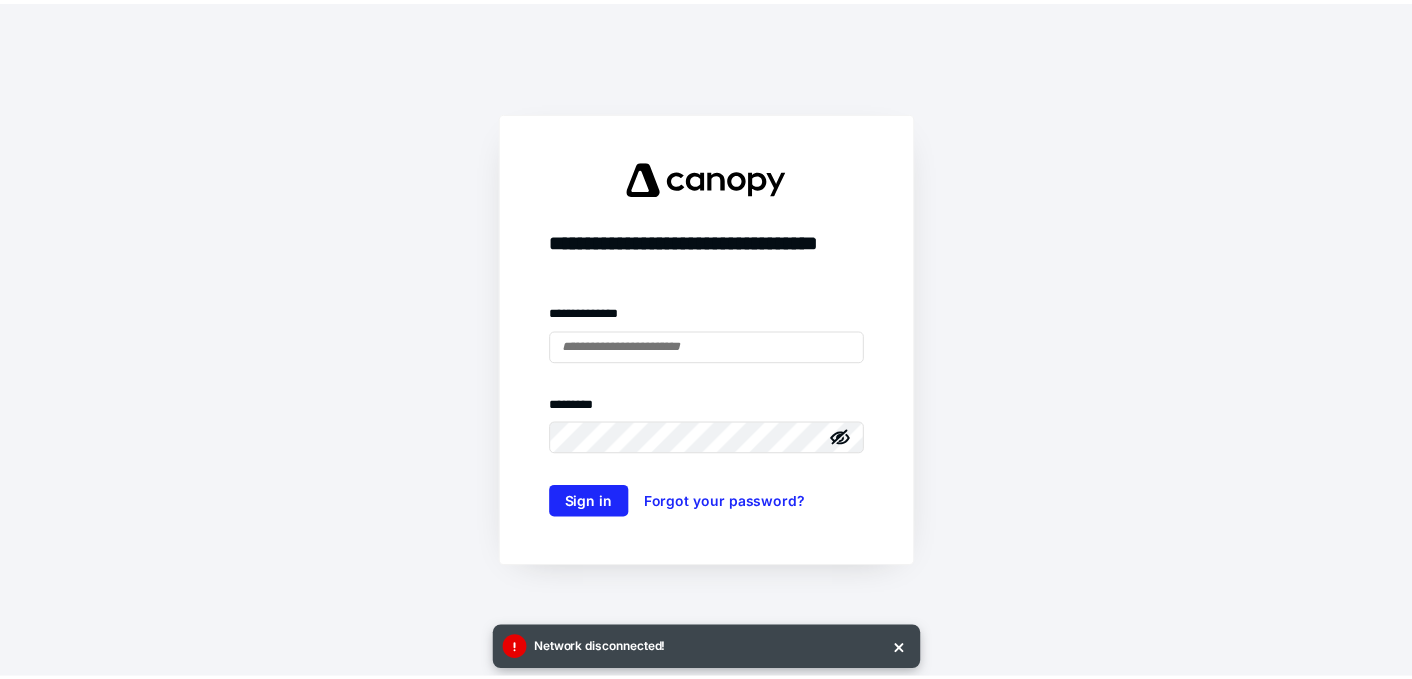 scroll, scrollTop: 0, scrollLeft: 0, axis: both 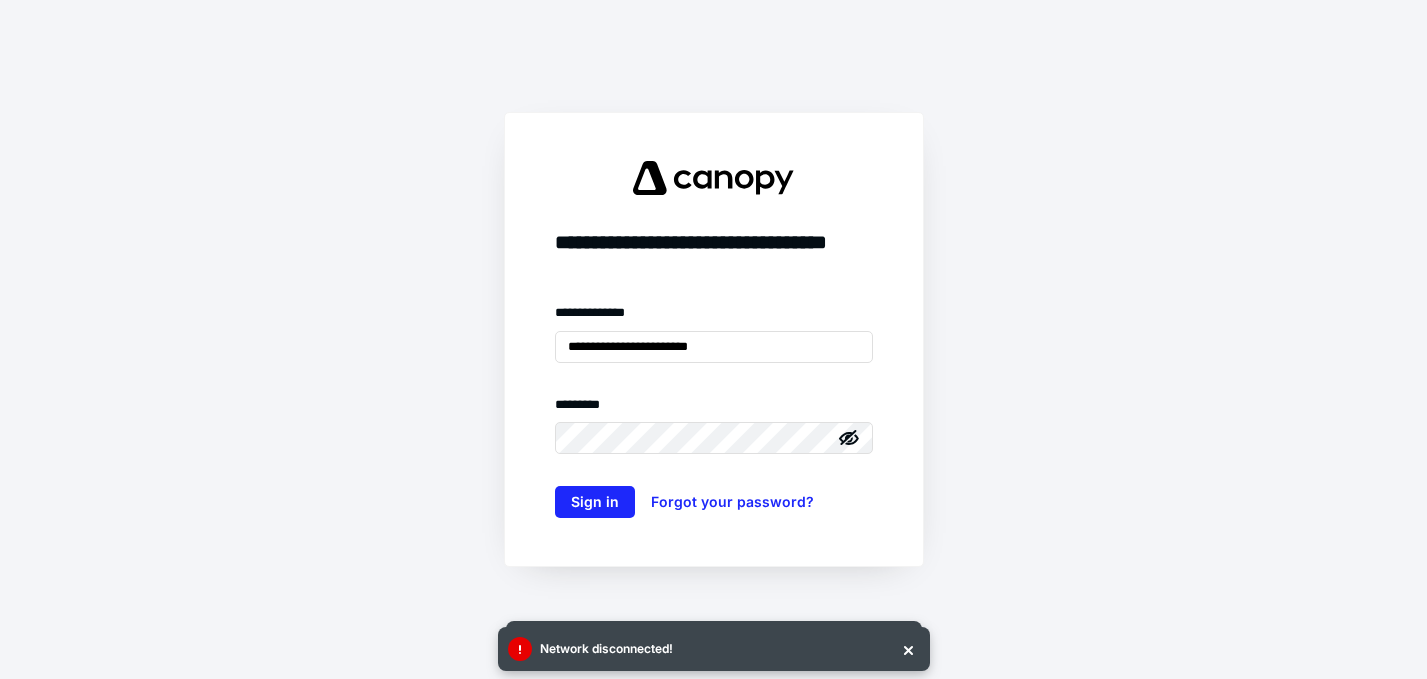 type on "**********" 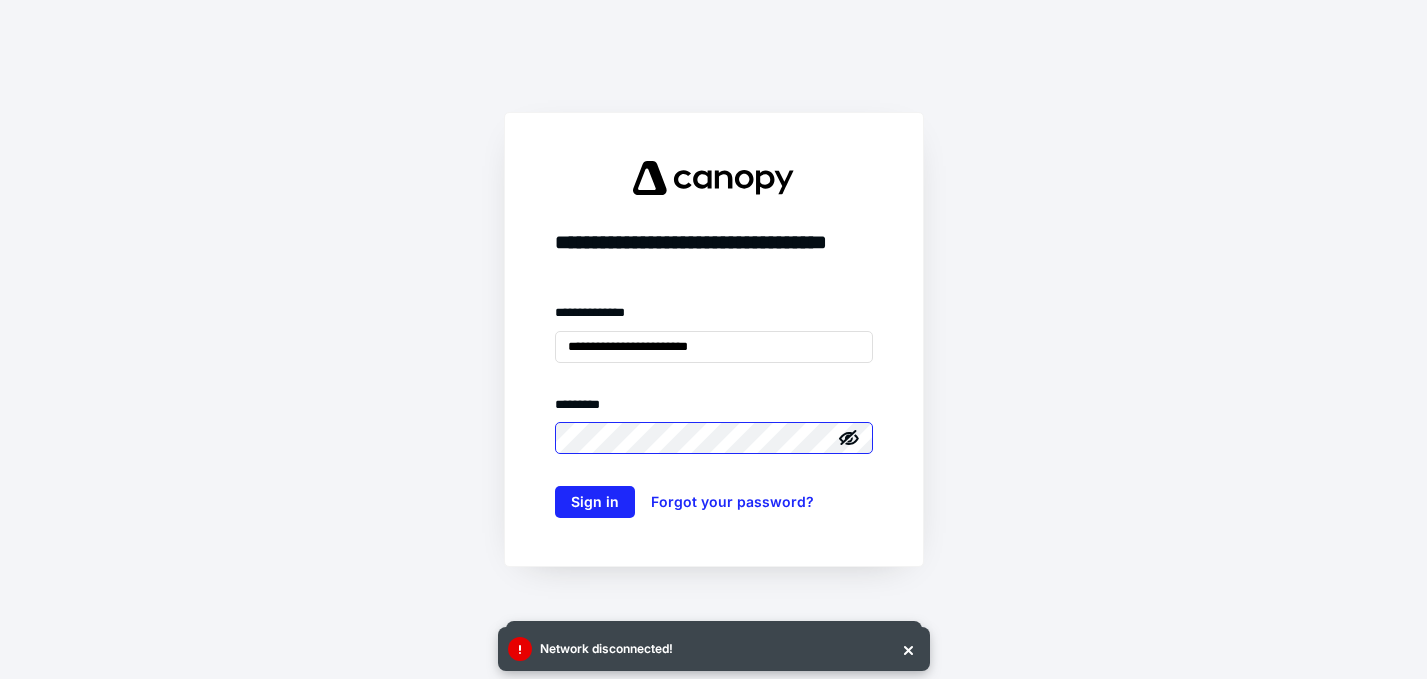 click on "Sign in" at bounding box center [595, 502] 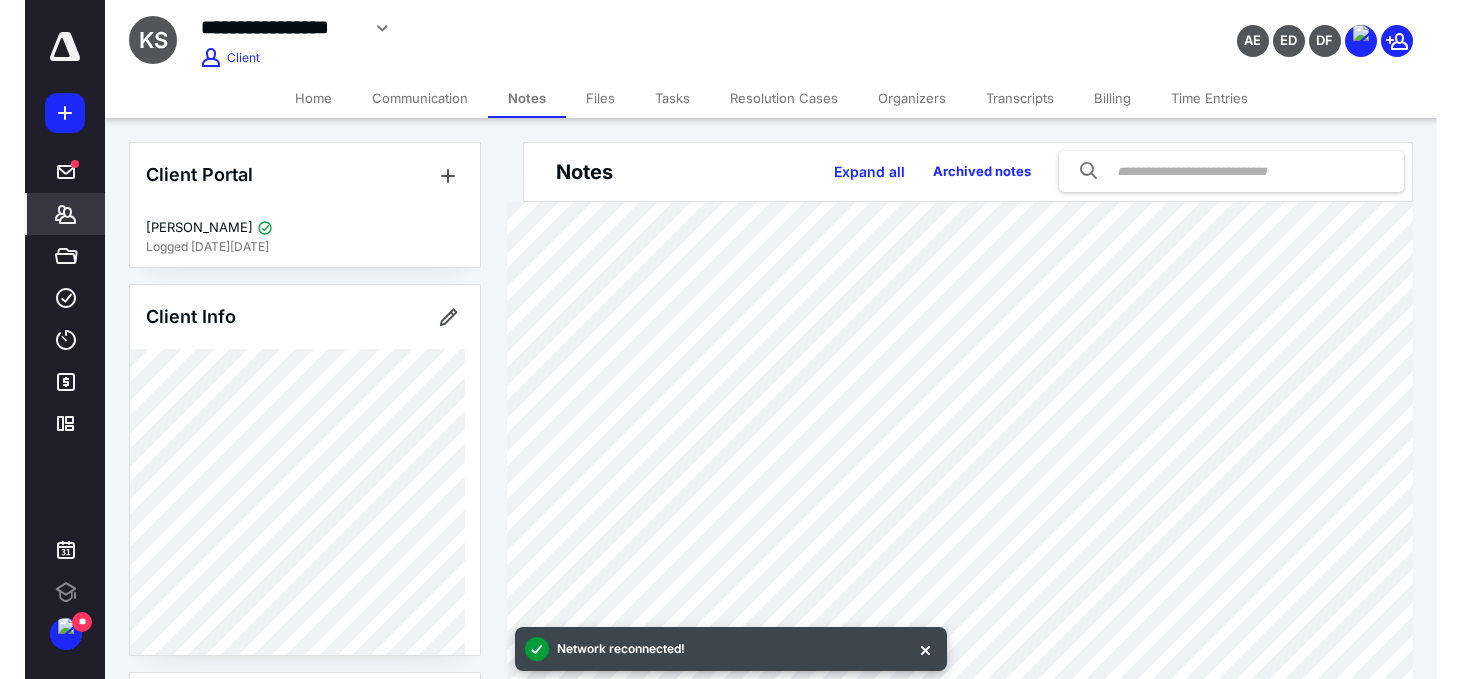 scroll, scrollTop: 0, scrollLeft: 0, axis: both 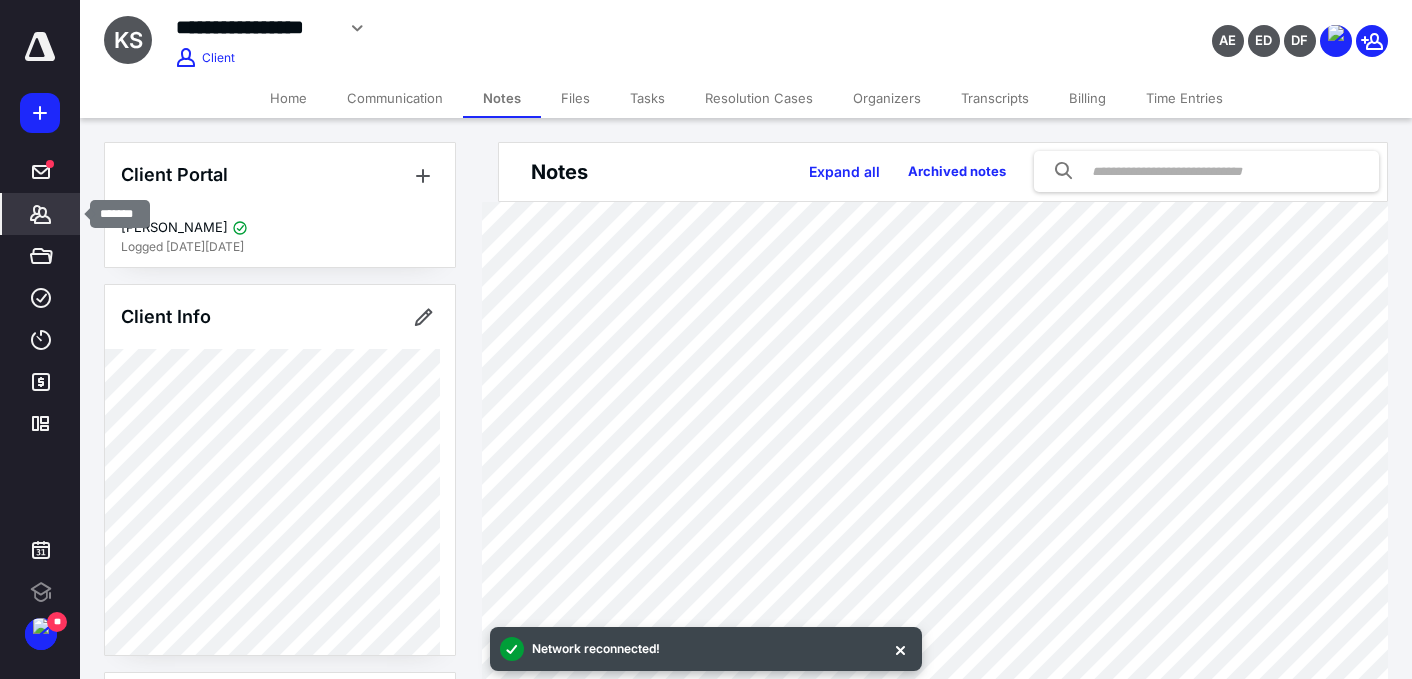 click 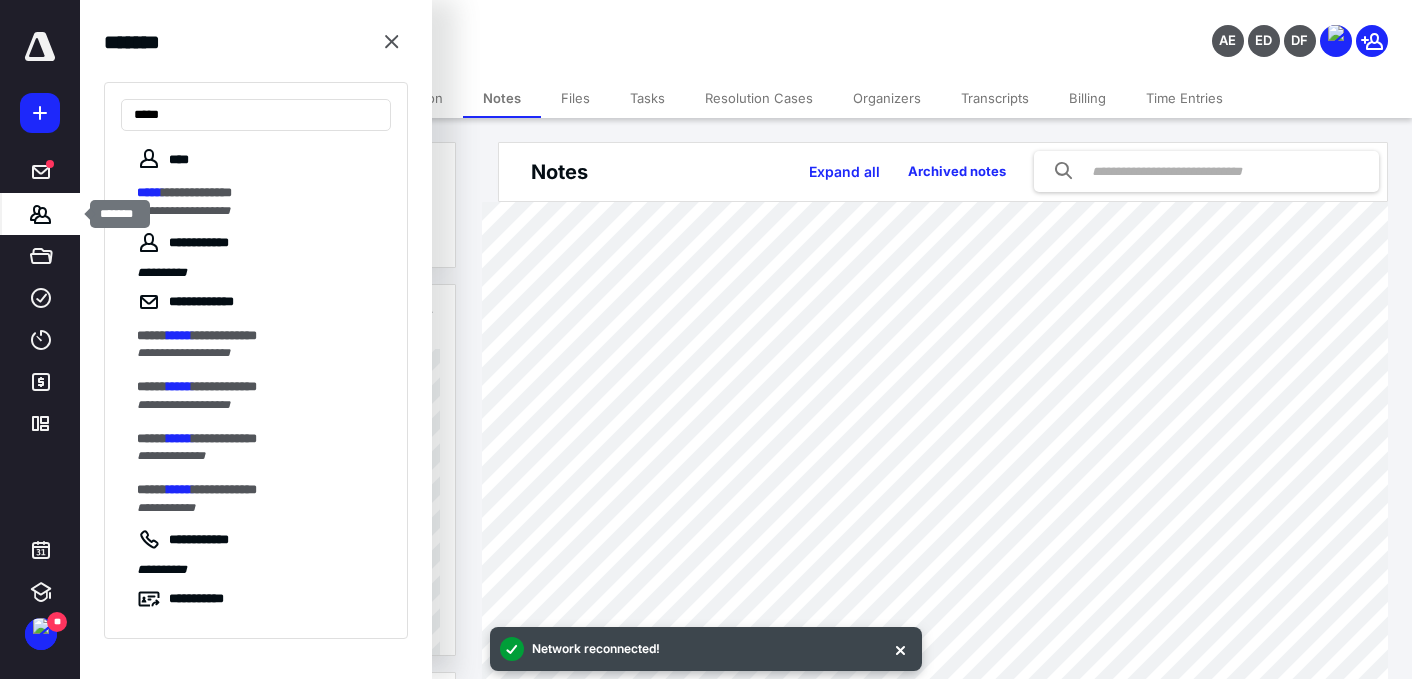 type on "*****" 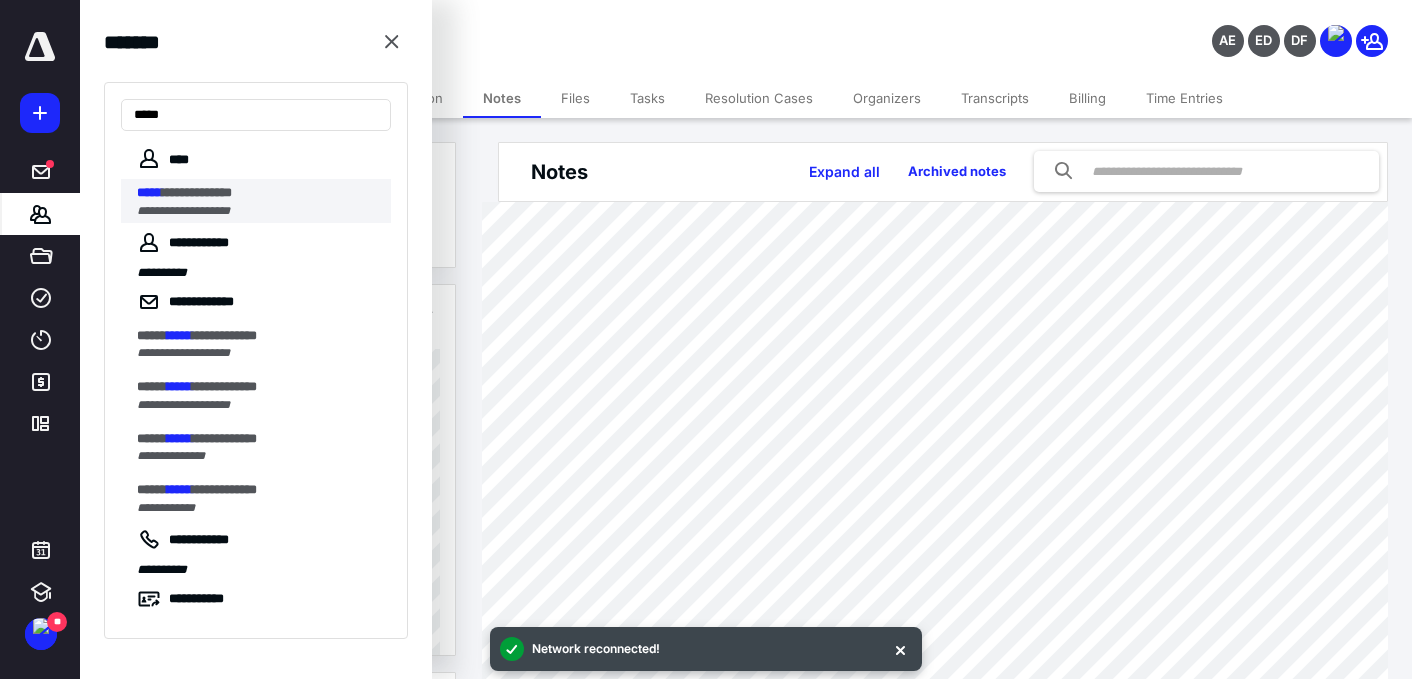 drag, startPoint x: 39, startPoint y: 217, endPoint x: 262, endPoint y: 197, distance: 223.89507 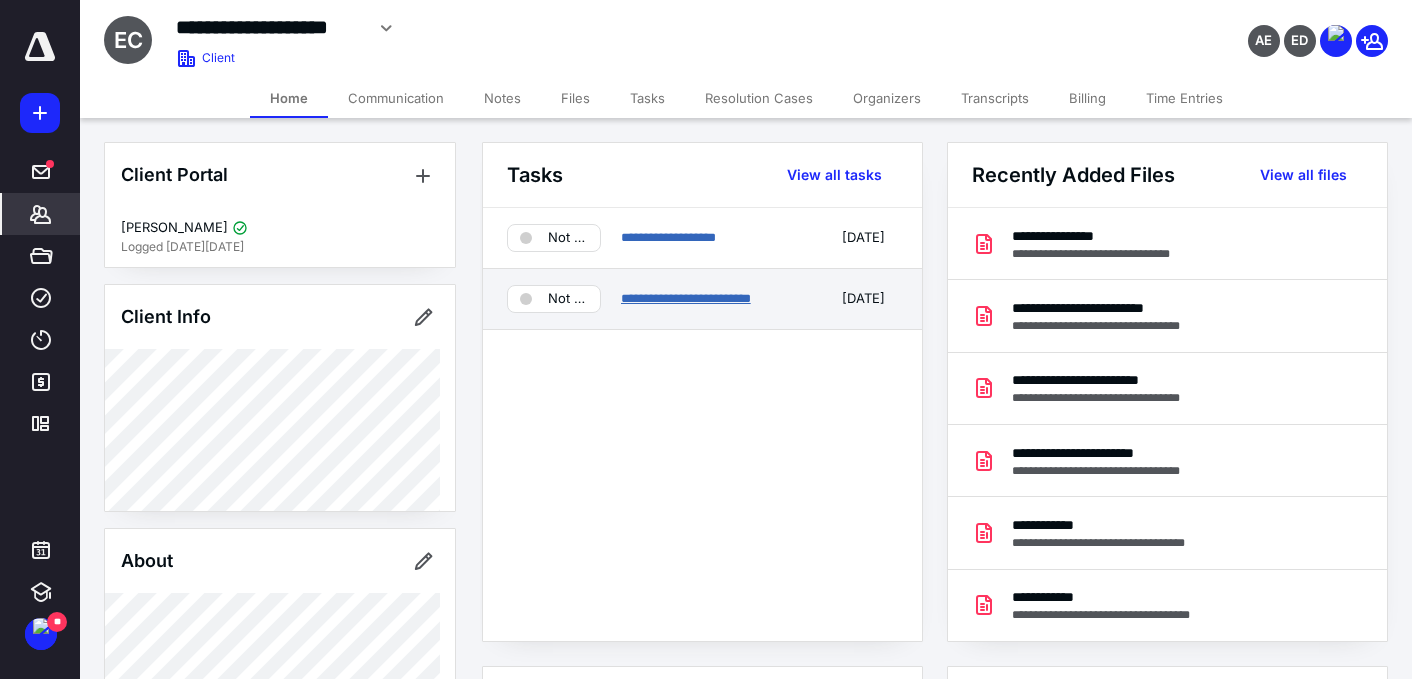 click on "**********" at bounding box center (686, 298) 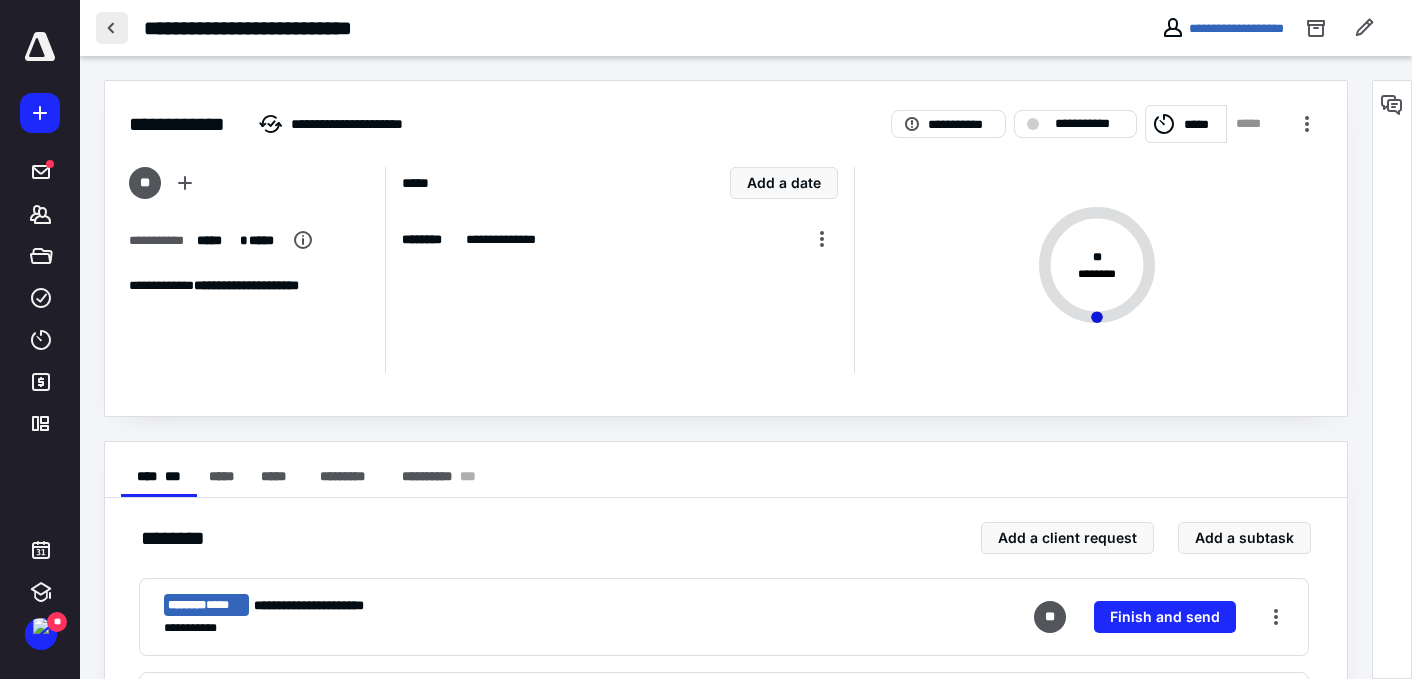 click at bounding box center [112, 28] 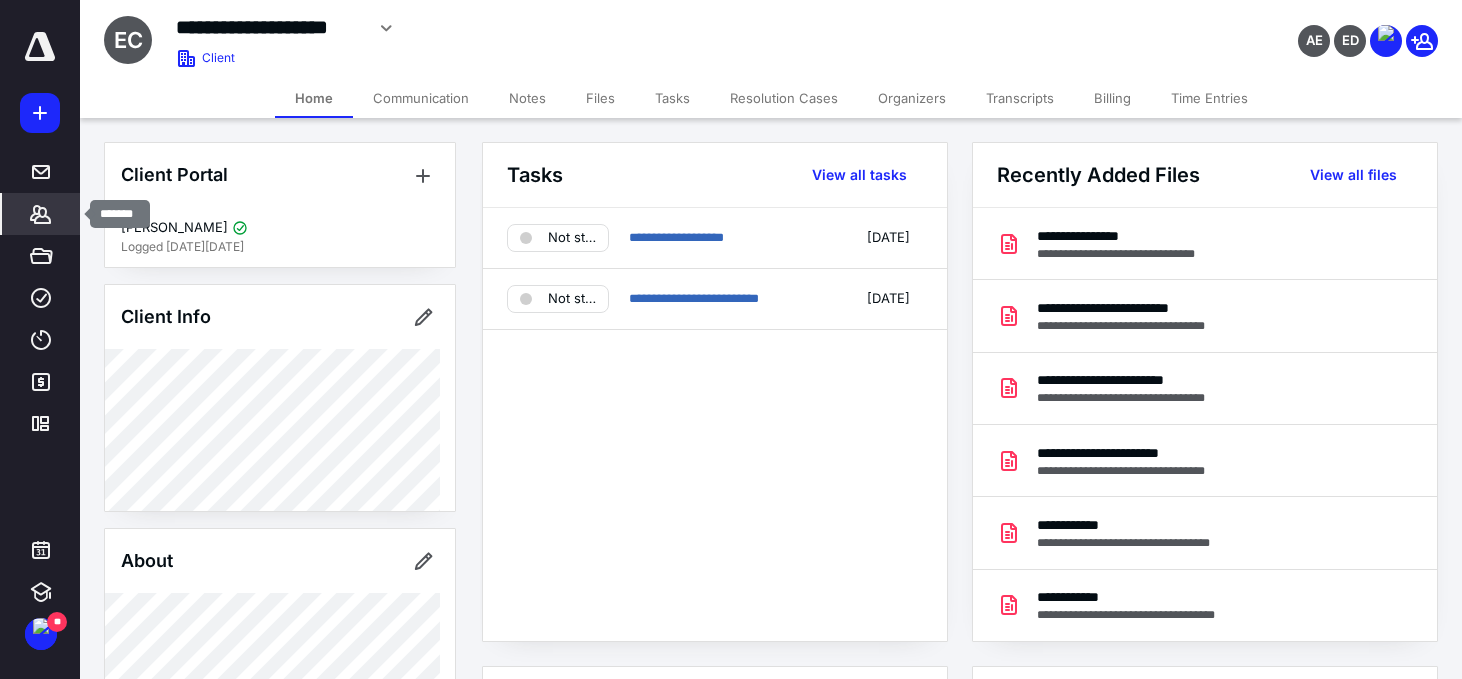 click on "*******" at bounding box center [41, 214] 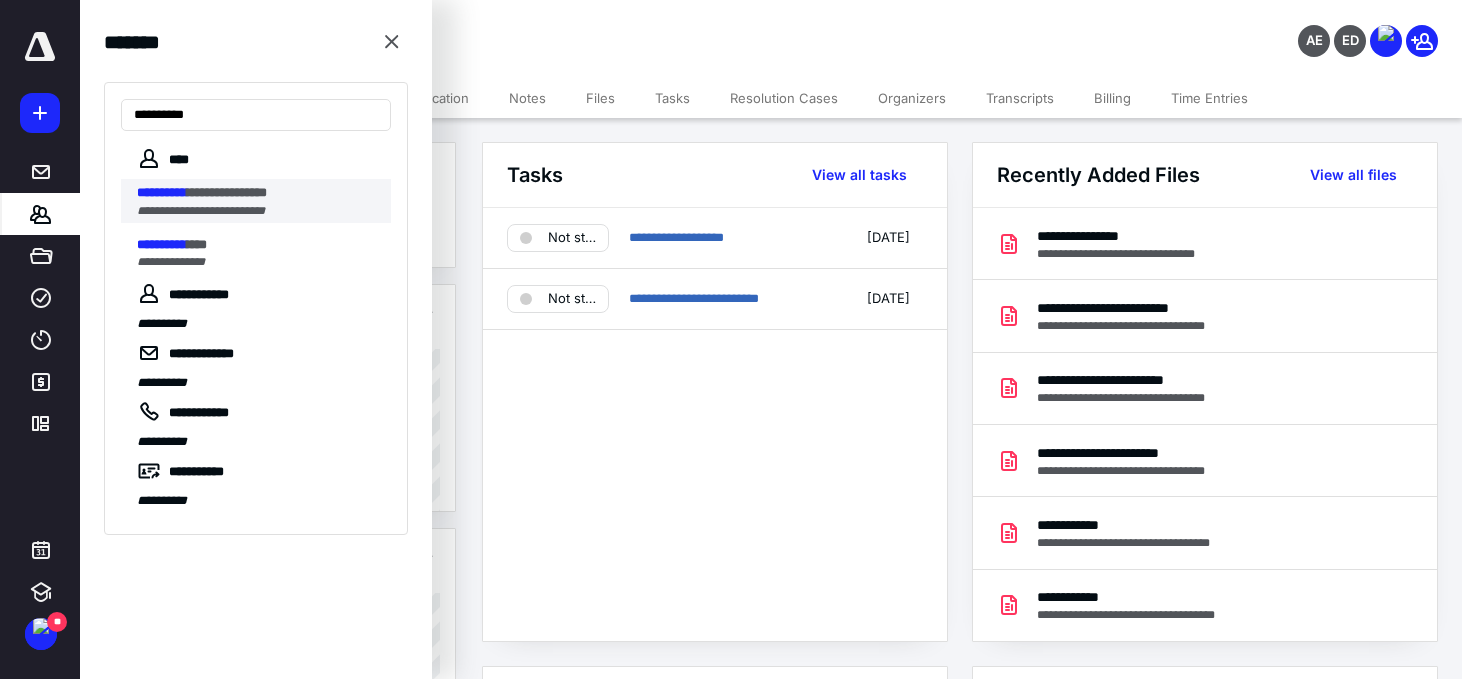 type on "**********" 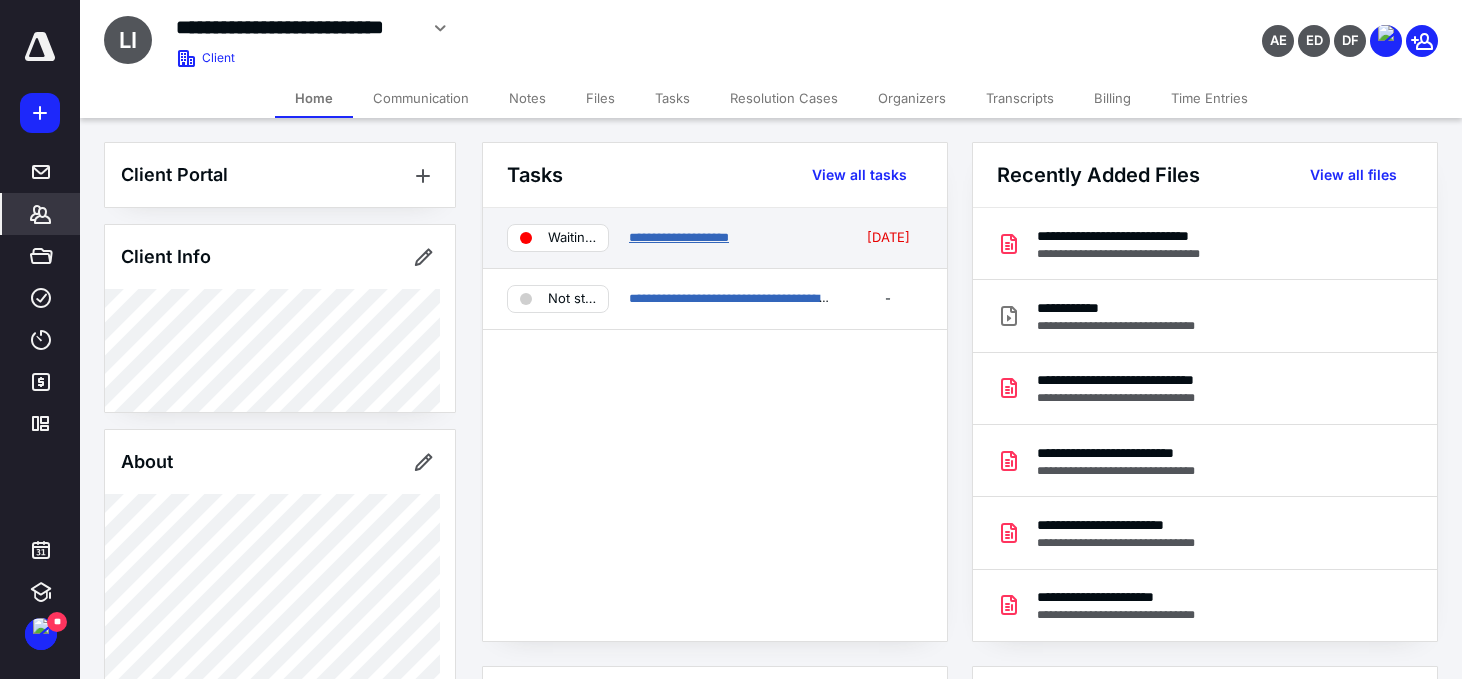 click on "**********" at bounding box center (679, 237) 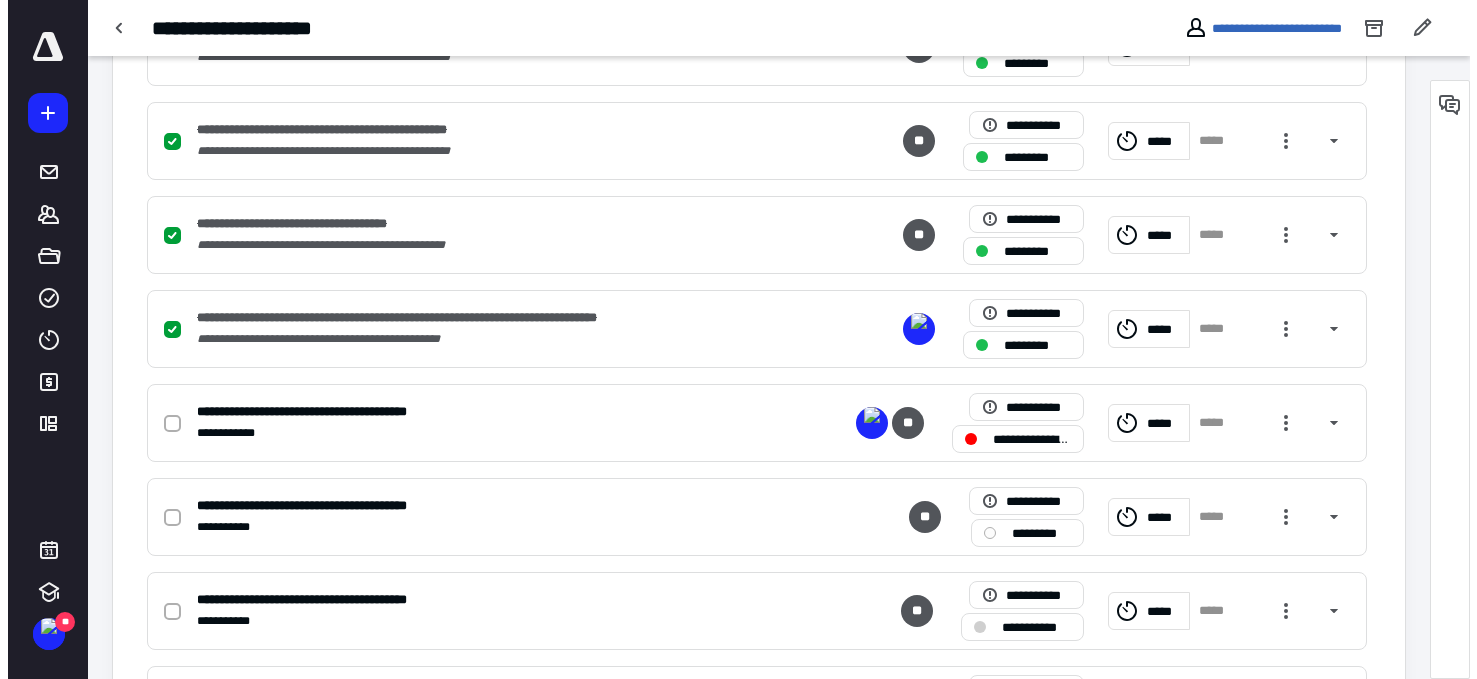 scroll, scrollTop: 0, scrollLeft: 0, axis: both 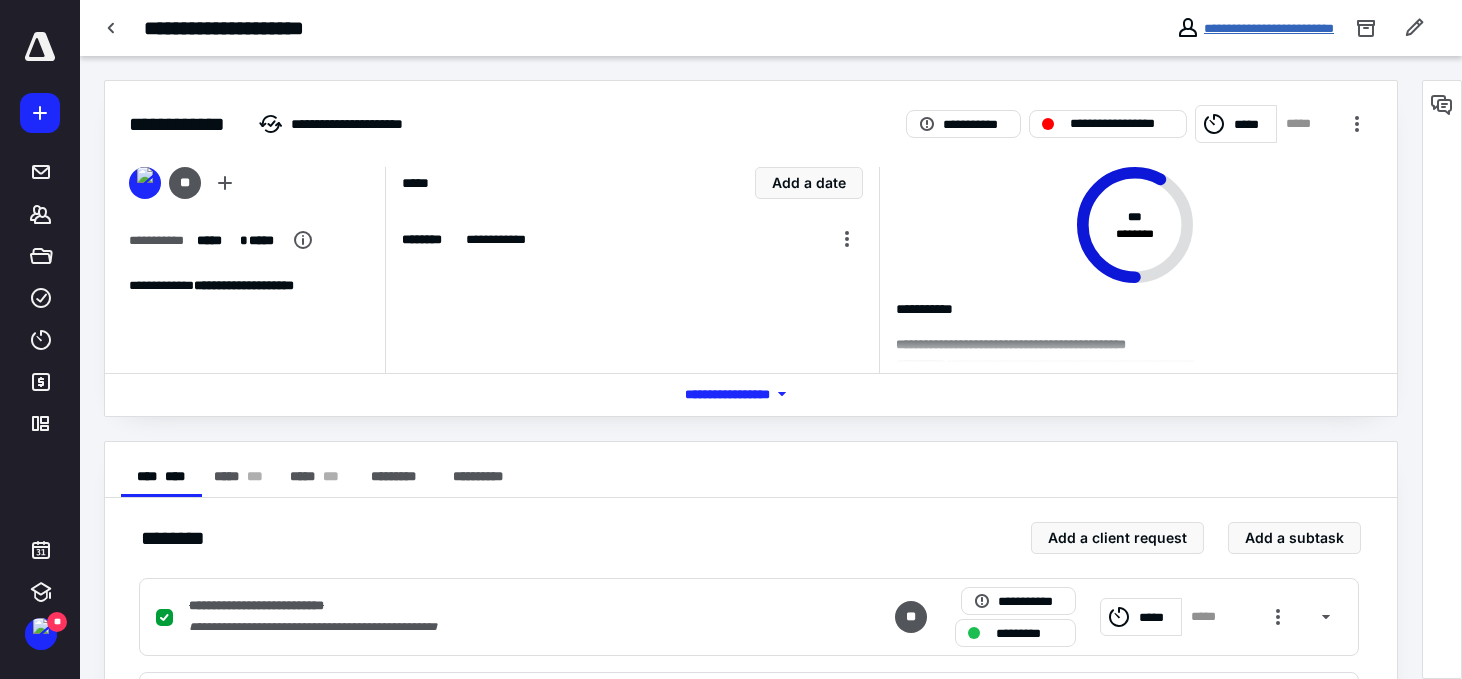 click on "**********" at bounding box center [1269, 28] 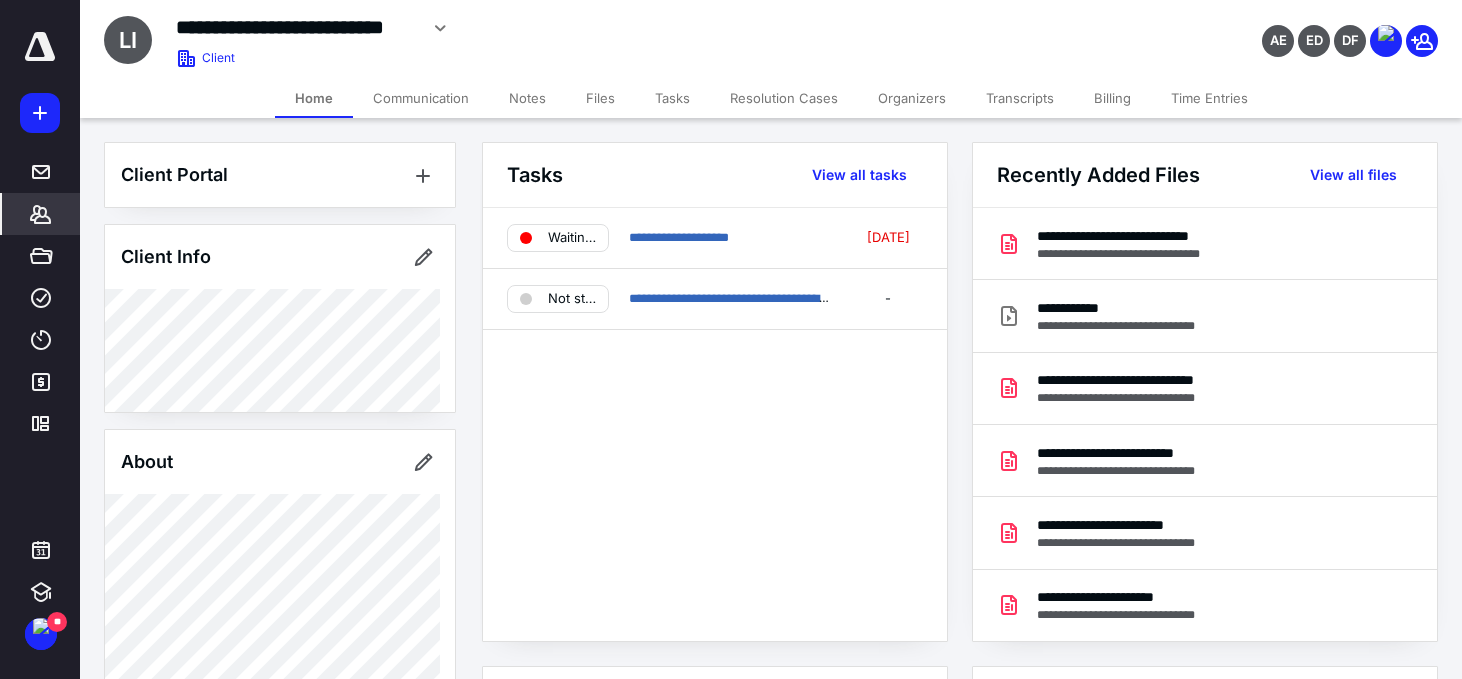 click on "Files" at bounding box center [600, 98] 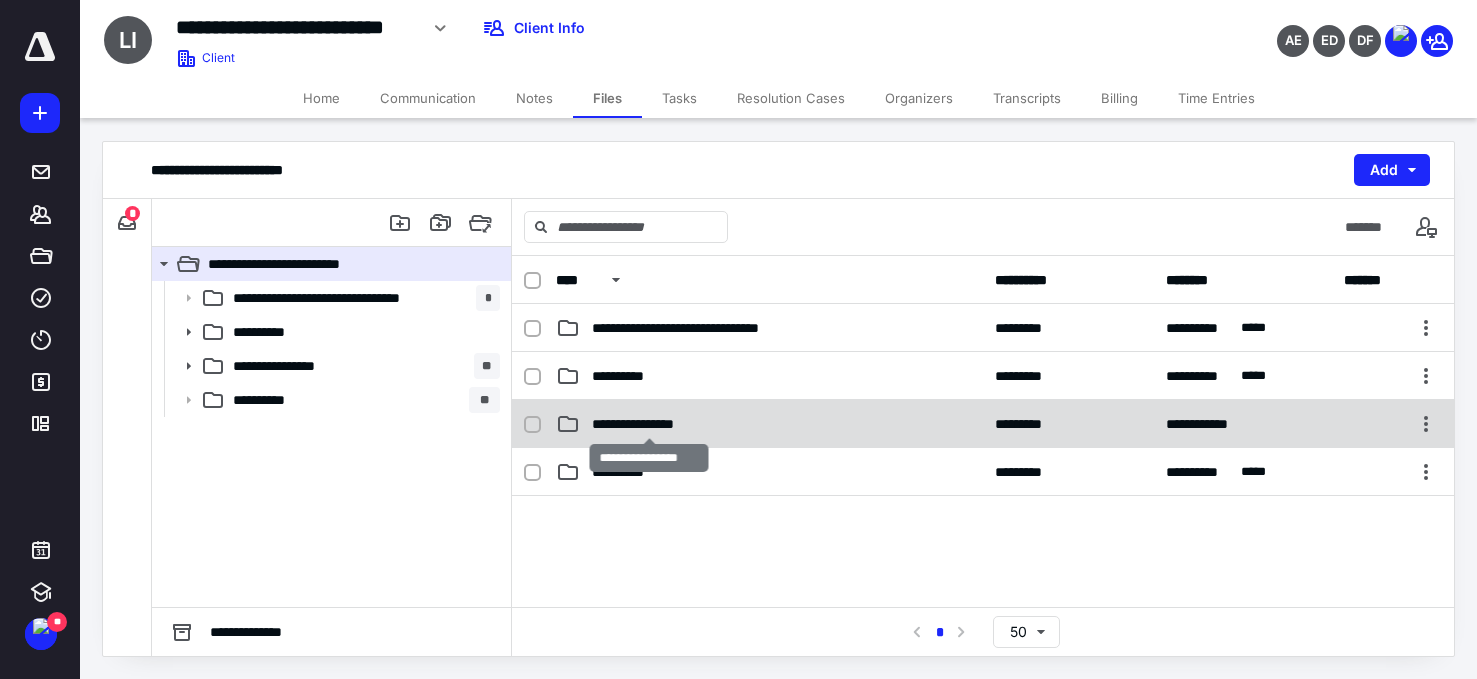 click on "**********" at bounding box center (649, 424) 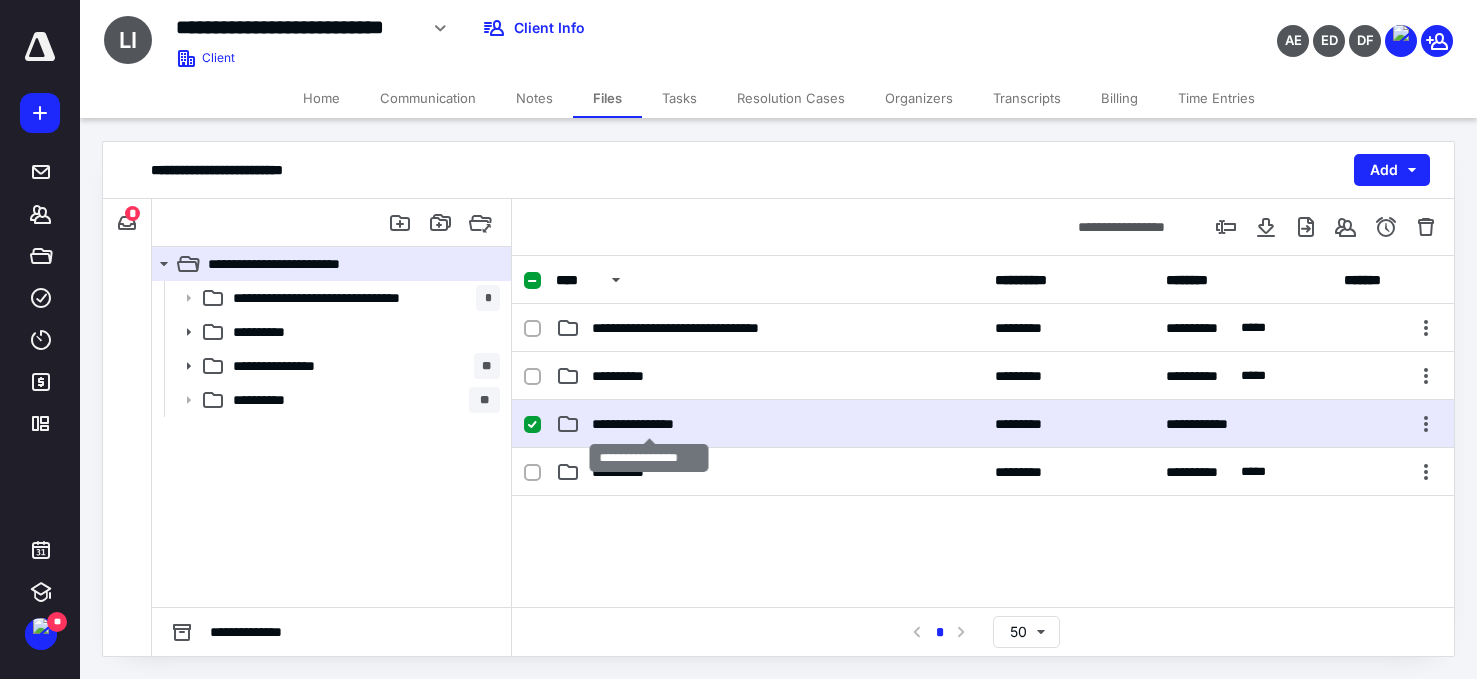 click on "**********" at bounding box center [649, 424] 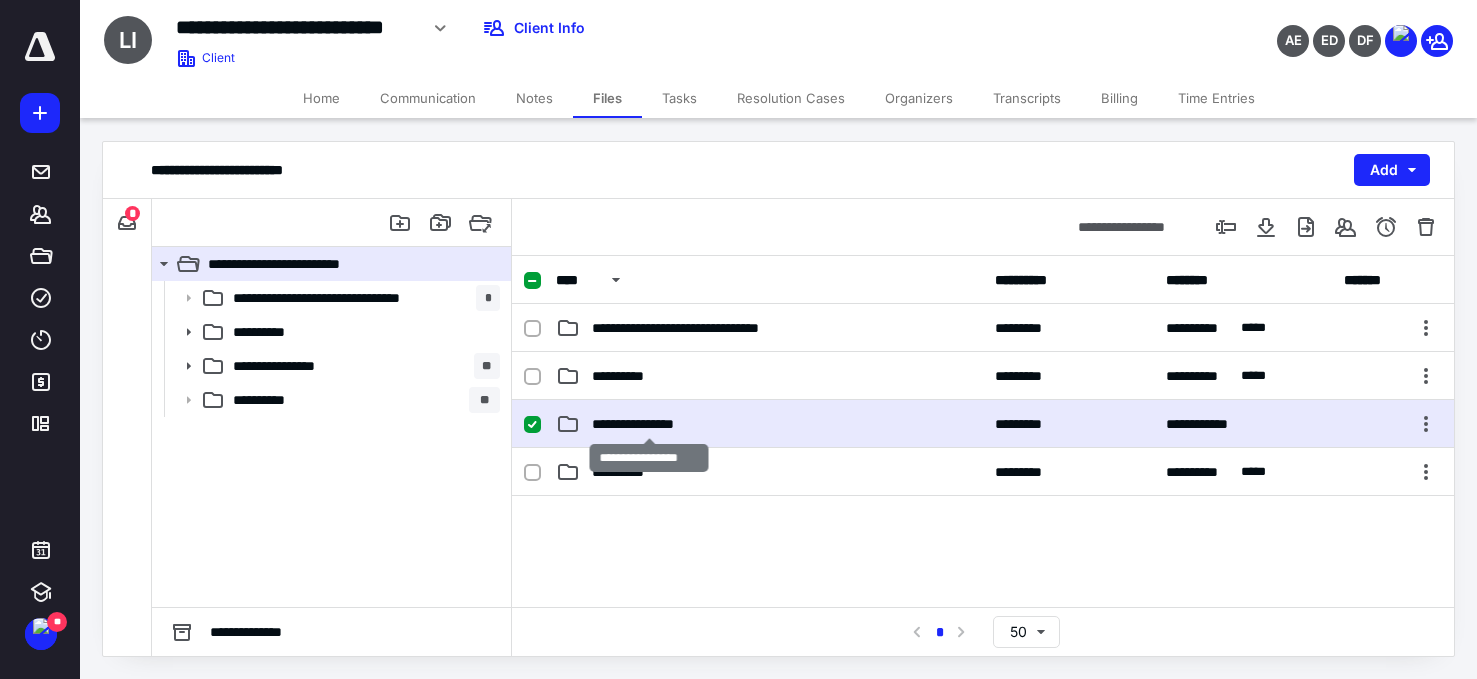 click on "**********" at bounding box center [649, 424] 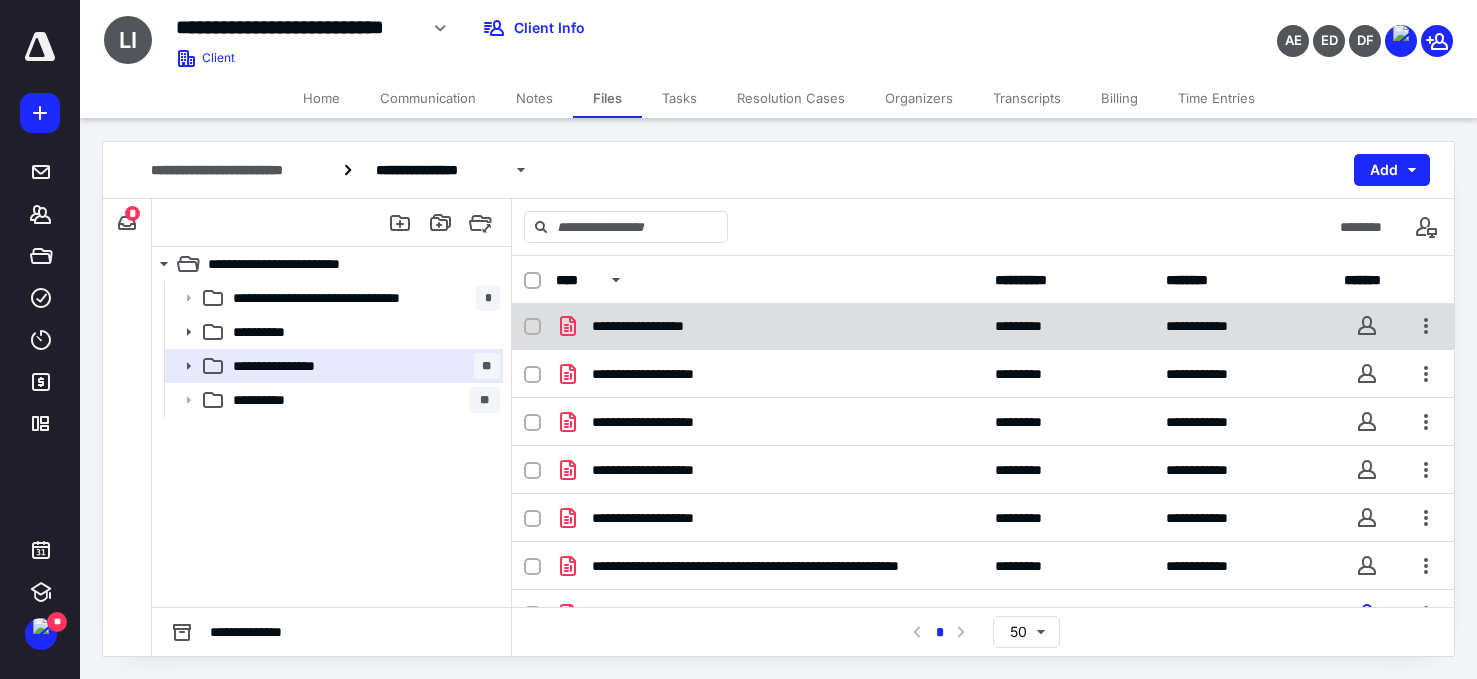 scroll, scrollTop: 0, scrollLeft: 0, axis: both 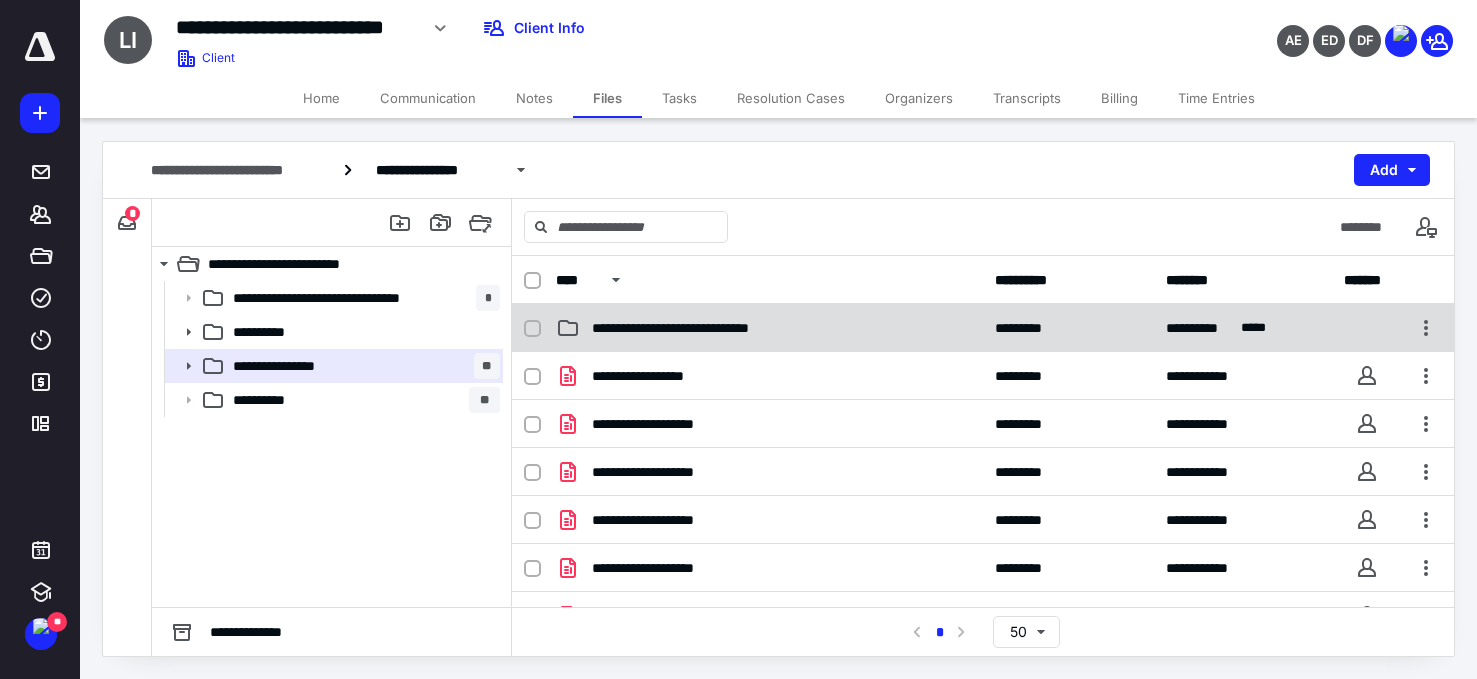 click on "**********" at bounding box center [696, 328] 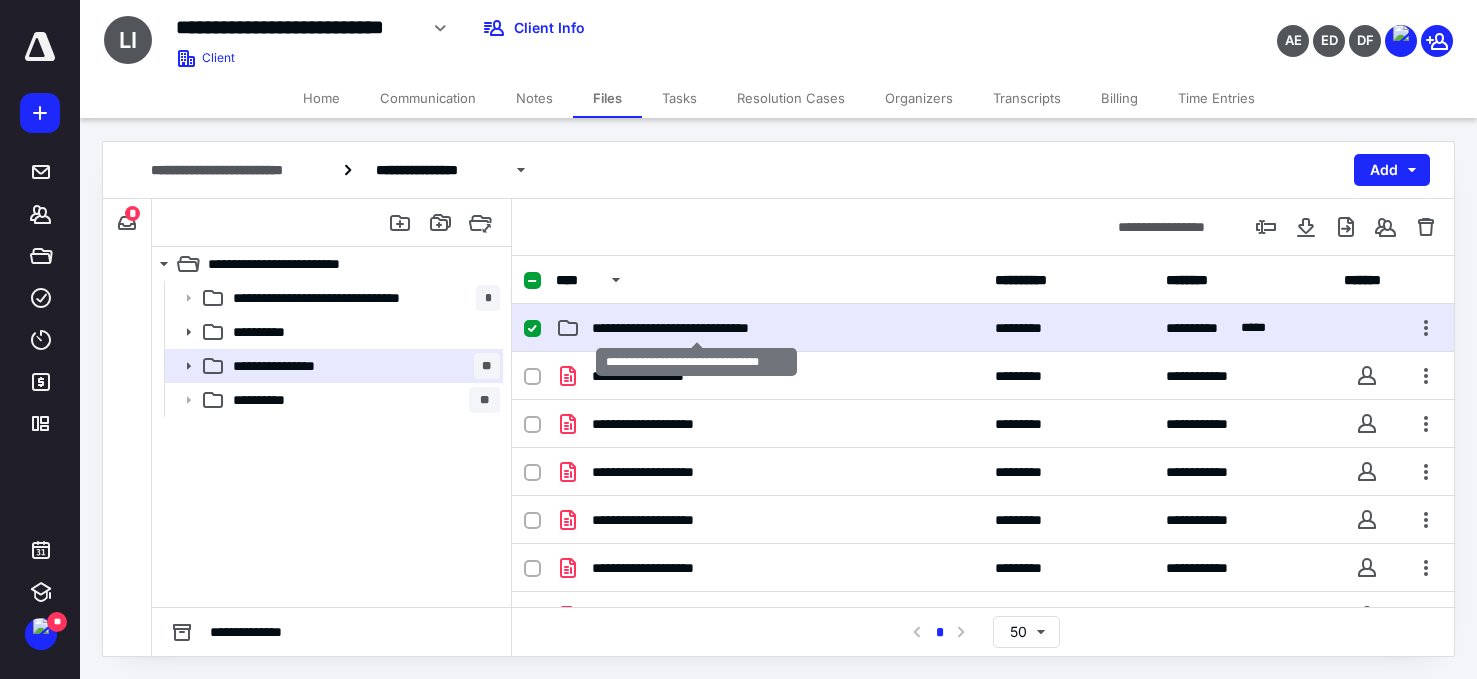 click on "**********" at bounding box center [696, 328] 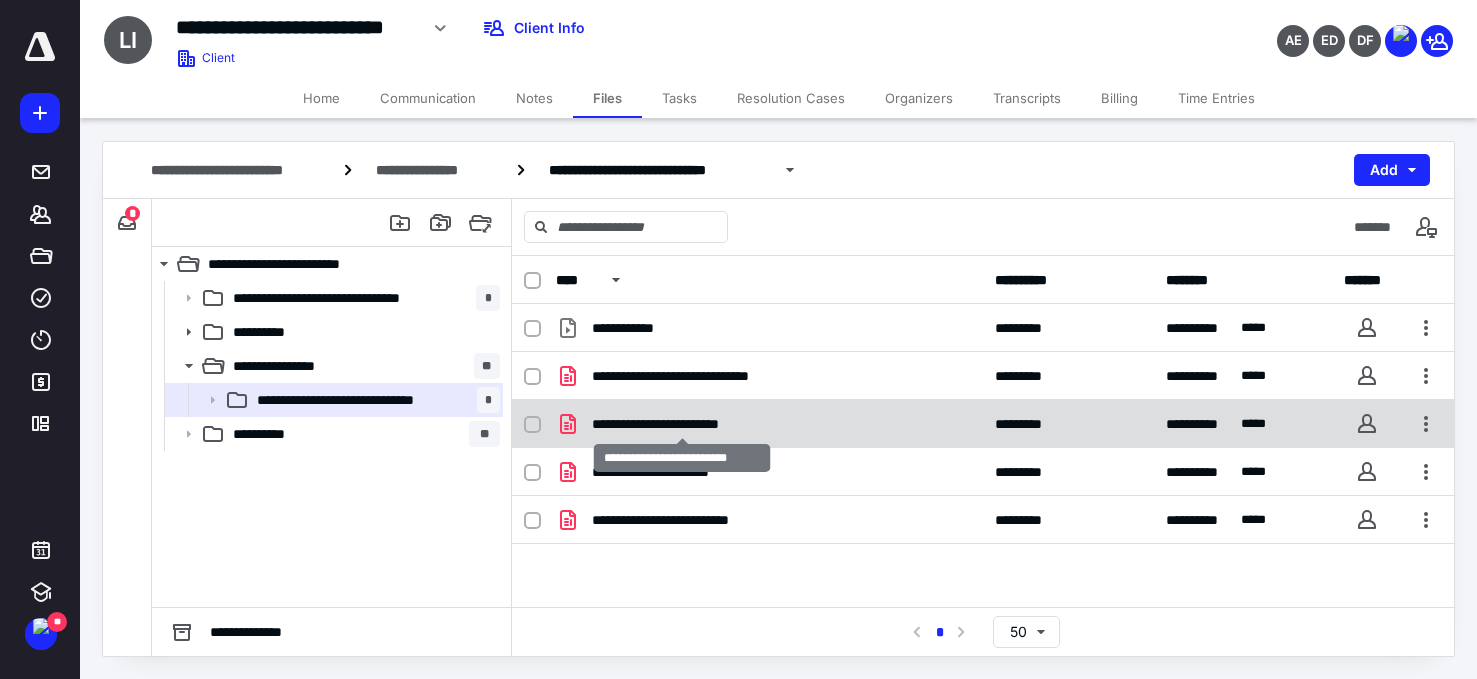 click on "**********" at bounding box center (682, 424) 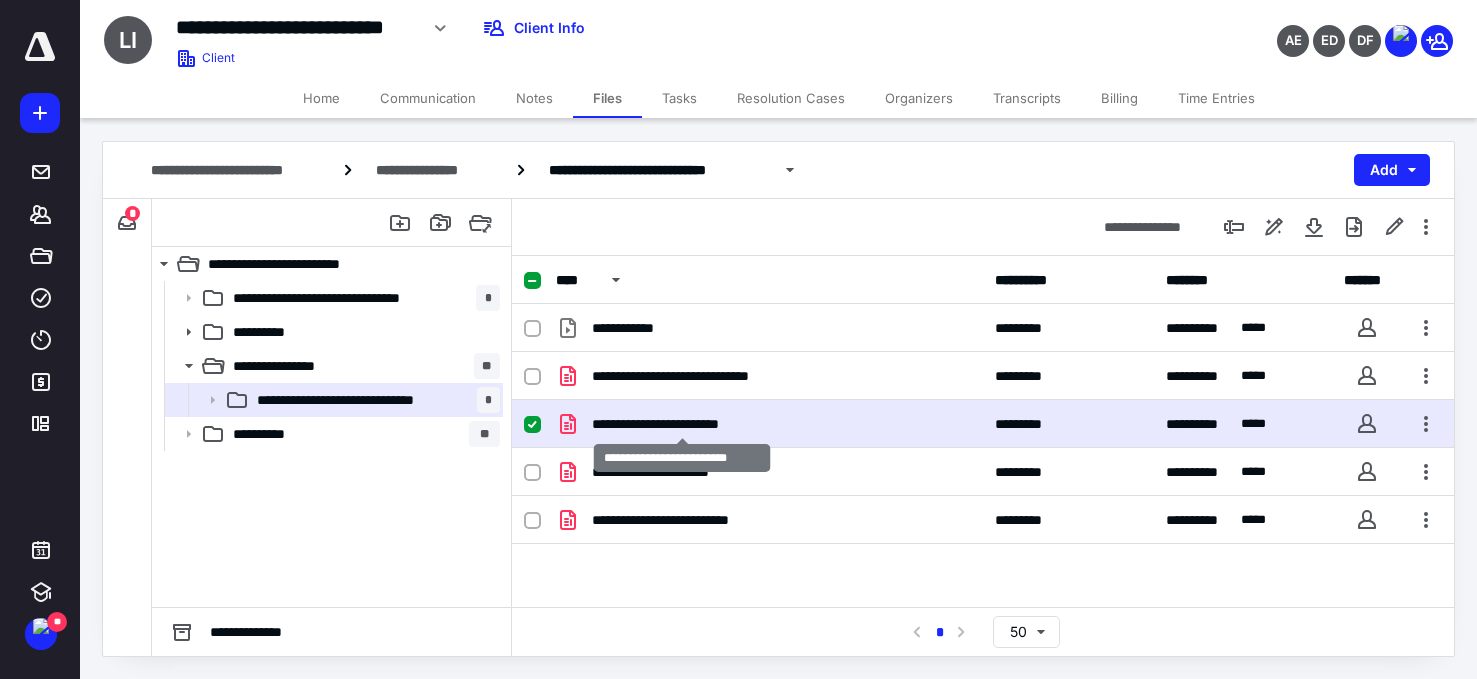 click on "**********" at bounding box center [682, 424] 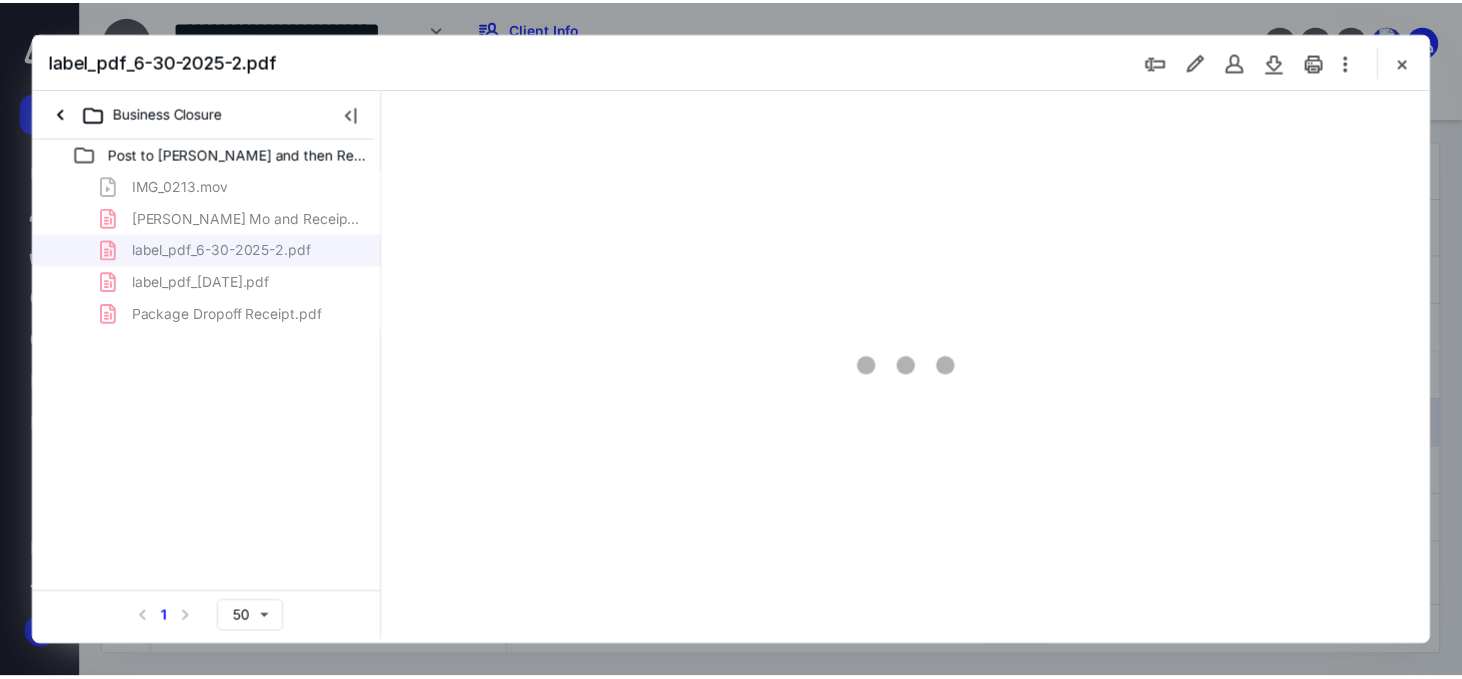 scroll, scrollTop: 0, scrollLeft: 0, axis: both 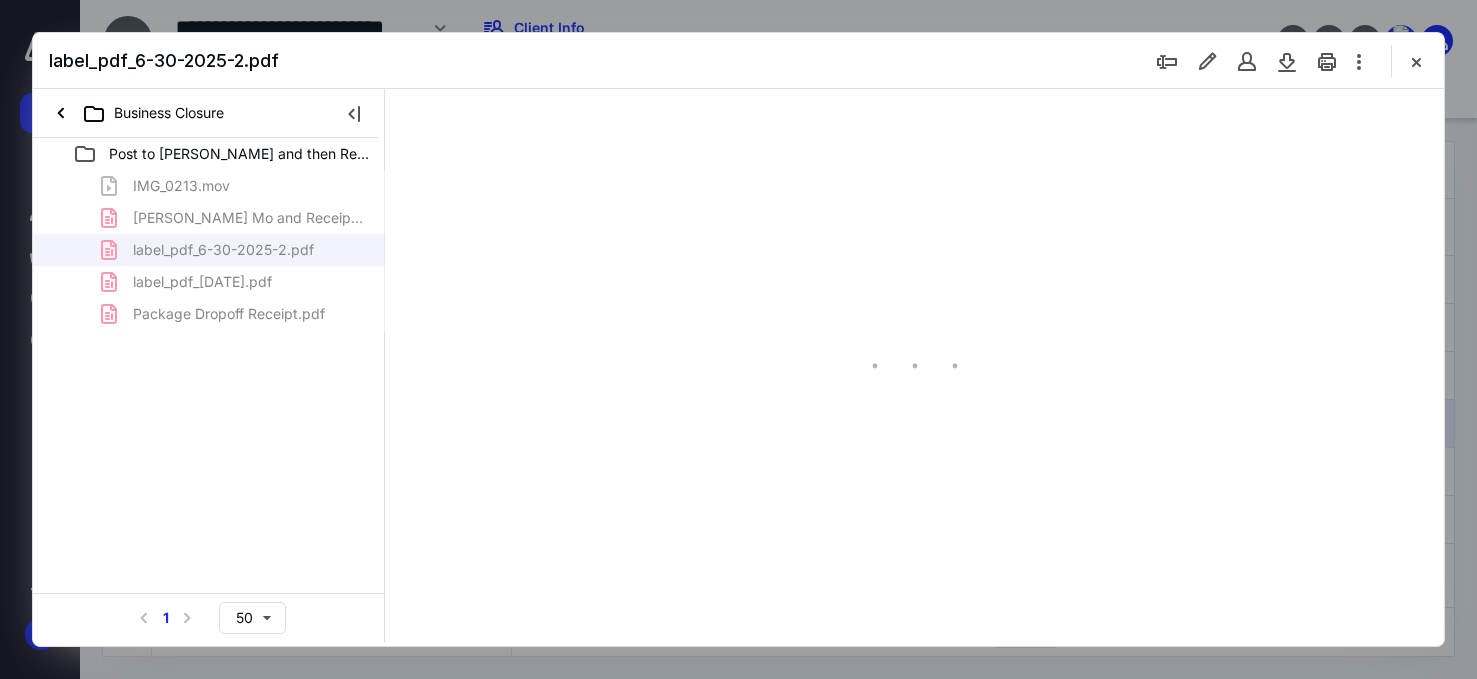 type on "60" 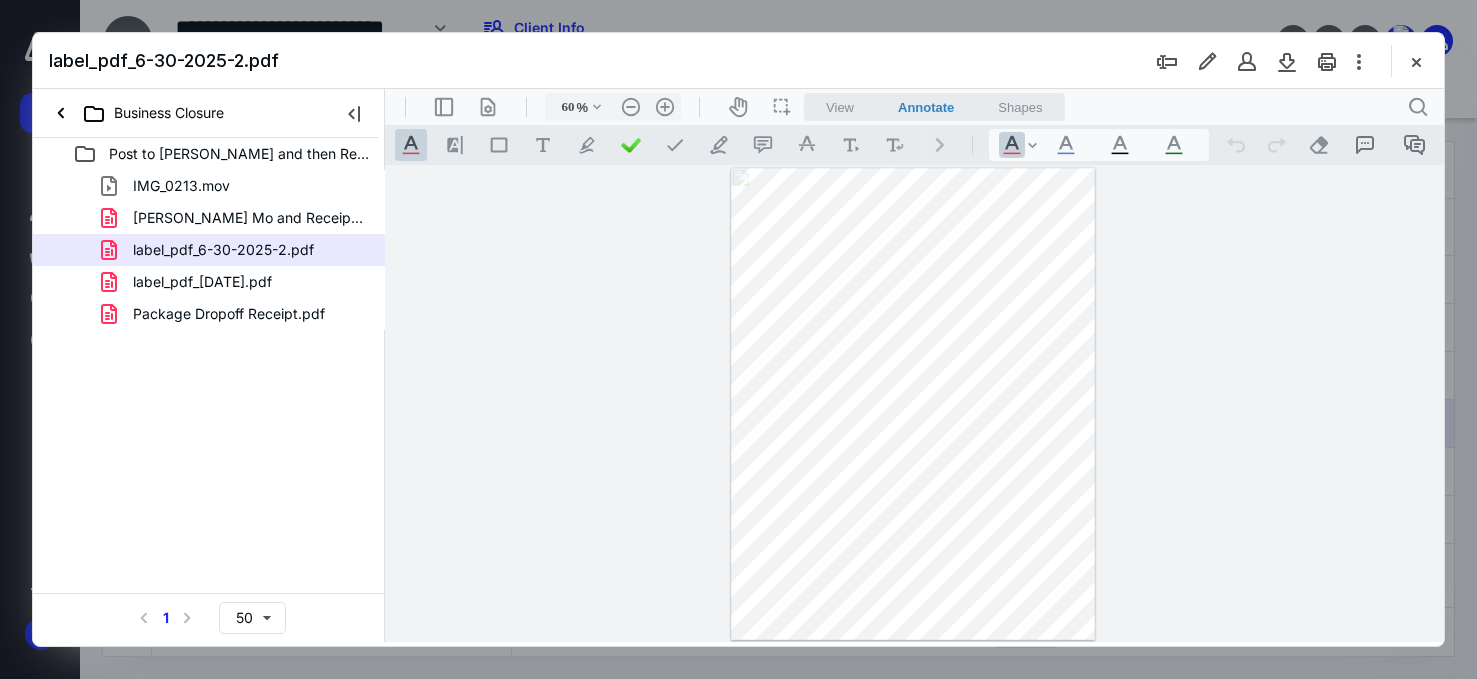 click at bounding box center [1416, 61] 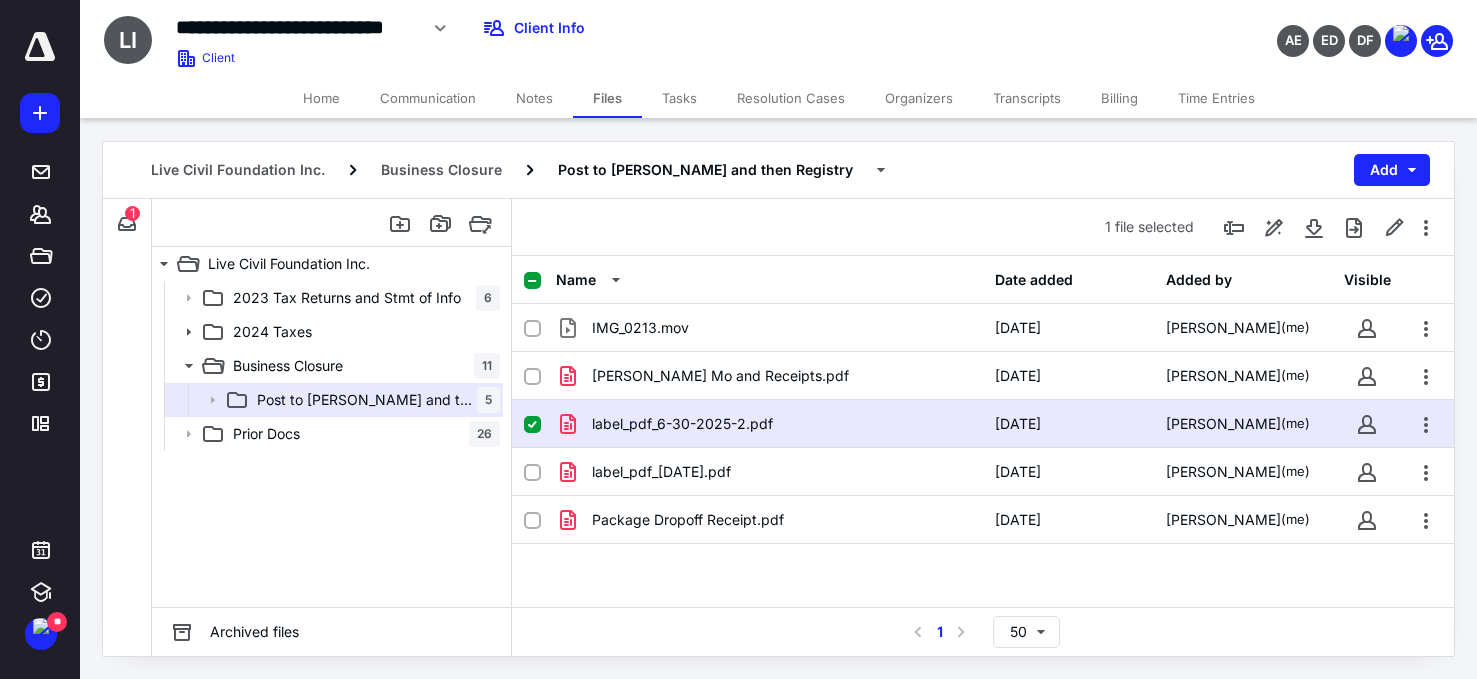 click on "Notes" at bounding box center [534, 98] 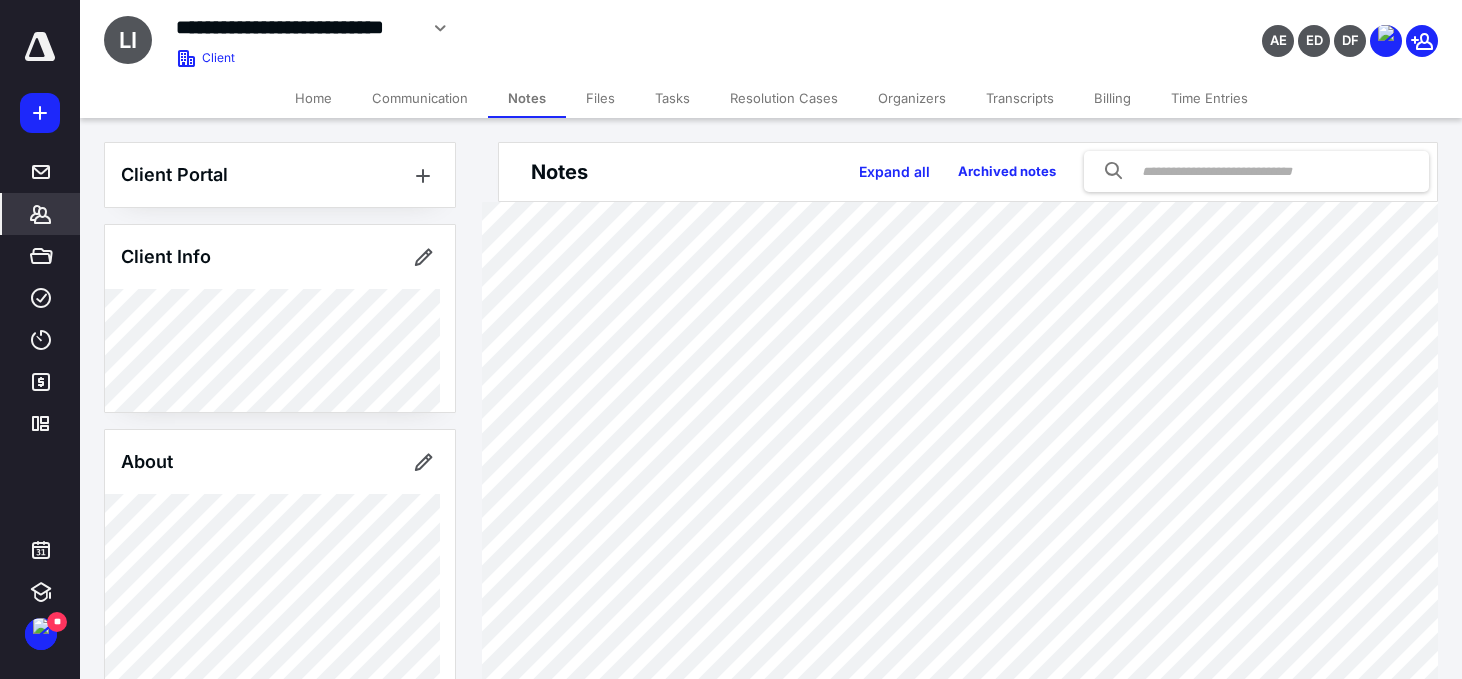 click on "Tasks" at bounding box center [672, 98] 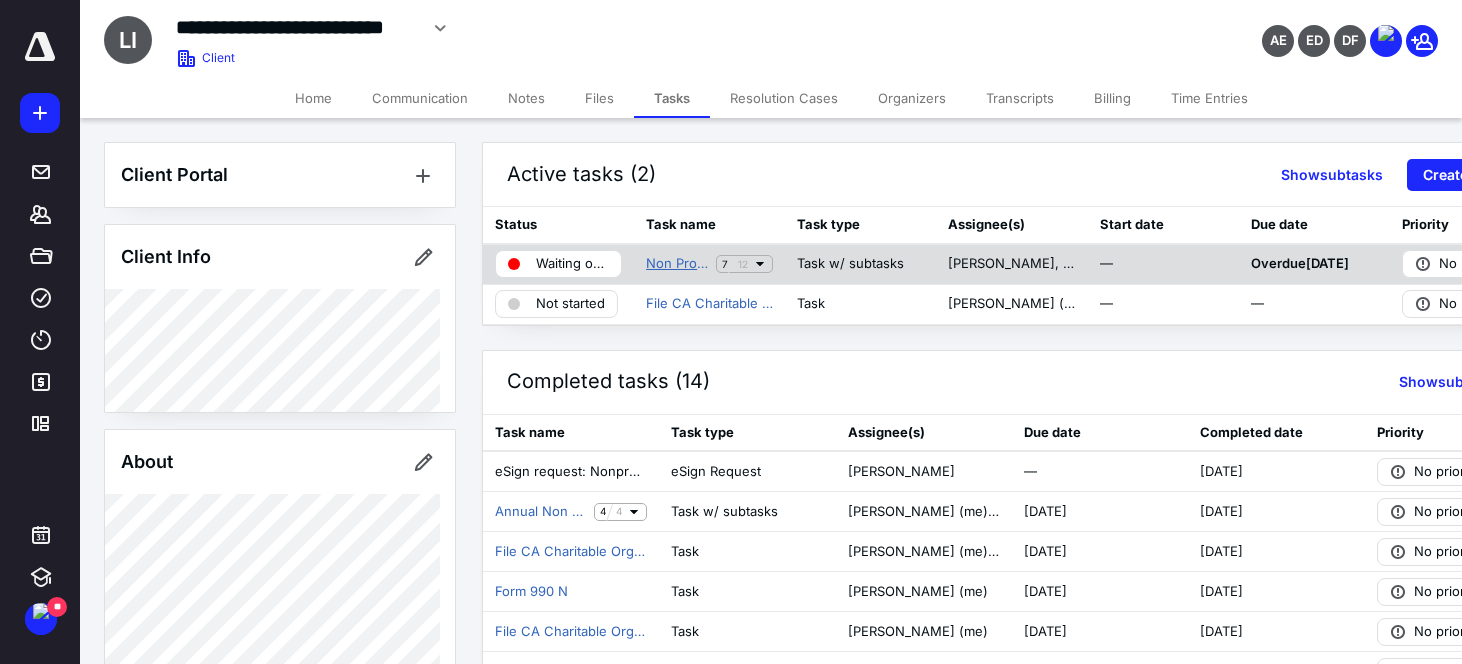 click on "Non Profit Shut down" at bounding box center [677, 264] 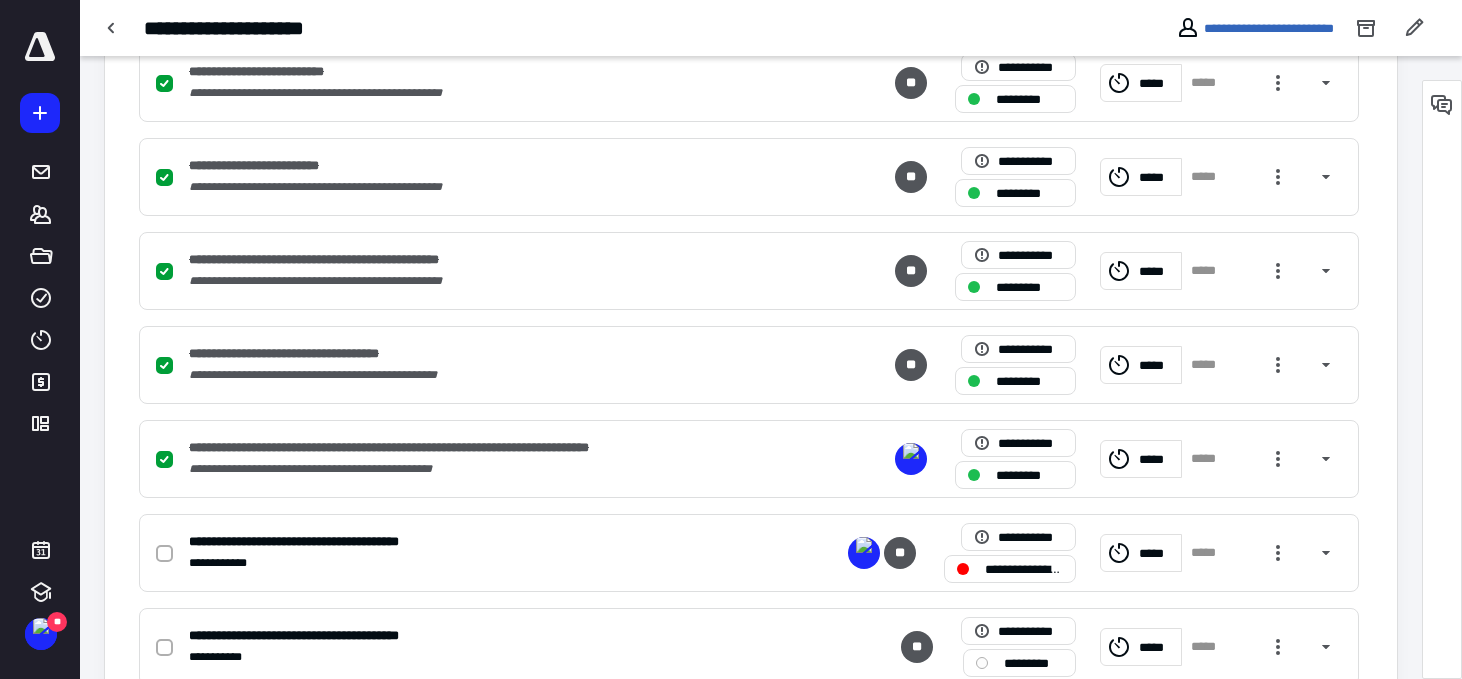 scroll, scrollTop: 796, scrollLeft: 0, axis: vertical 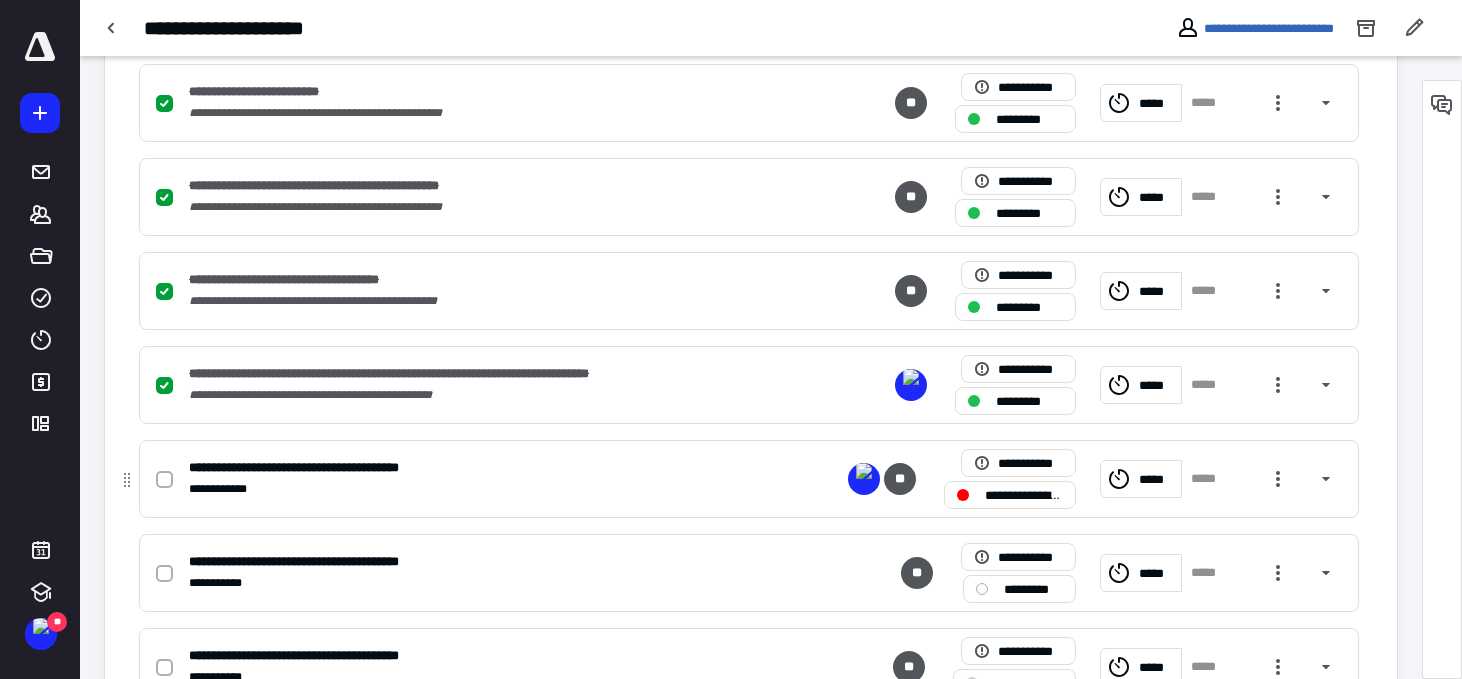 click at bounding box center (164, 480) 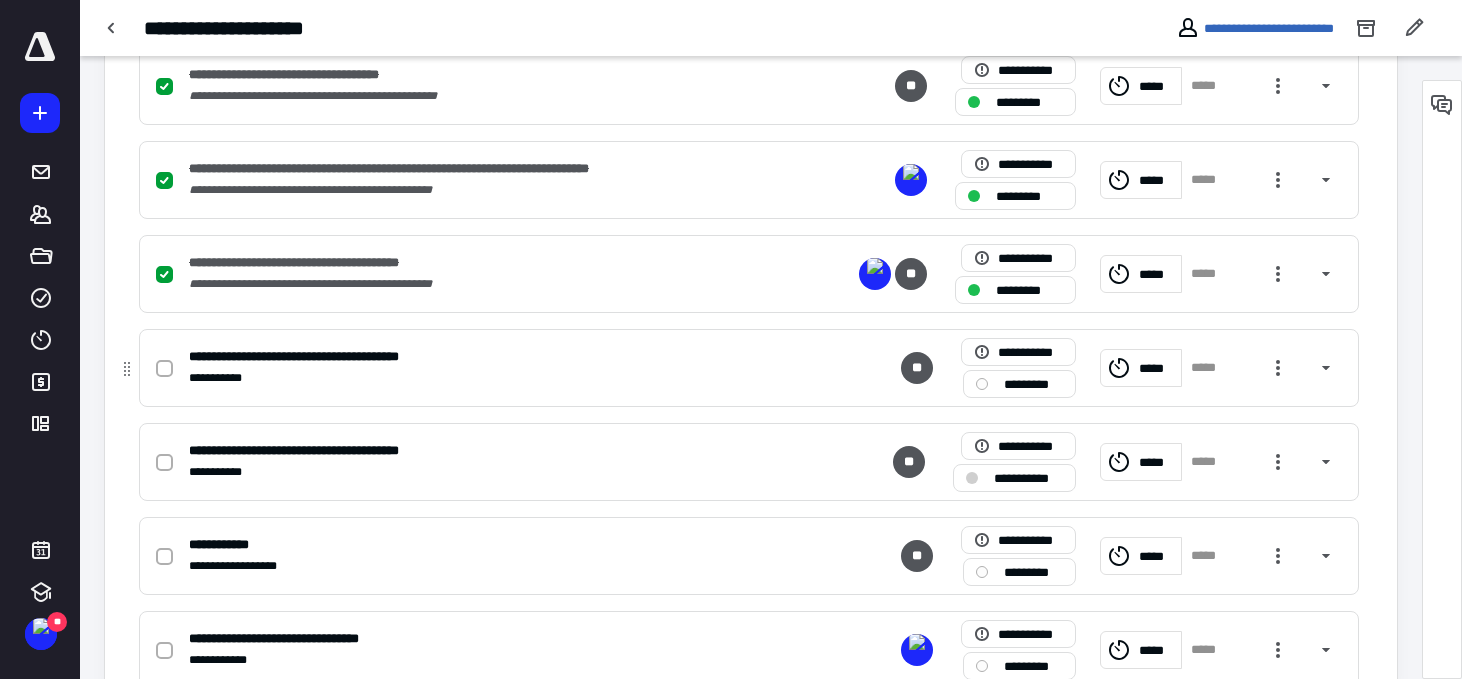 scroll, scrollTop: 1060, scrollLeft: 0, axis: vertical 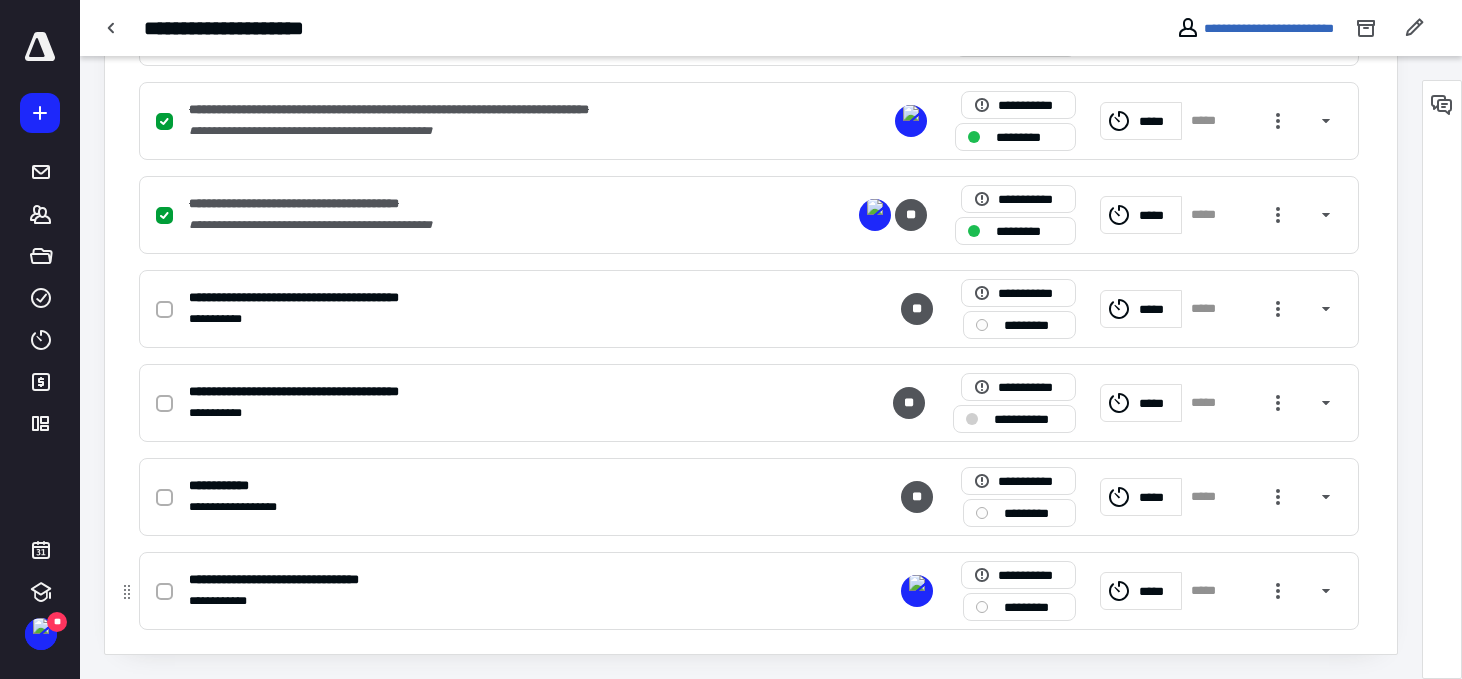 click 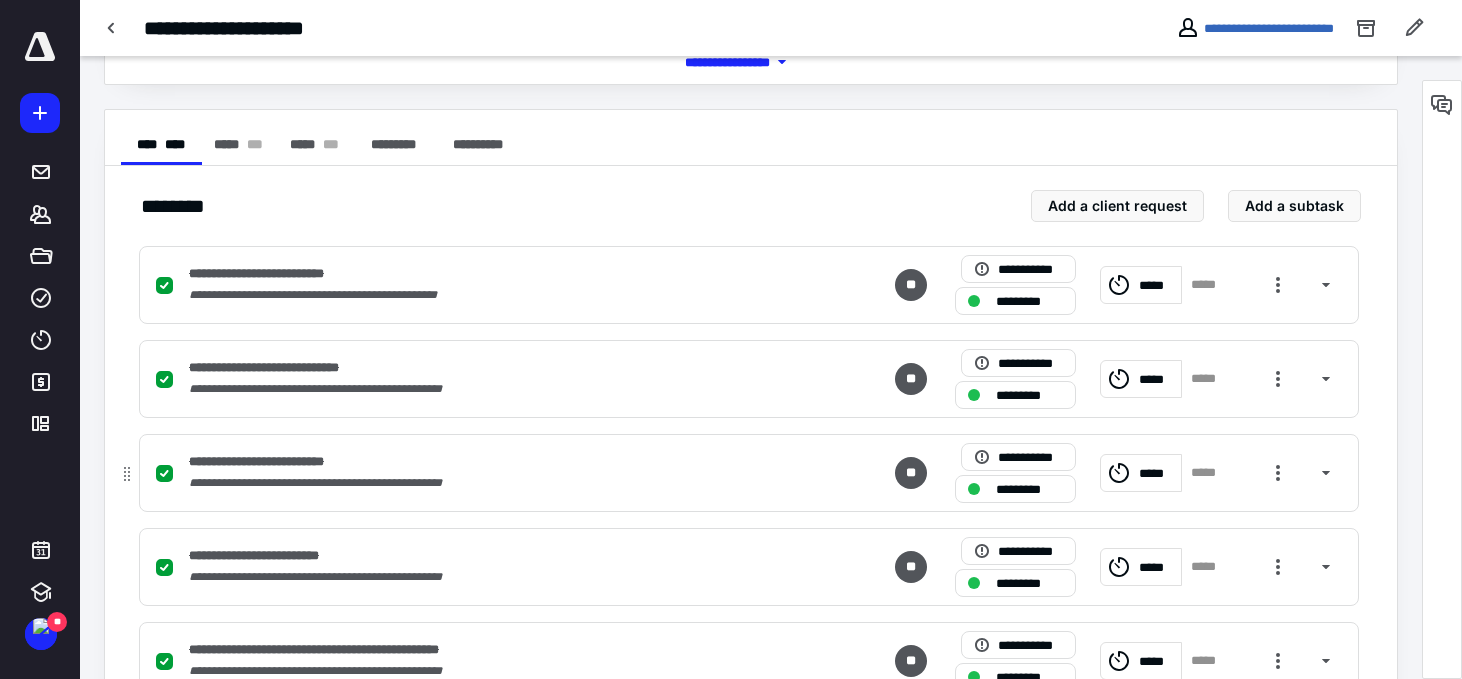 scroll, scrollTop: 287, scrollLeft: 0, axis: vertical 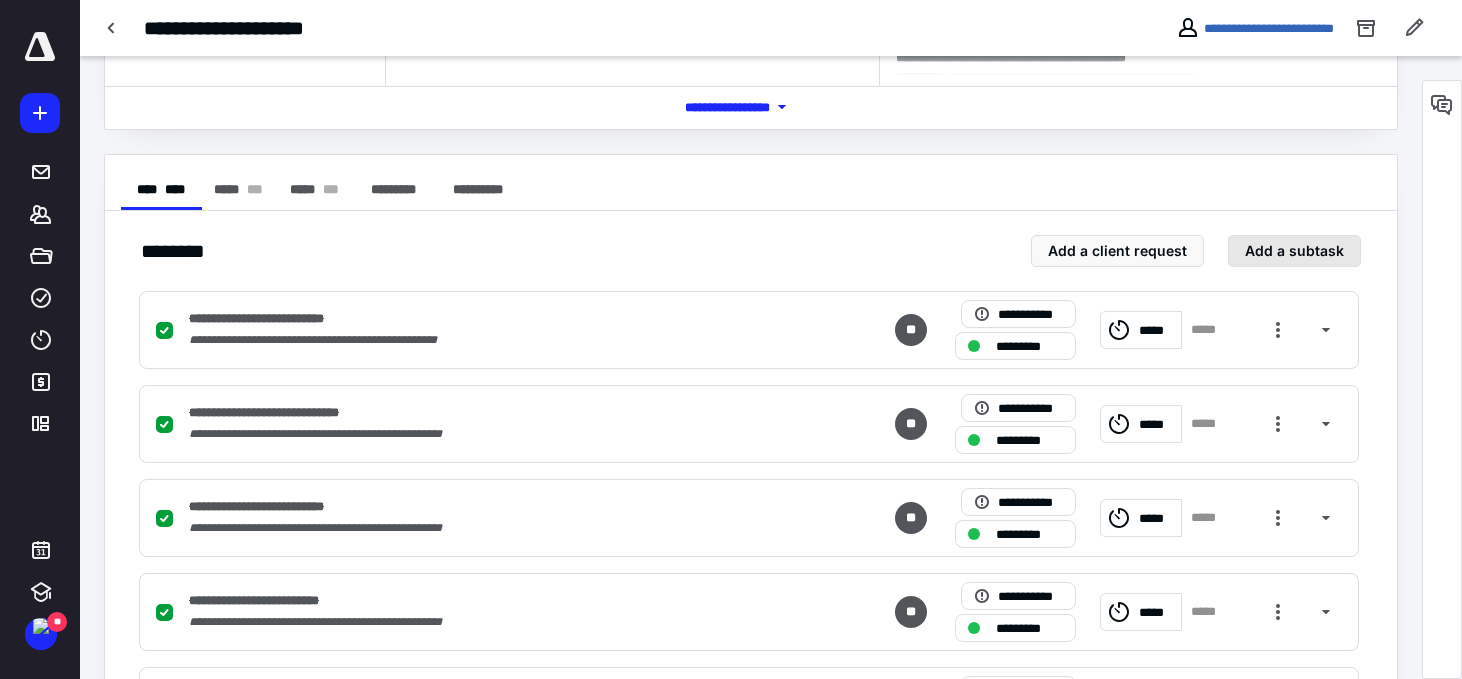 click on "Add a subtask" at bounding box center [1294, 251] 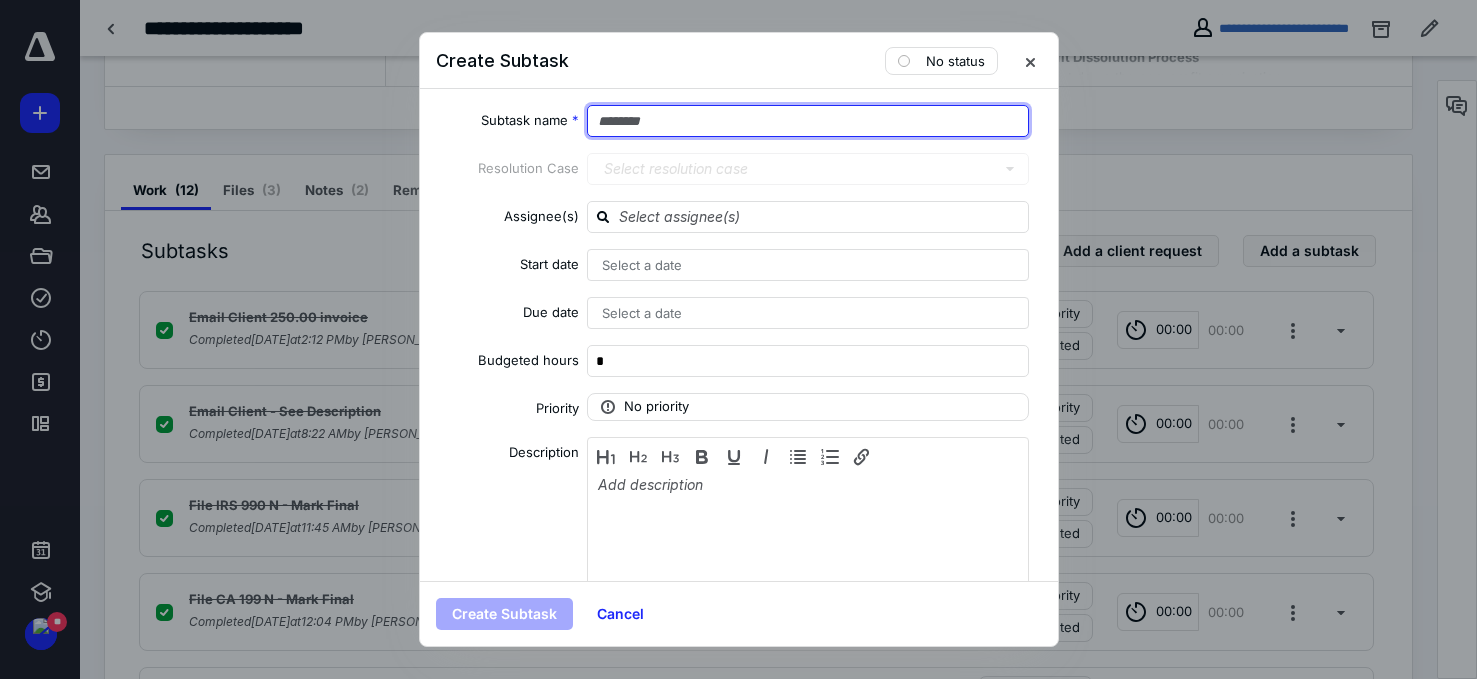 click at bounding box center [808, 121] 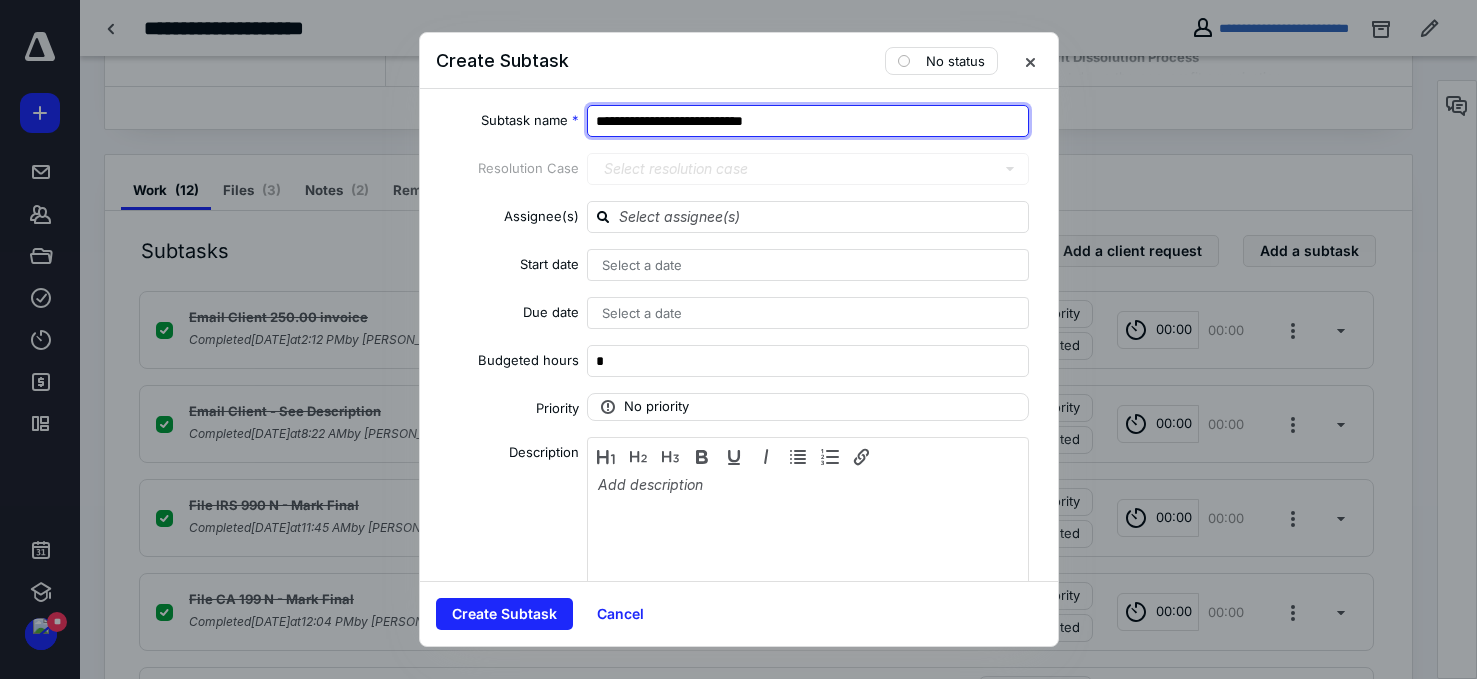 type on "**********" 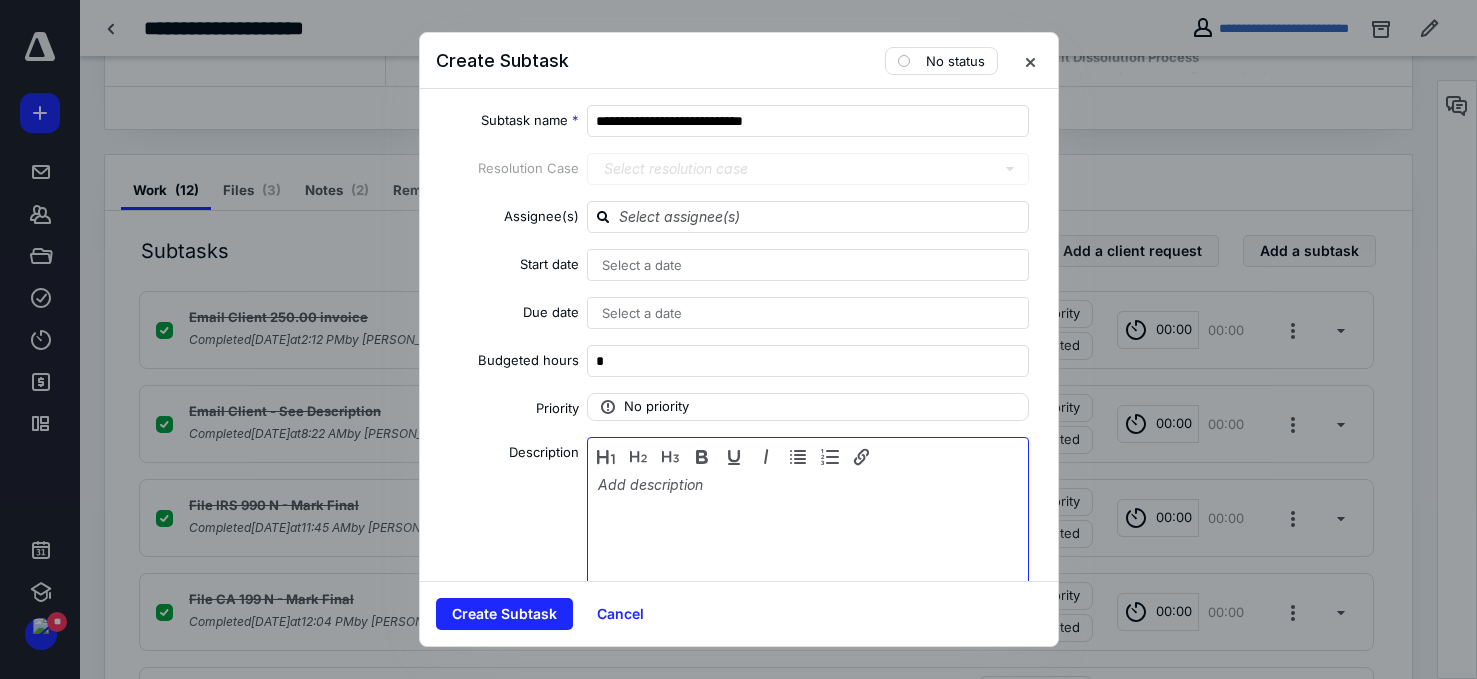 click at bounding box center [808, 526] 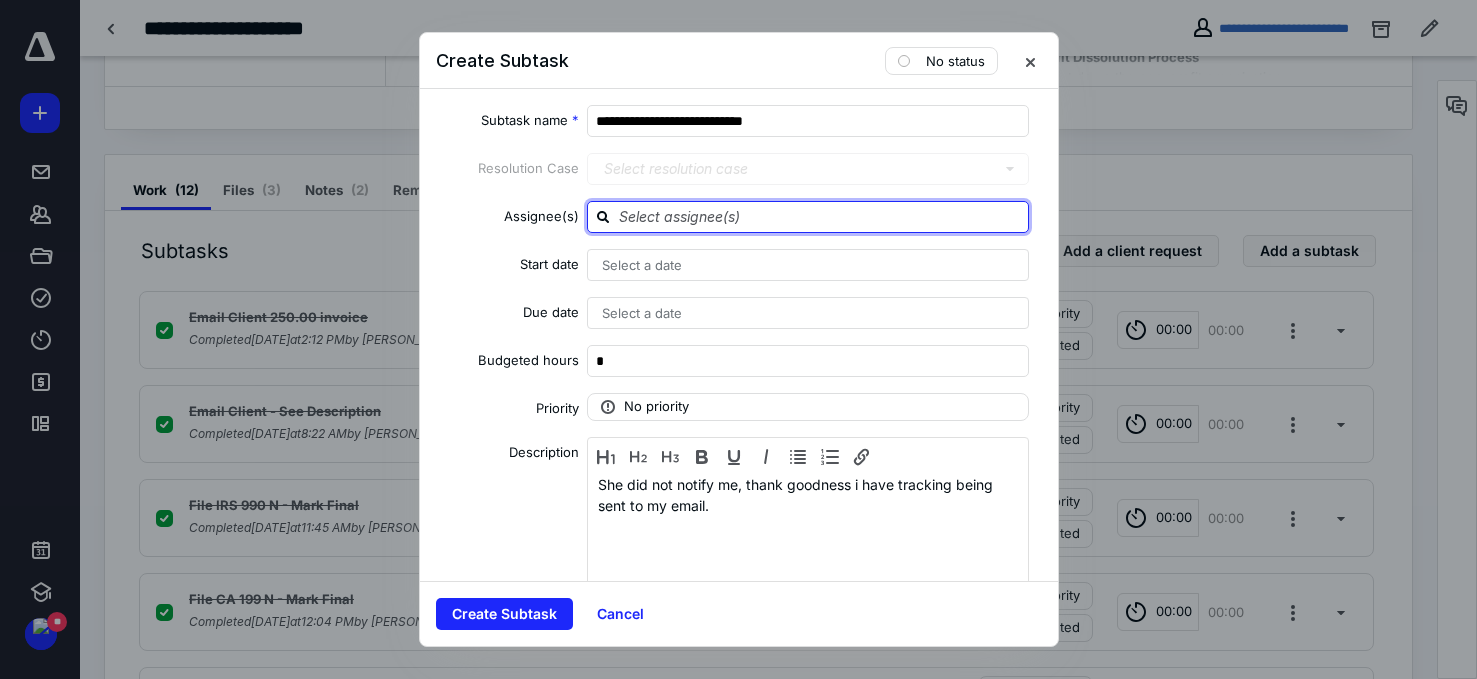 click at bounding box center (820, 216) 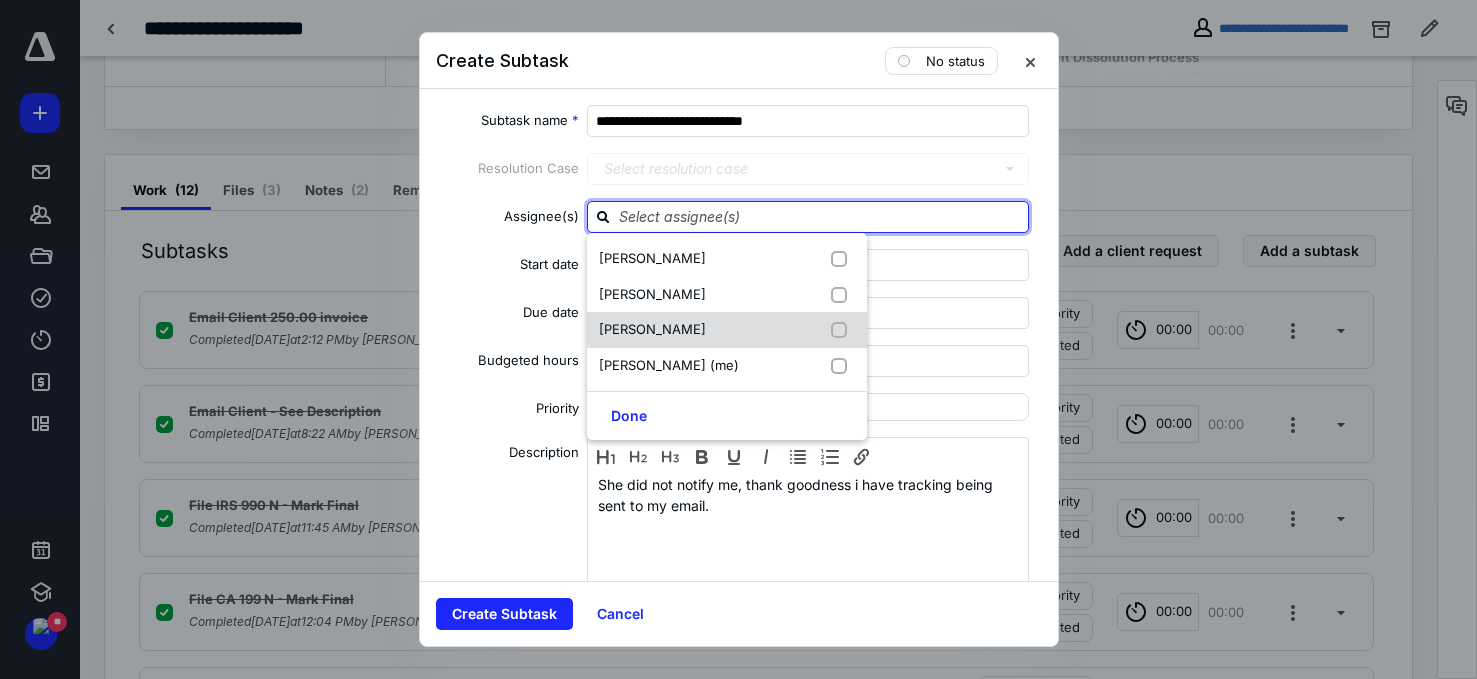 click on "Emily Denson" at bounding box center [652, 329] 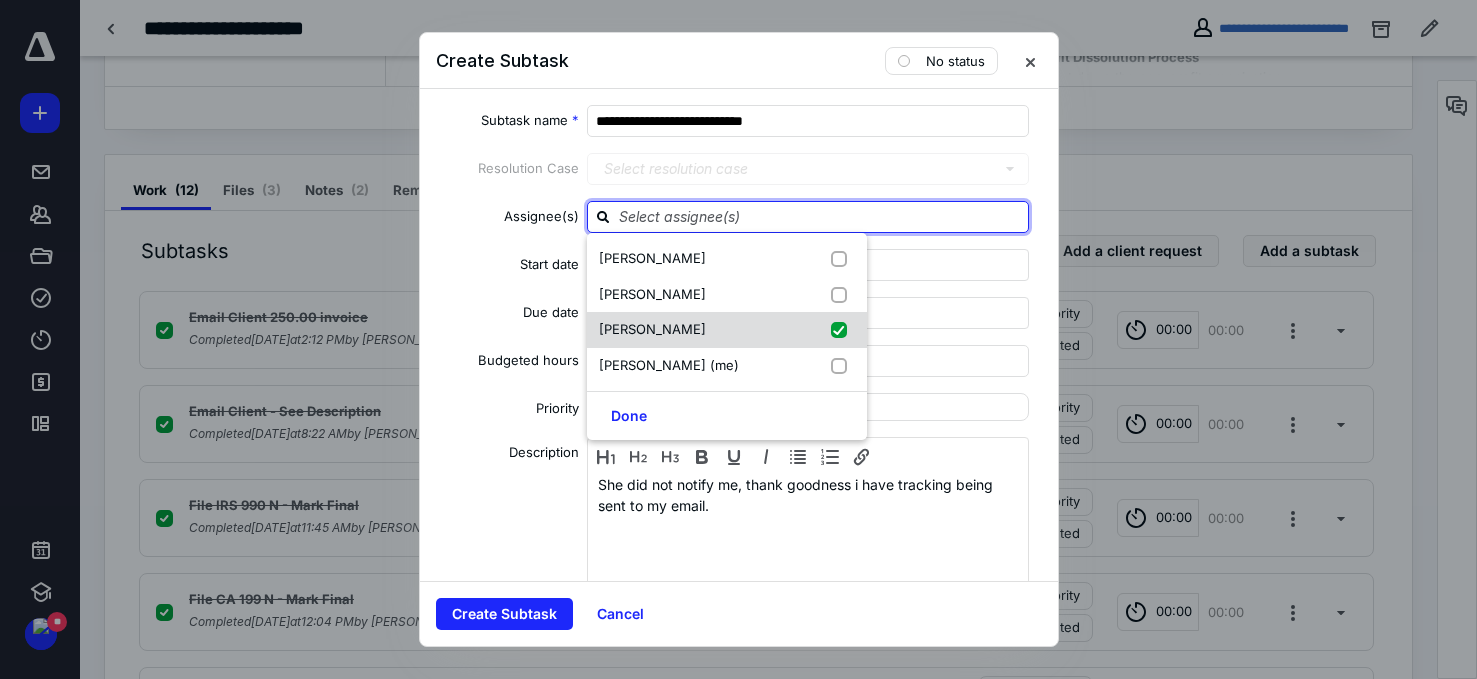 checkbox on "true" 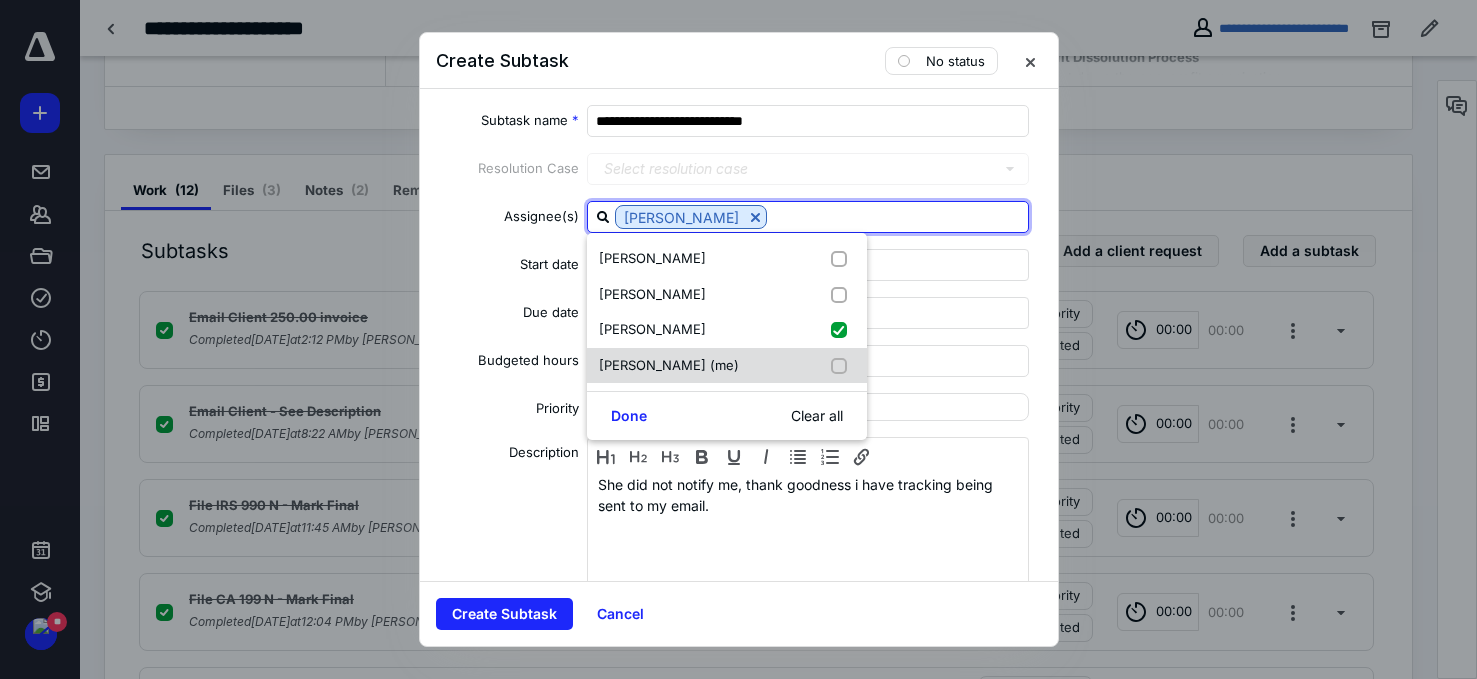 click on "Robin Boyd (me)" at bounding box center (669, 365) 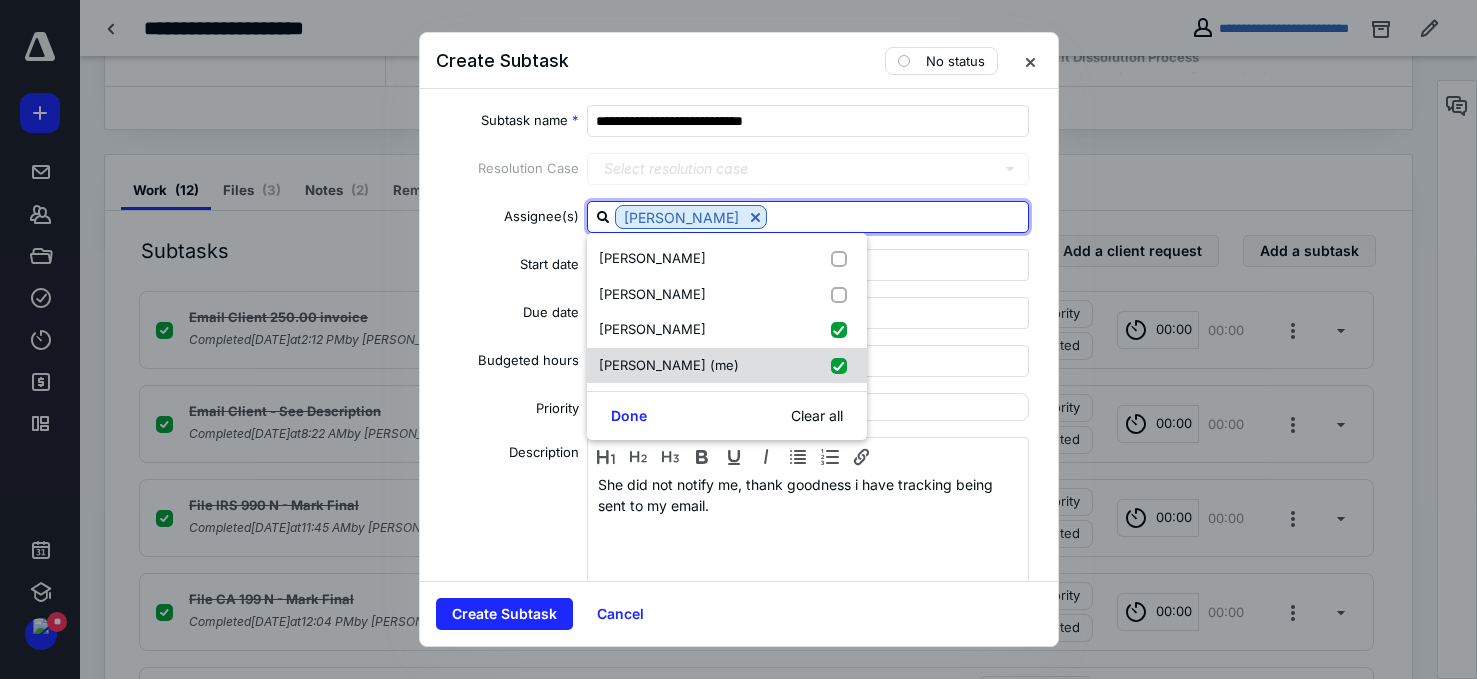 checkbox on "true" 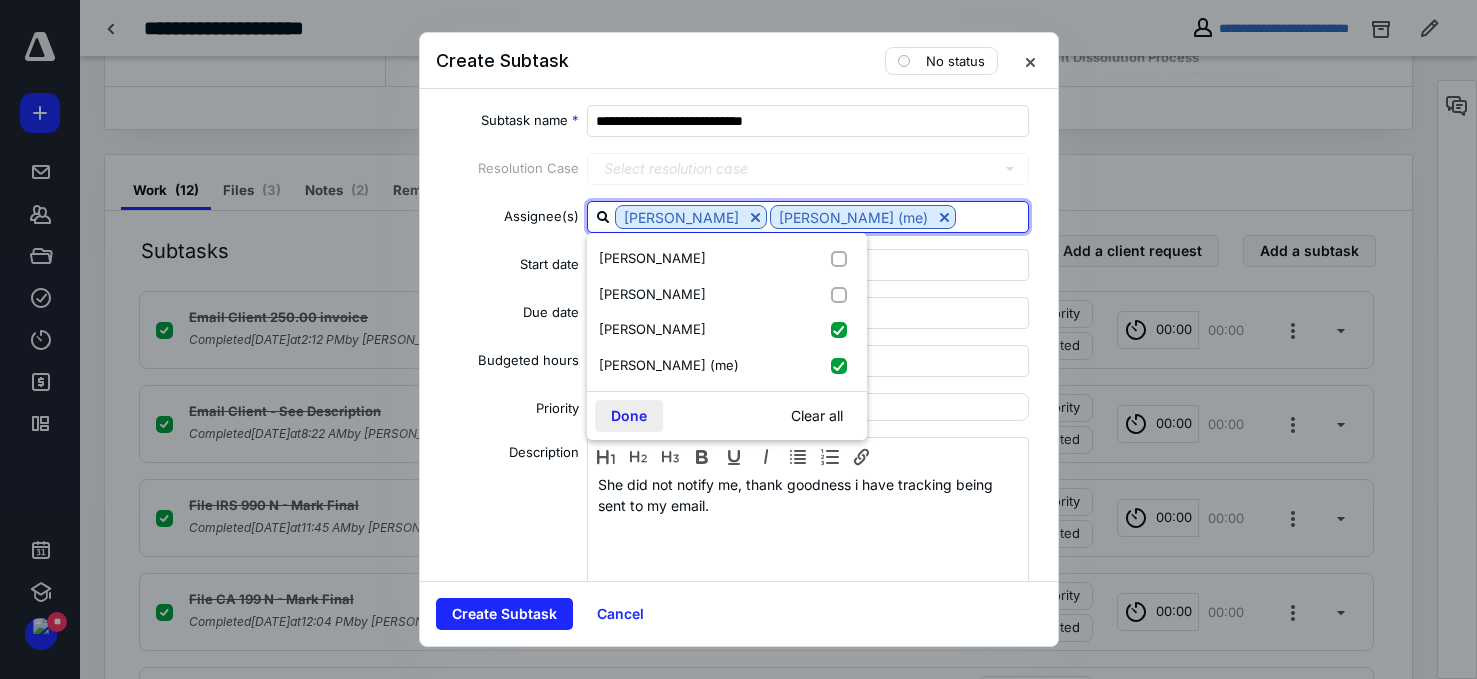 click on "Done" at bounding box center [629, 416] 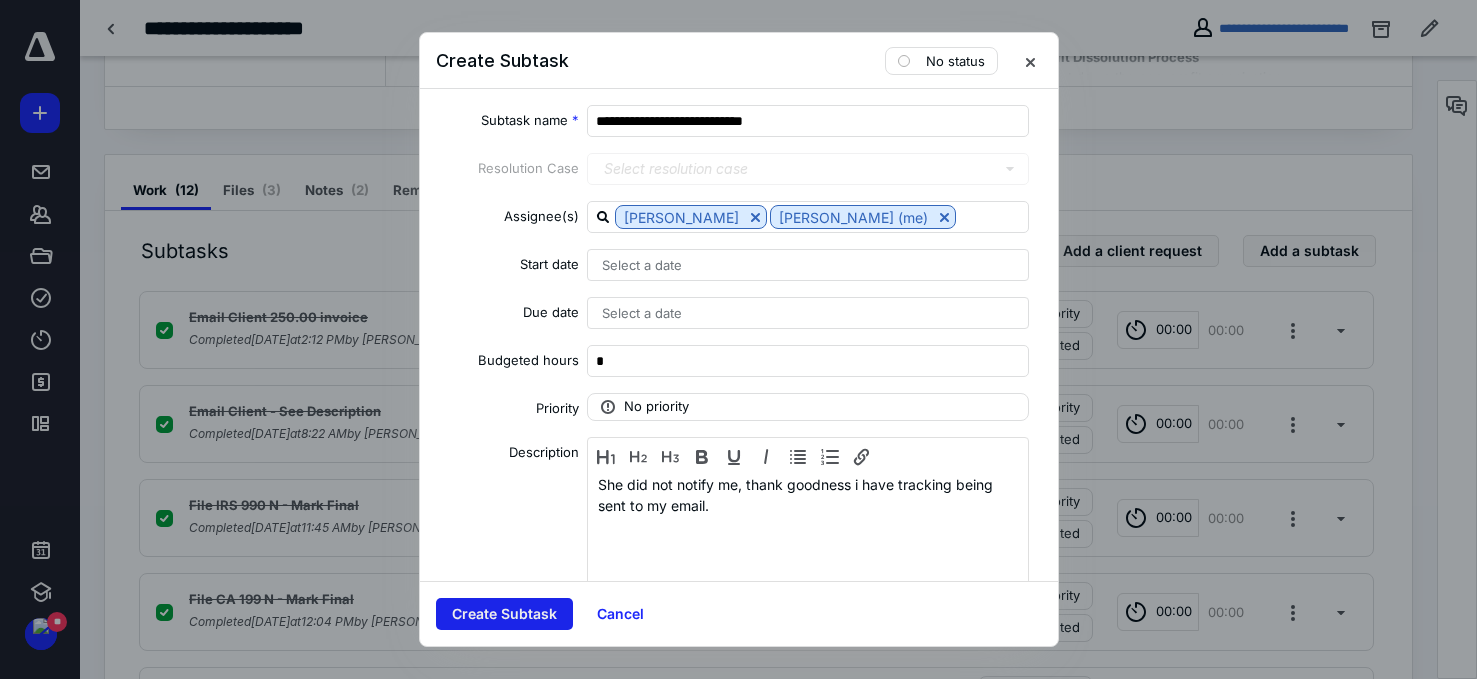 click on "Create Subtask" at bounding box center [504, 614] 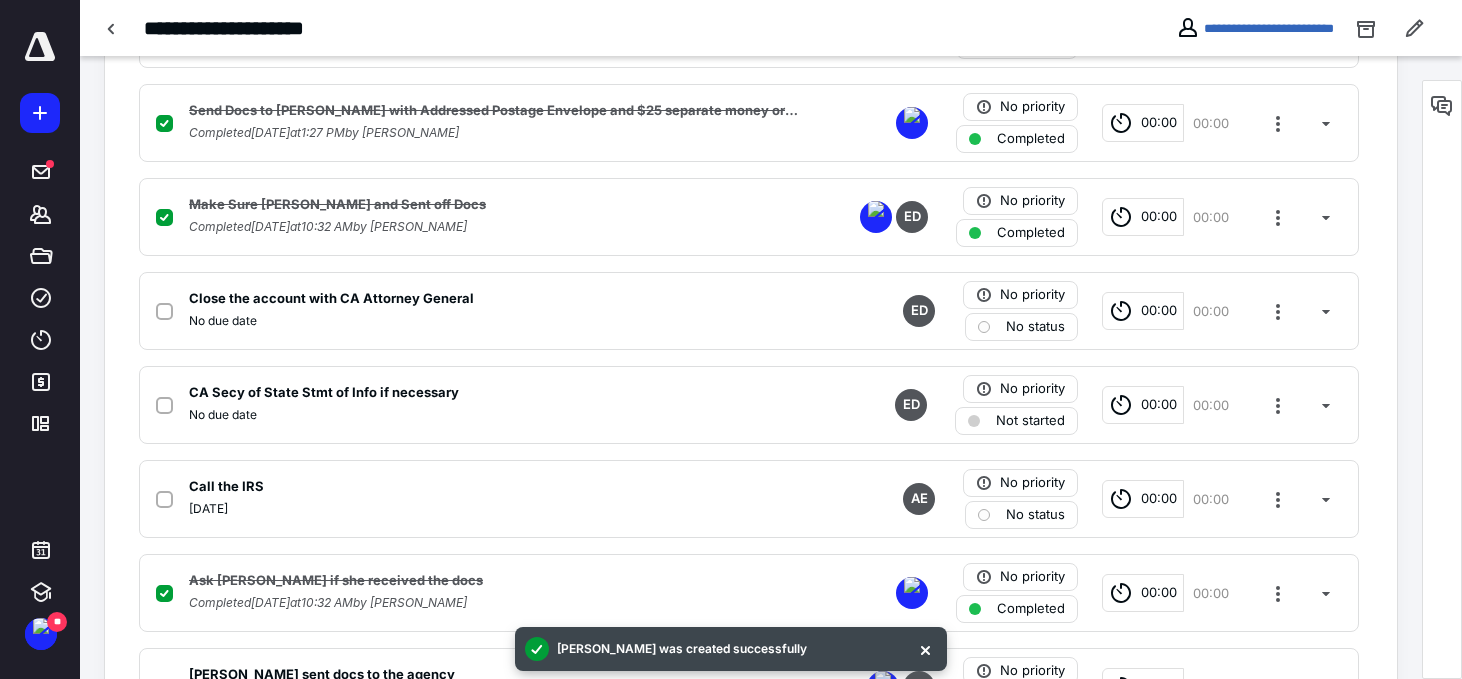 scroll, scrollTop: 1154, scrollLeft: 0, axis: vertical 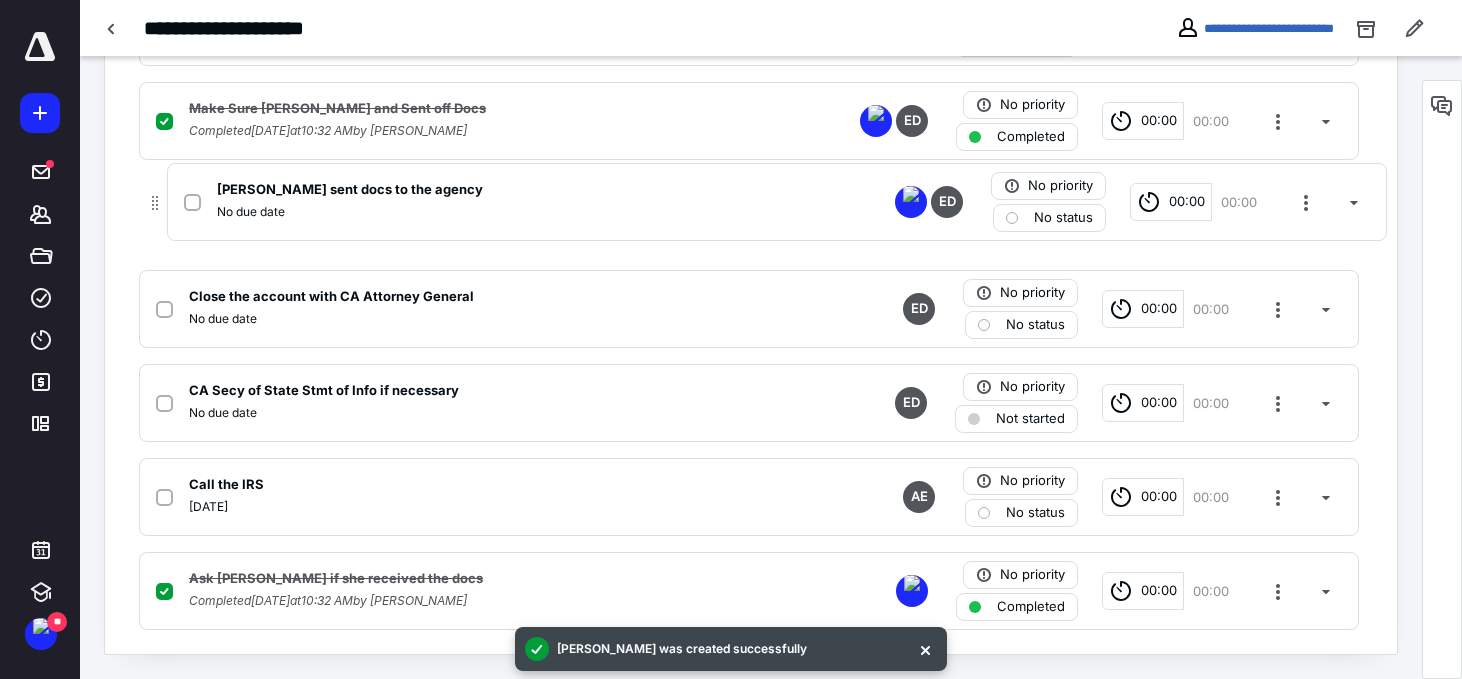 drag, startPoint x: 130, startPoint y: 593, endPoint x: 160, endPoint y: 199, distance: 395.14047 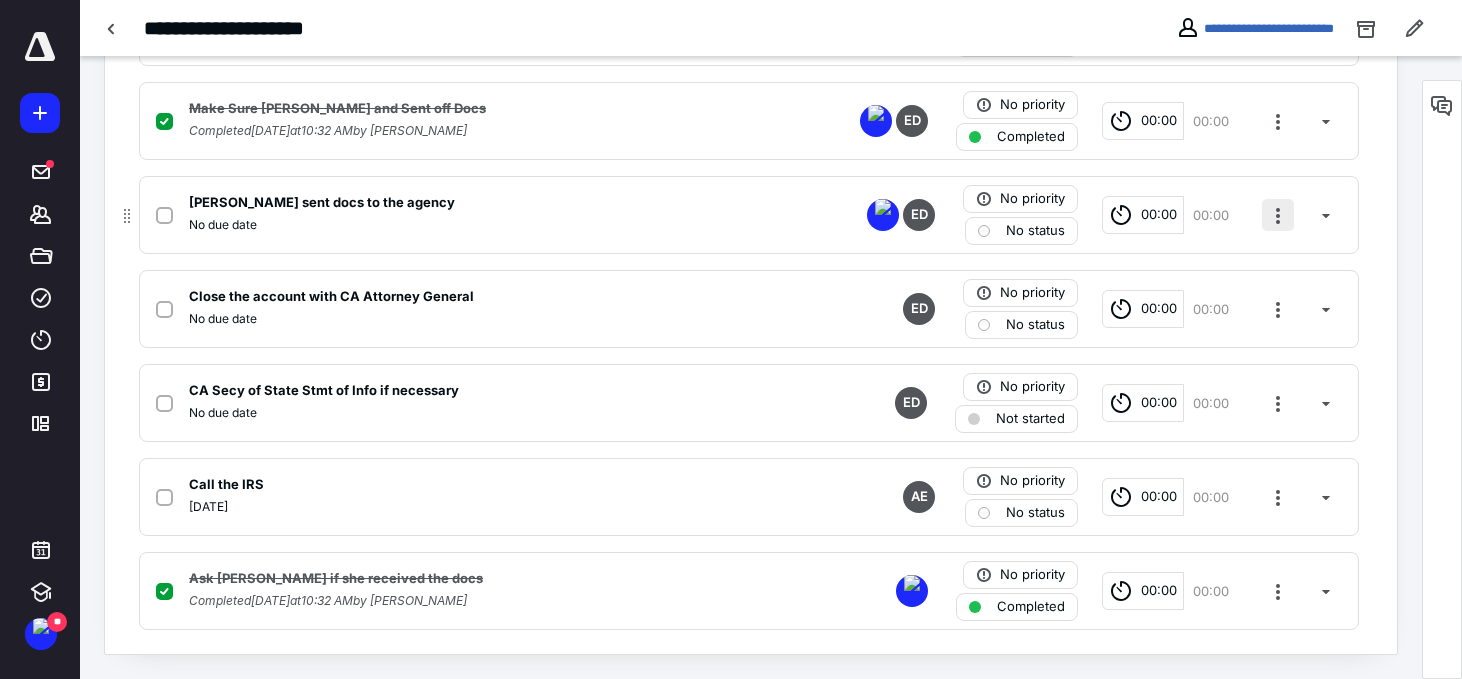click at bounding box center (1278, 215) 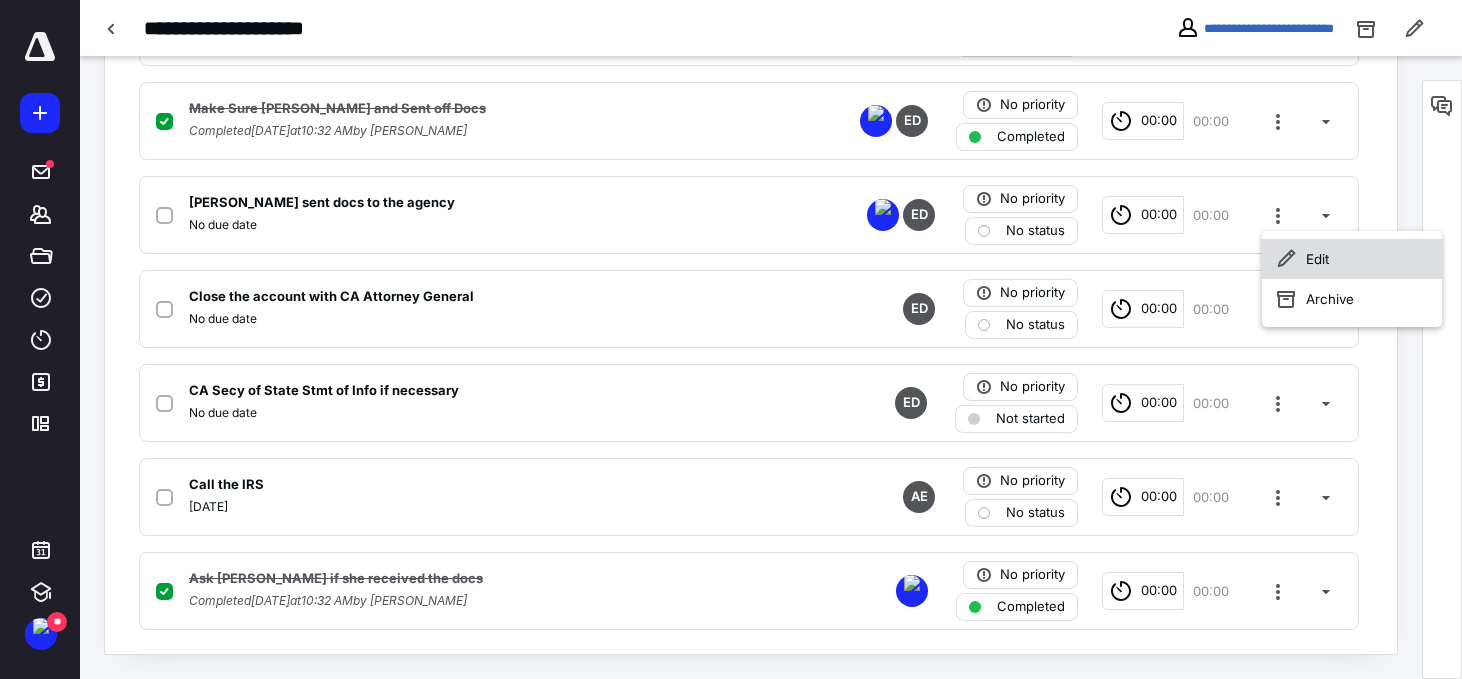click 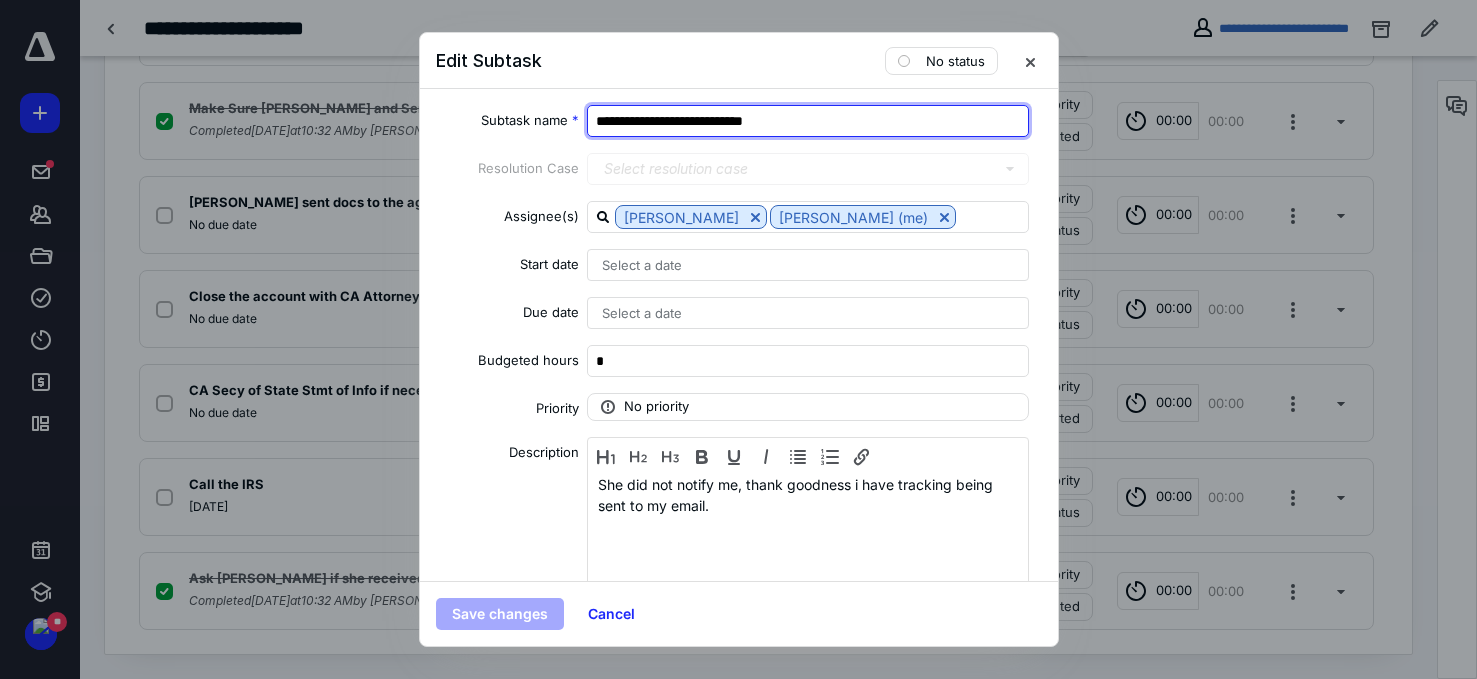 click on "**********" at bounding box center (808, 121) 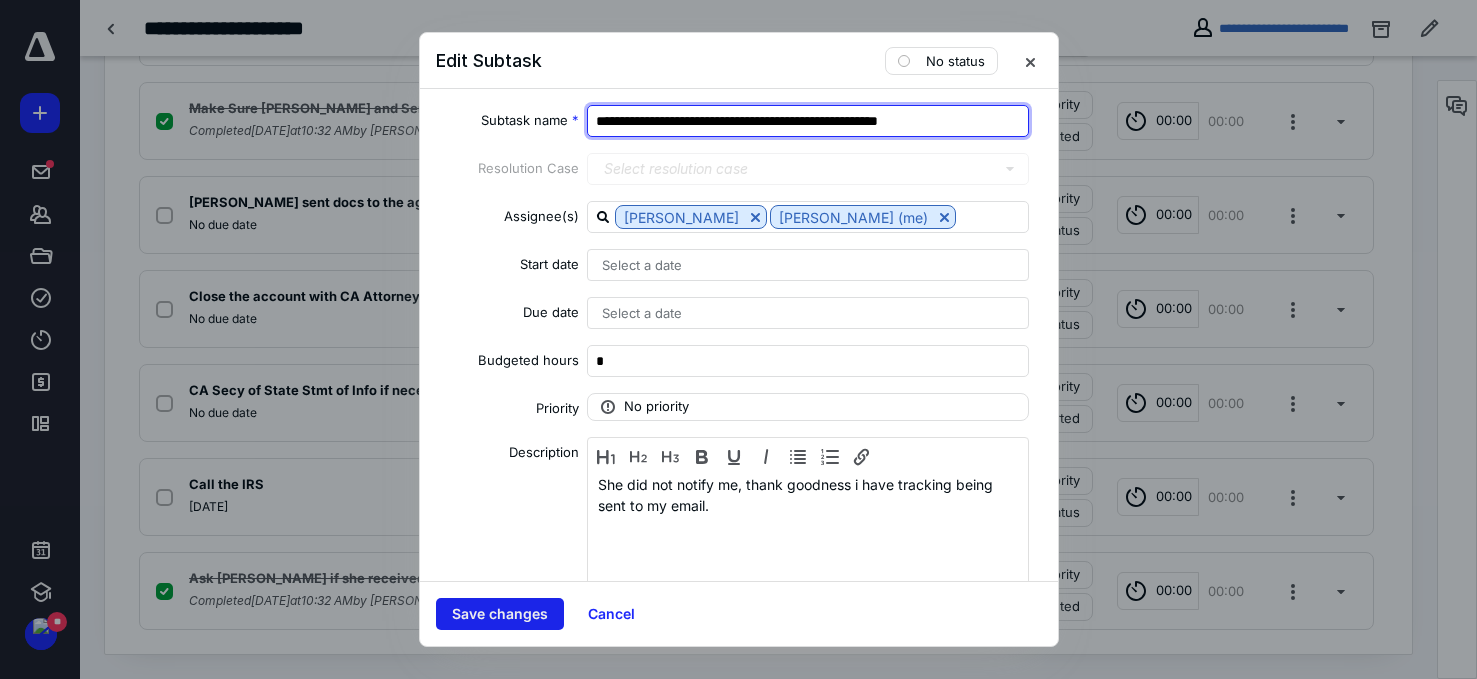 type on "**********" 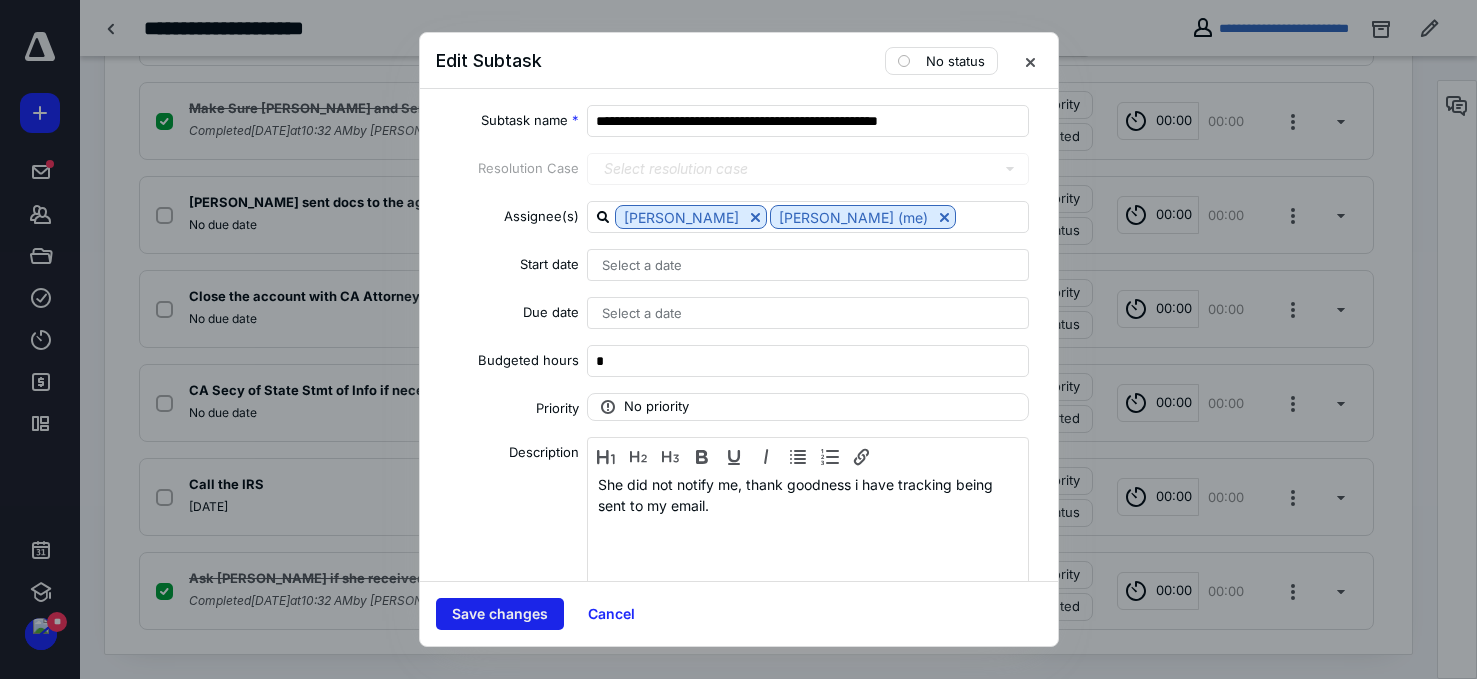 click on "Save changes" at bounding box center [500, 614] 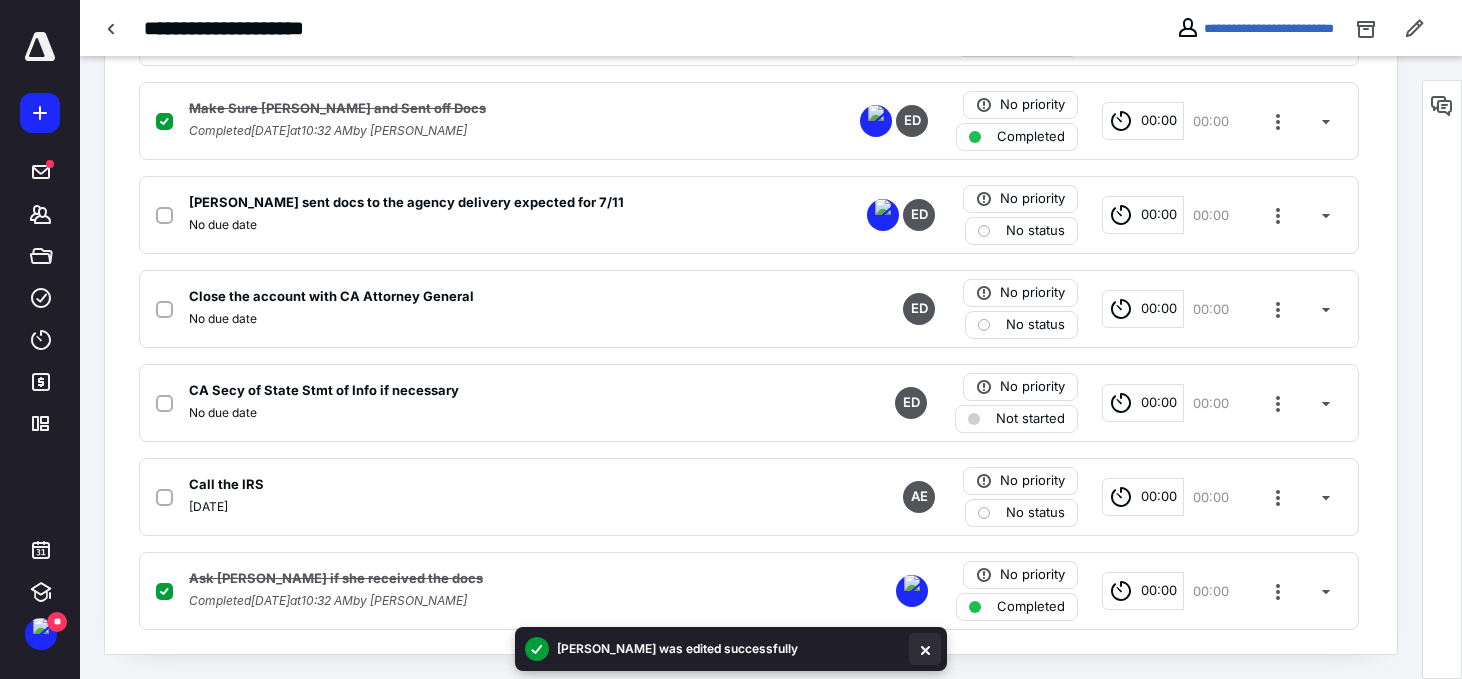 click at bounding box center (925, 649) 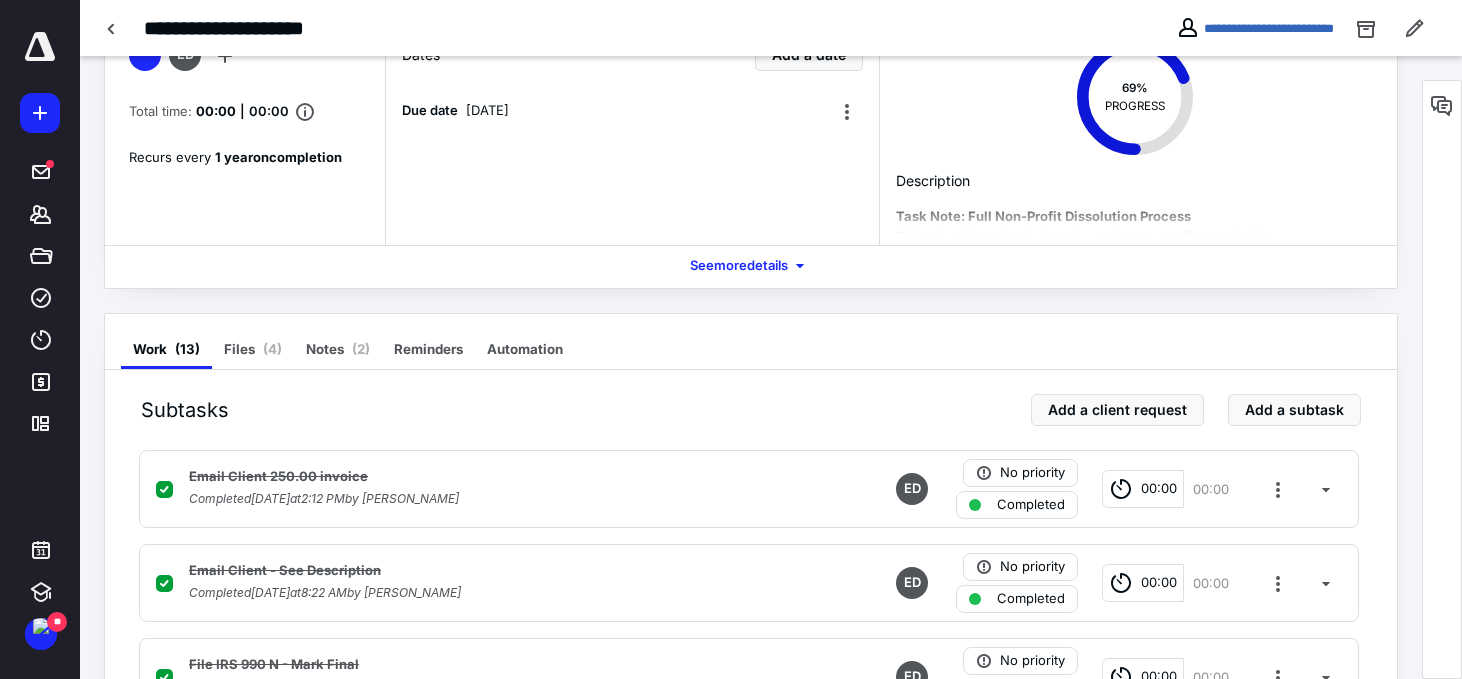 scroll, scrollTop: 0, scrollLeft: 0, axis: both 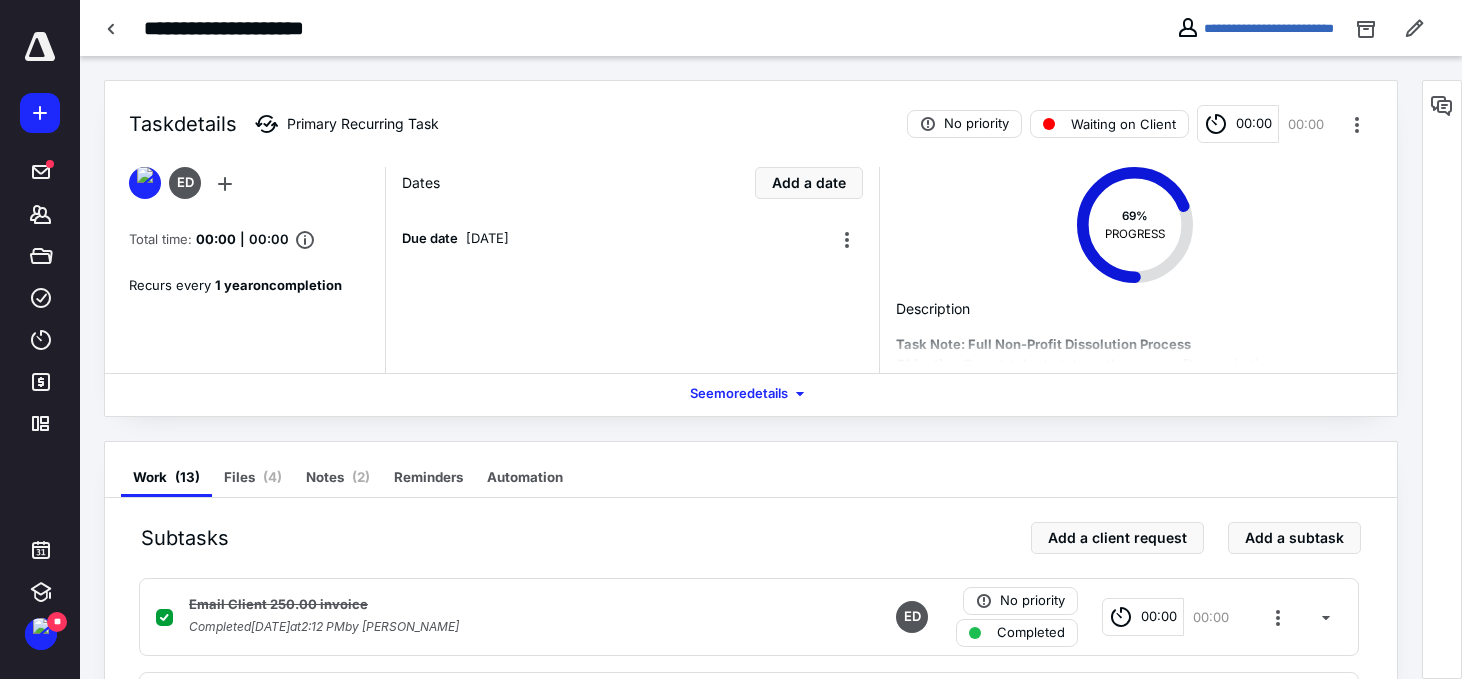 click on "See  more  details" at bounding box center (751, 394) 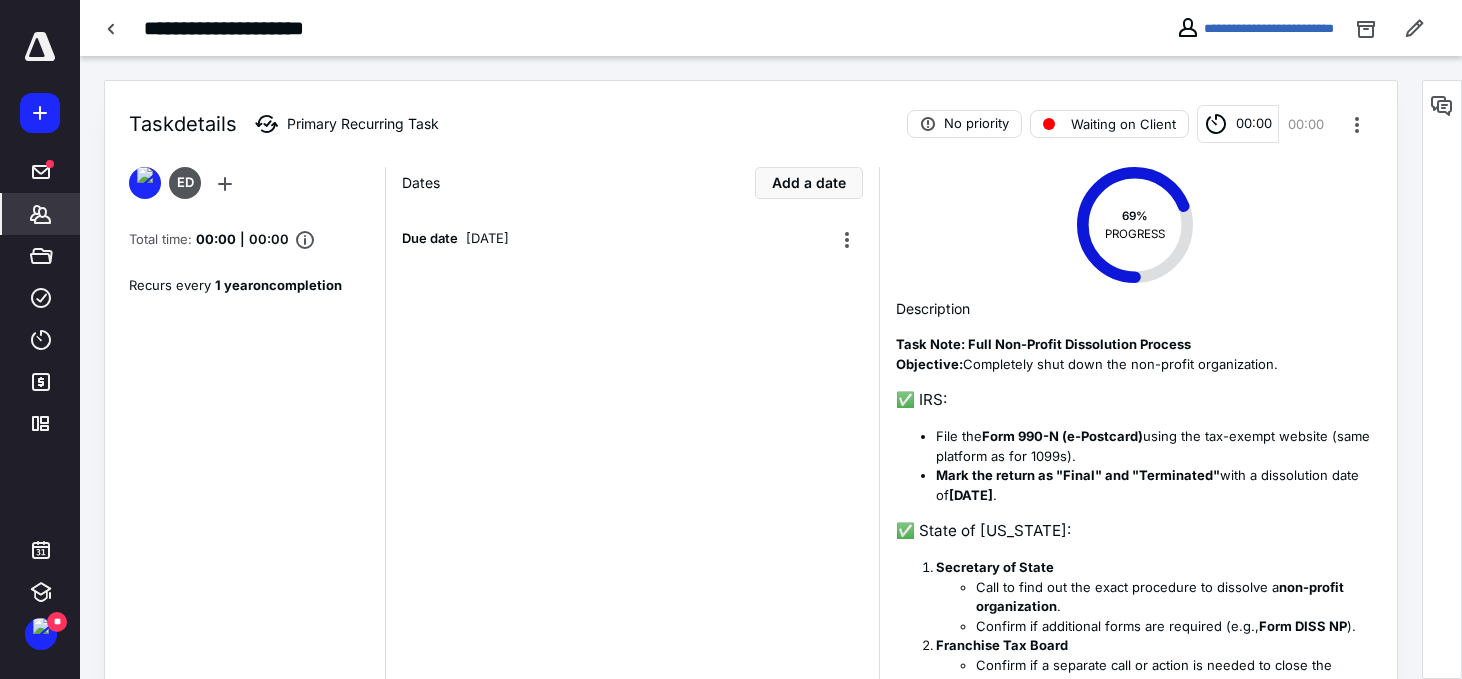 click 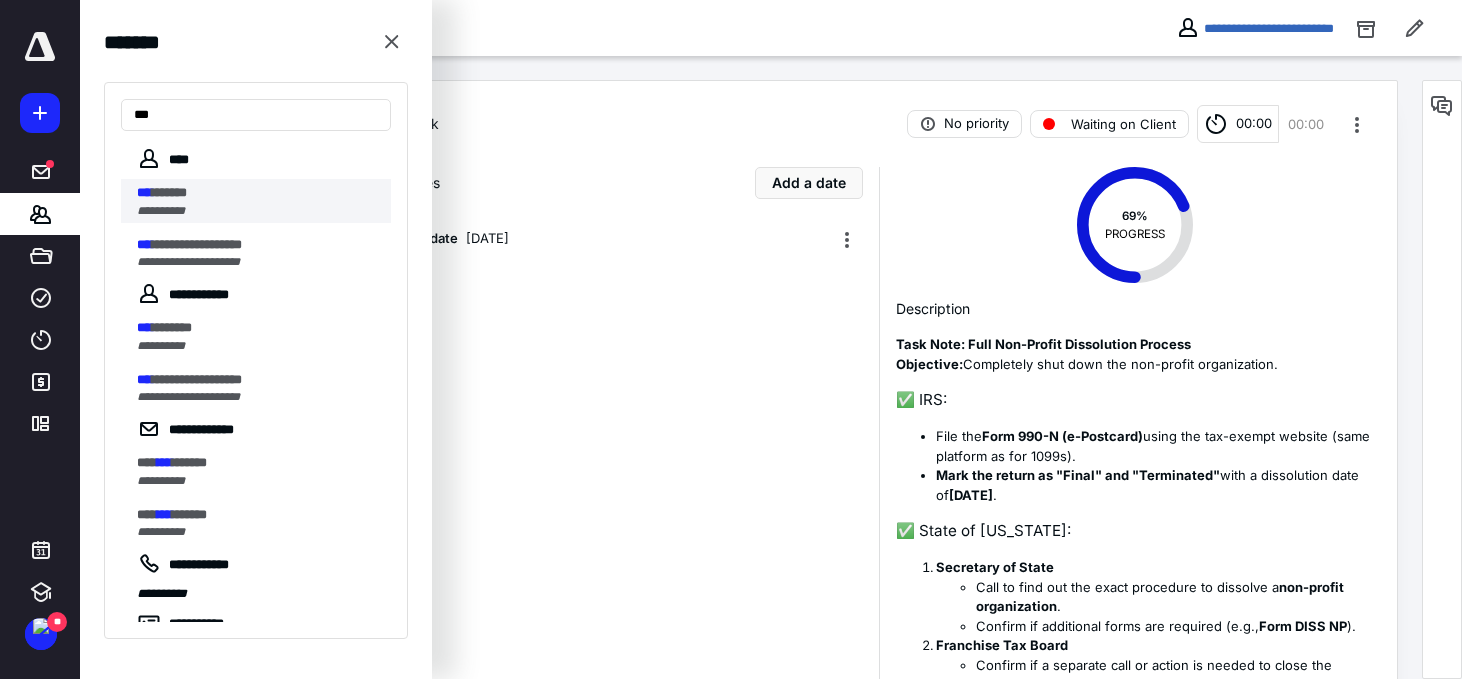 type on "***" 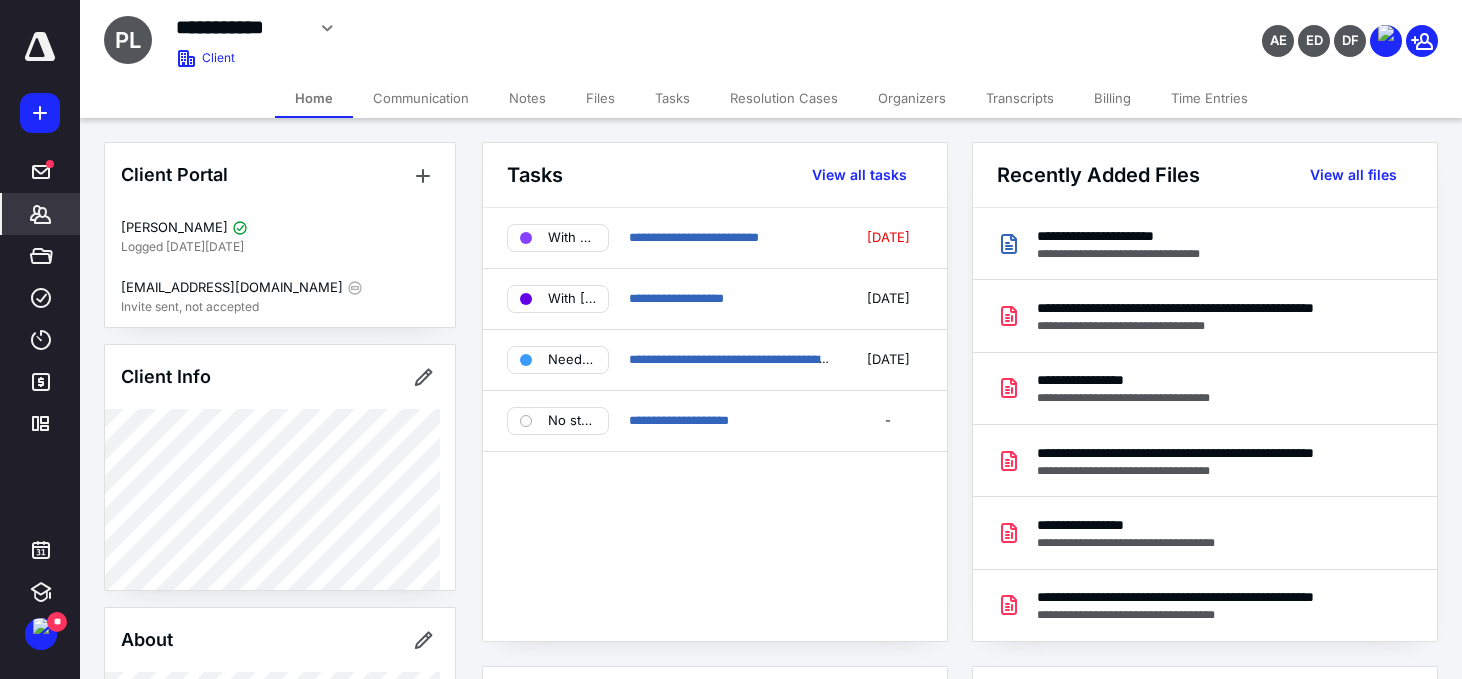 click on "Files" at bounding box center (600, 98) 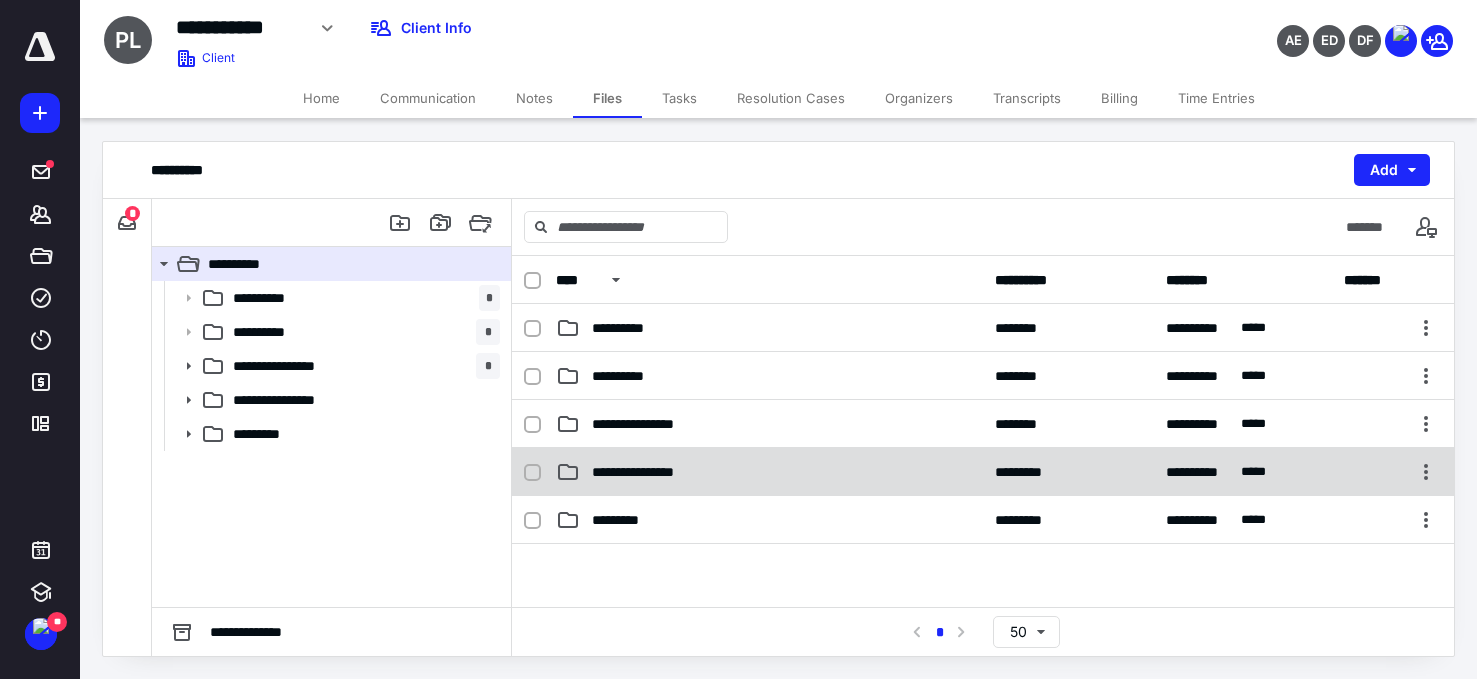 click on "**********" at bounding box center [654, 472] 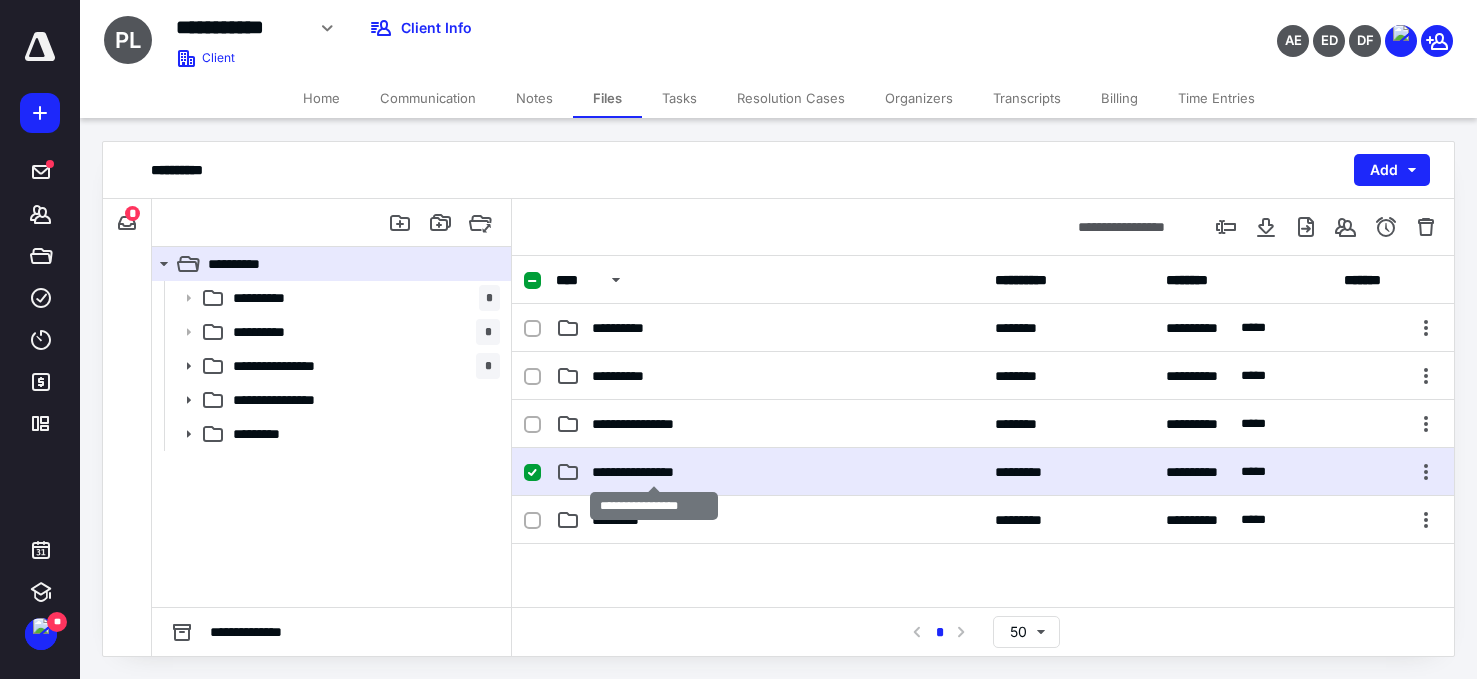 click on "**********" at bounding box center (654, 472) 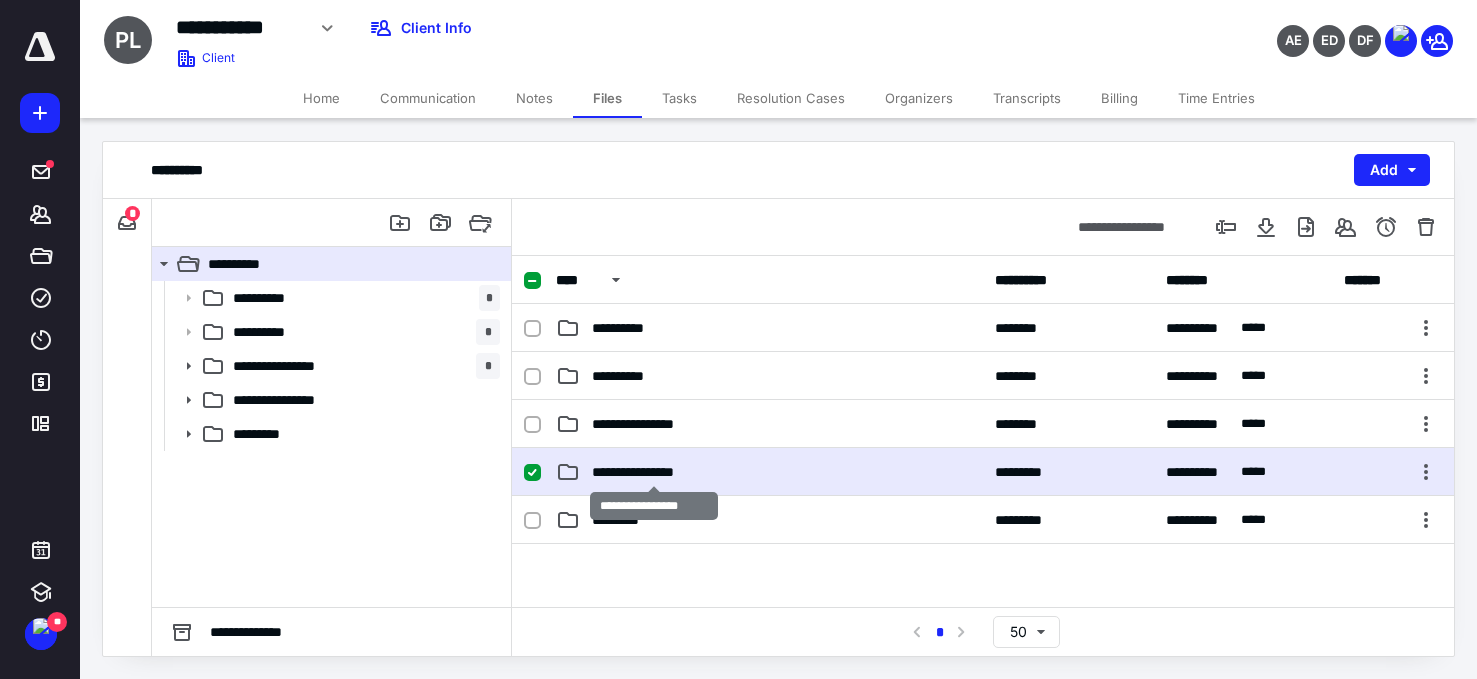 click on "**********" at bounding box center [654, 472] 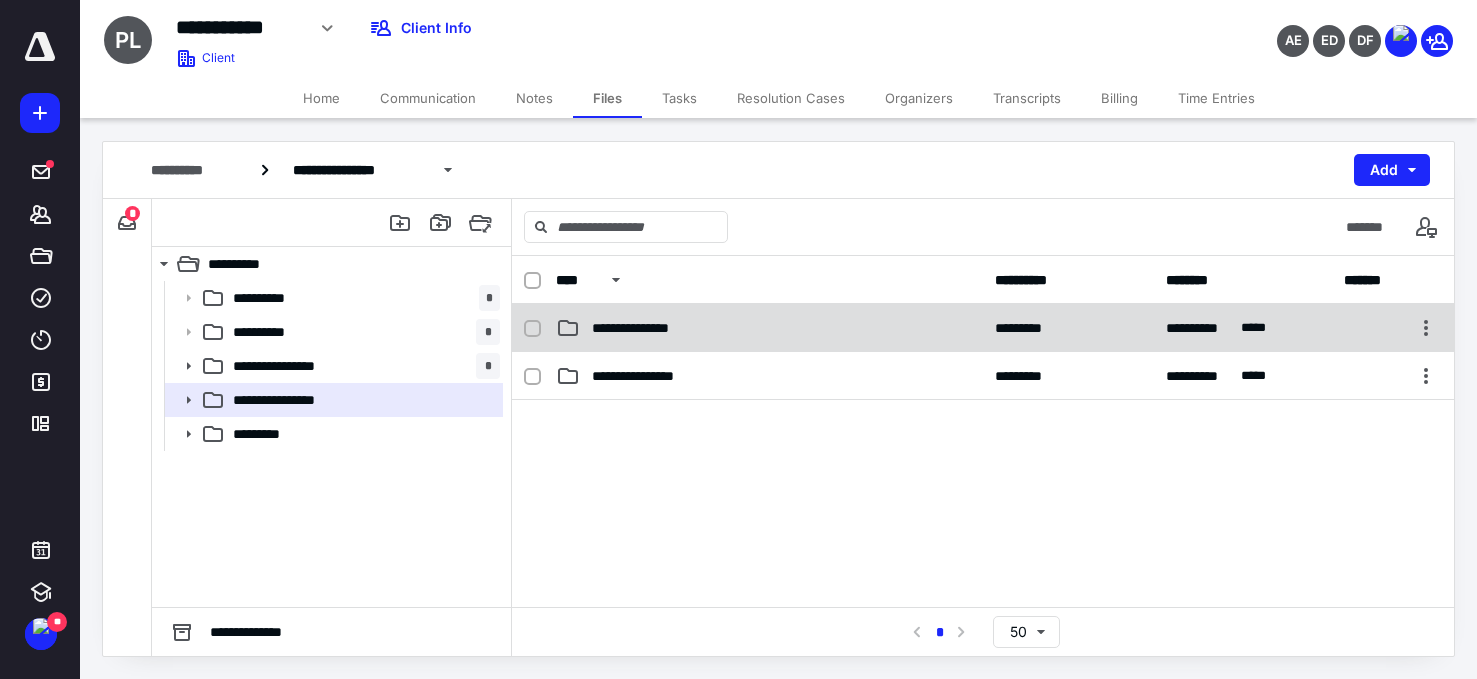 click on "**********" at bounding box center [648, 328] 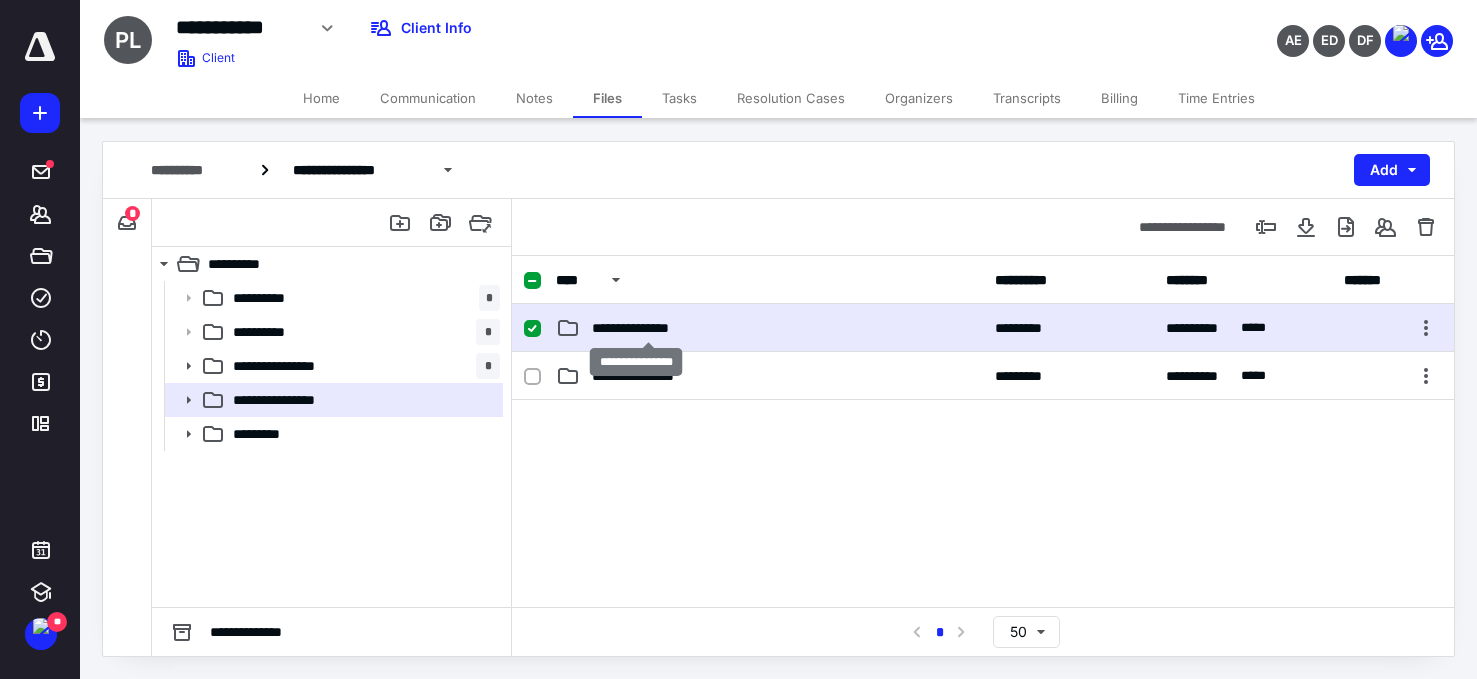 click on "**********" at bounding box center [648, 328] 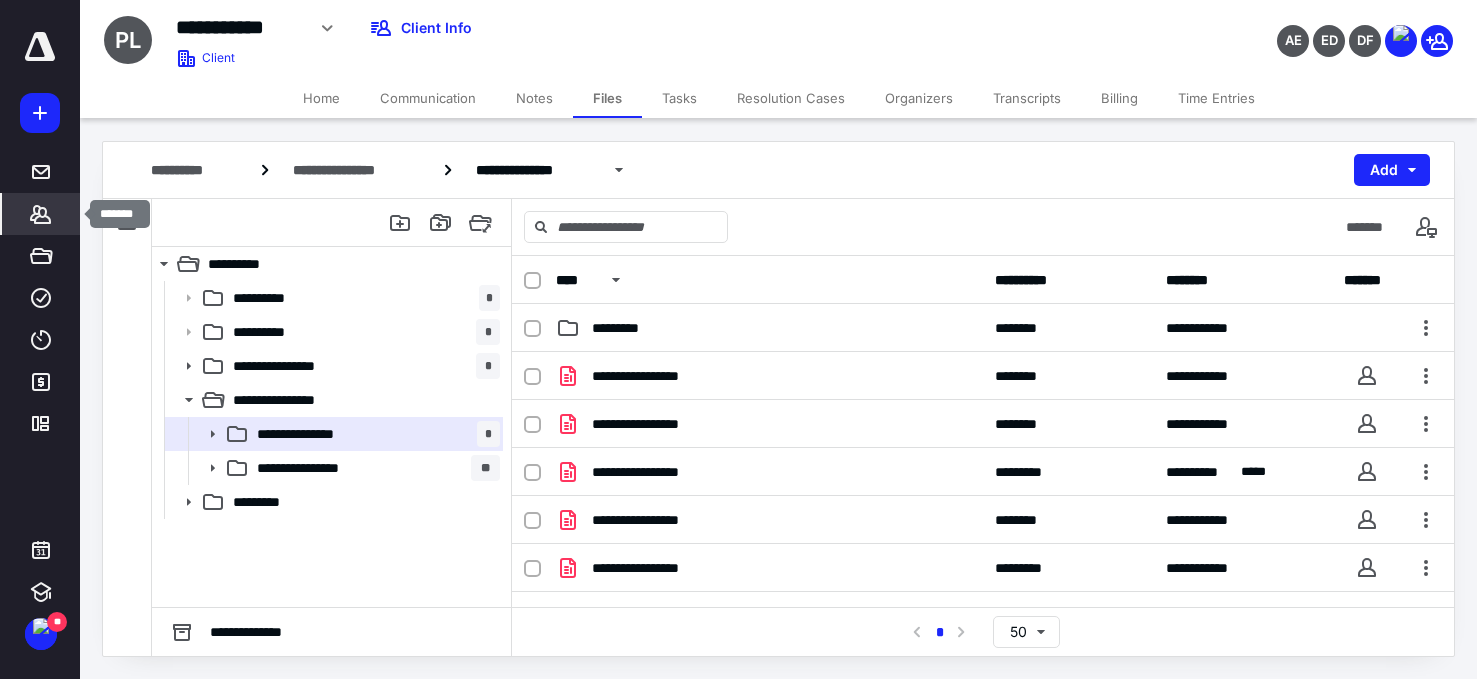 click 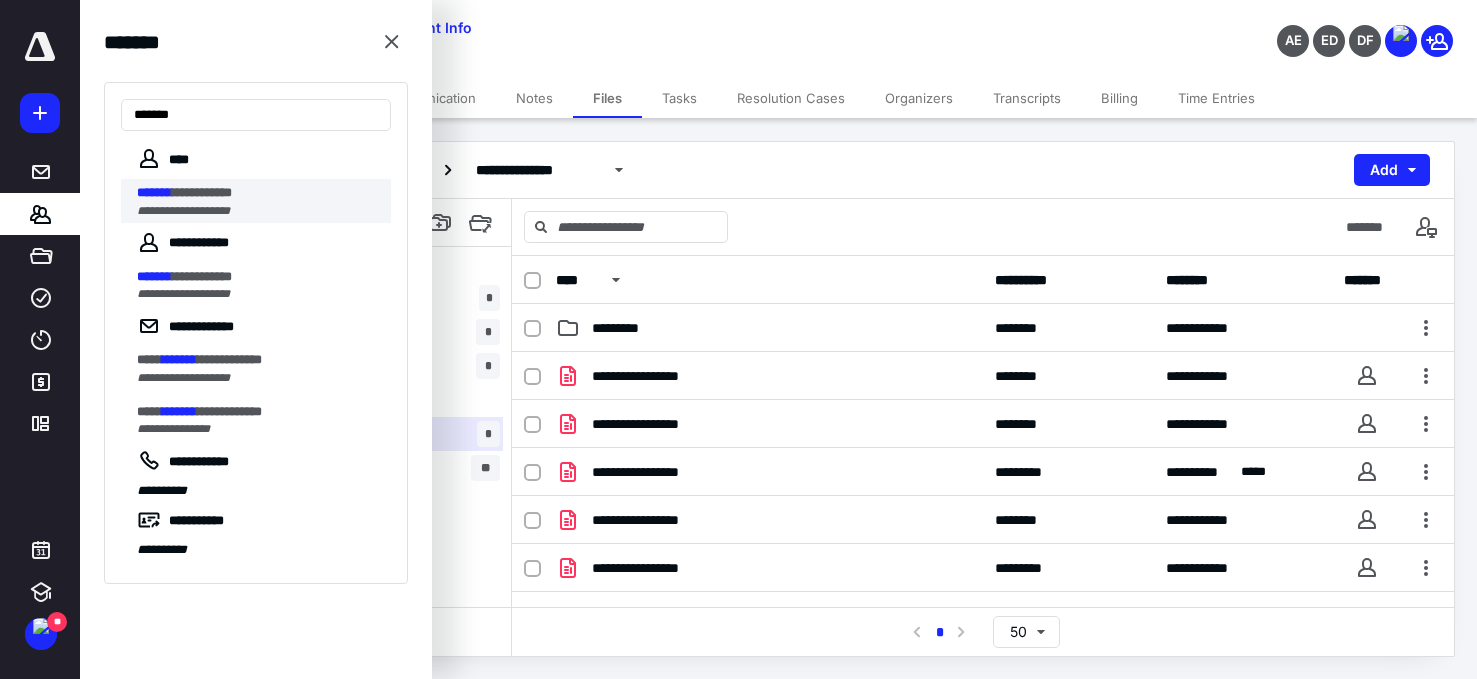 type on "*******" 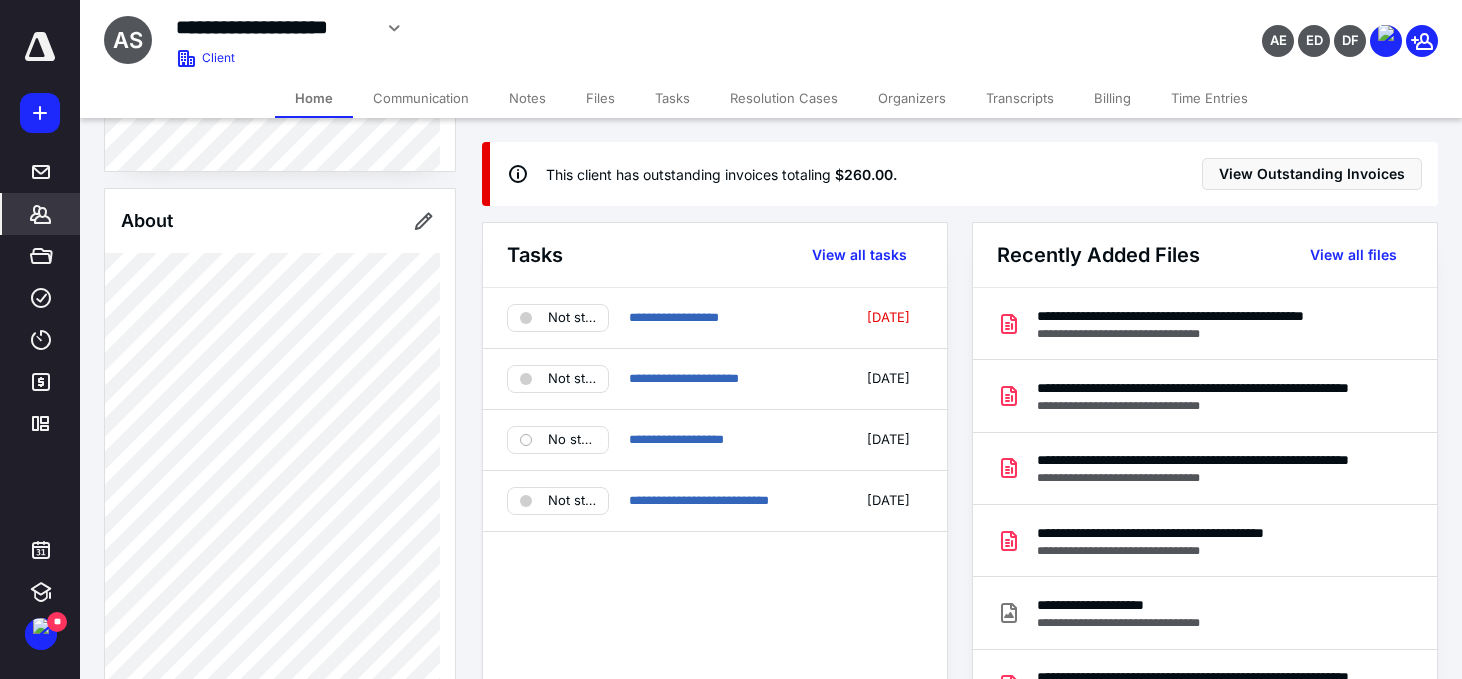 scroll, scrollTop: 636, scrollLeft: 0, axis: vertical 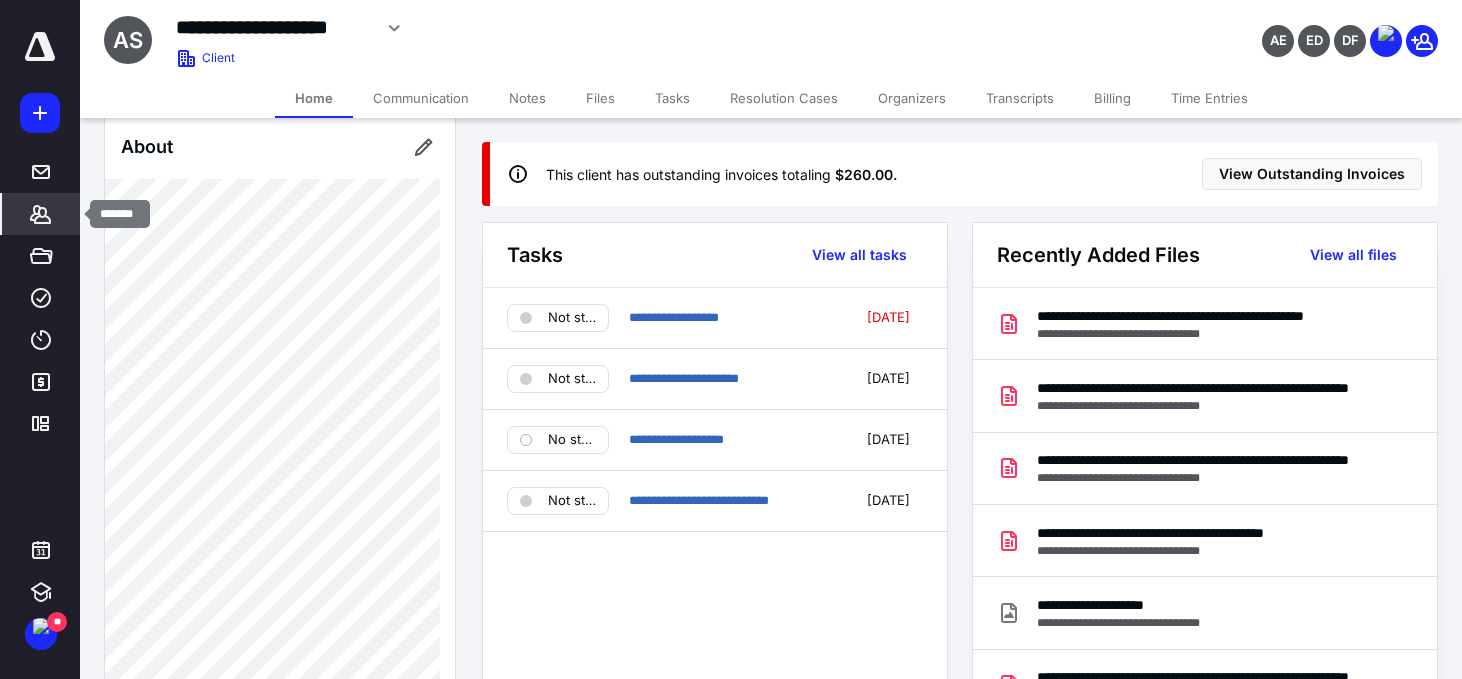 click on "*******" at bounding box center (41, 214) 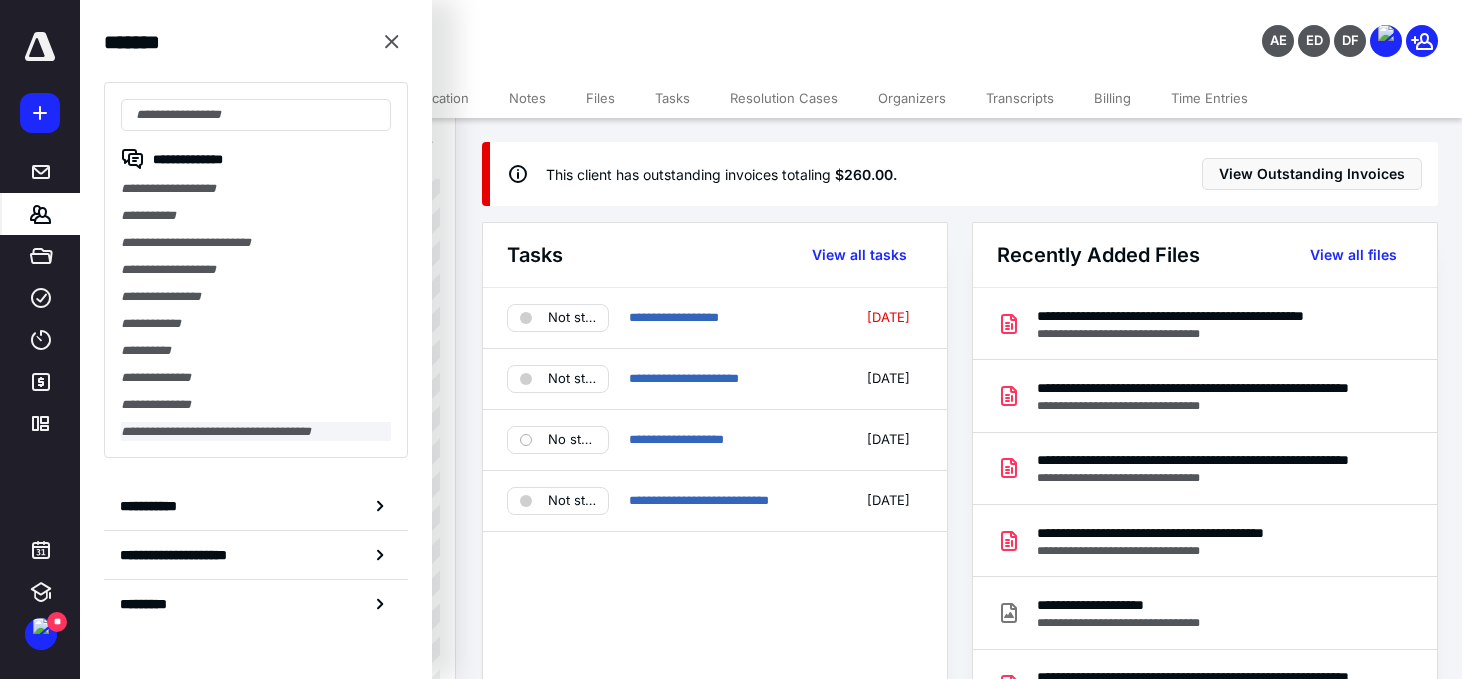 click on "**********" at bounding box center (256, 431) 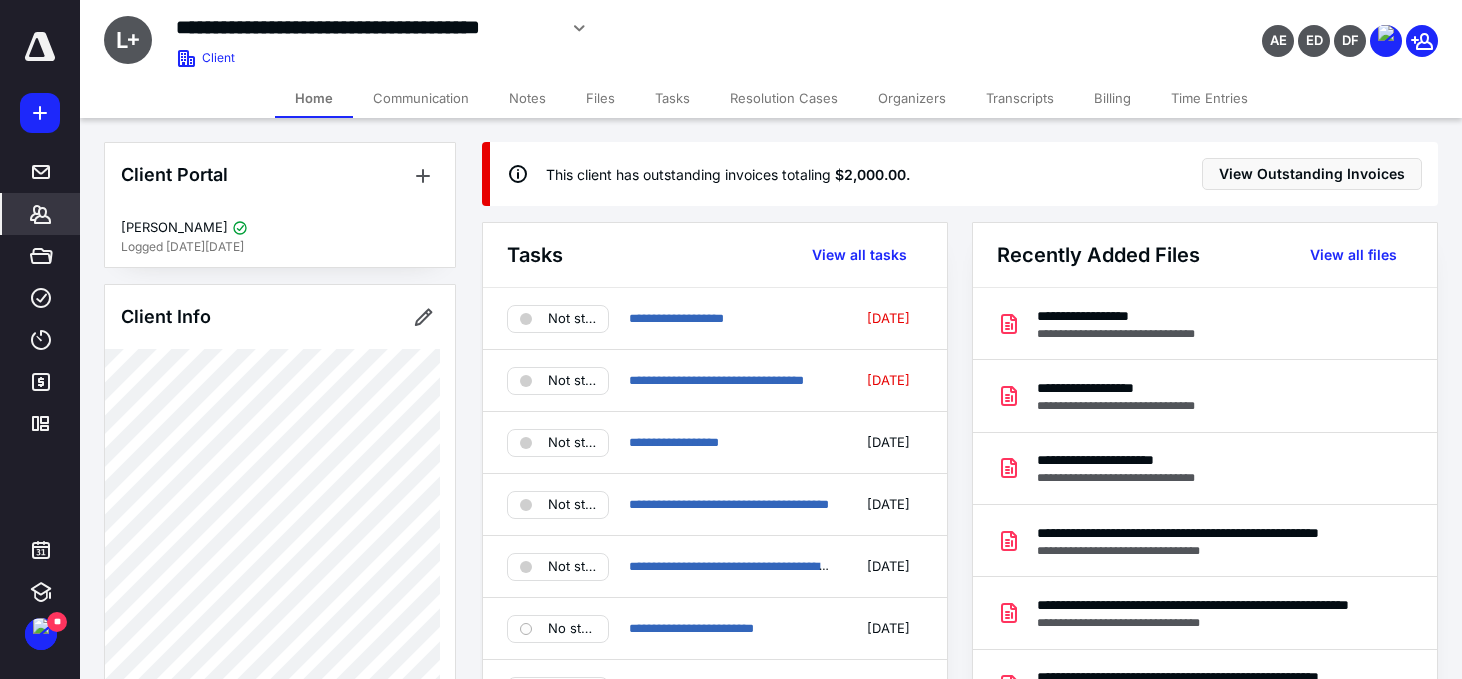 scroll, scrollTop: 23, scrollLeft: 0, axis: vertical 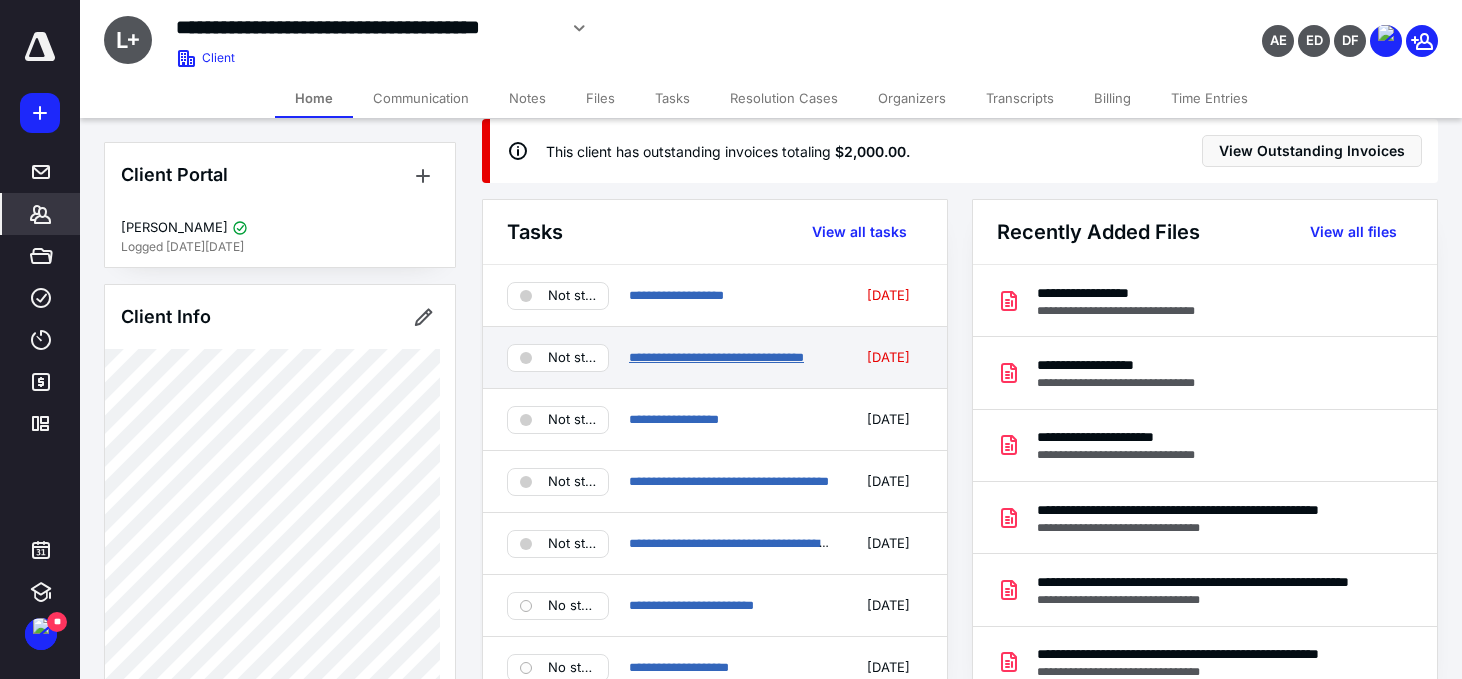 click on "**********" at bounding box center [716, 357] 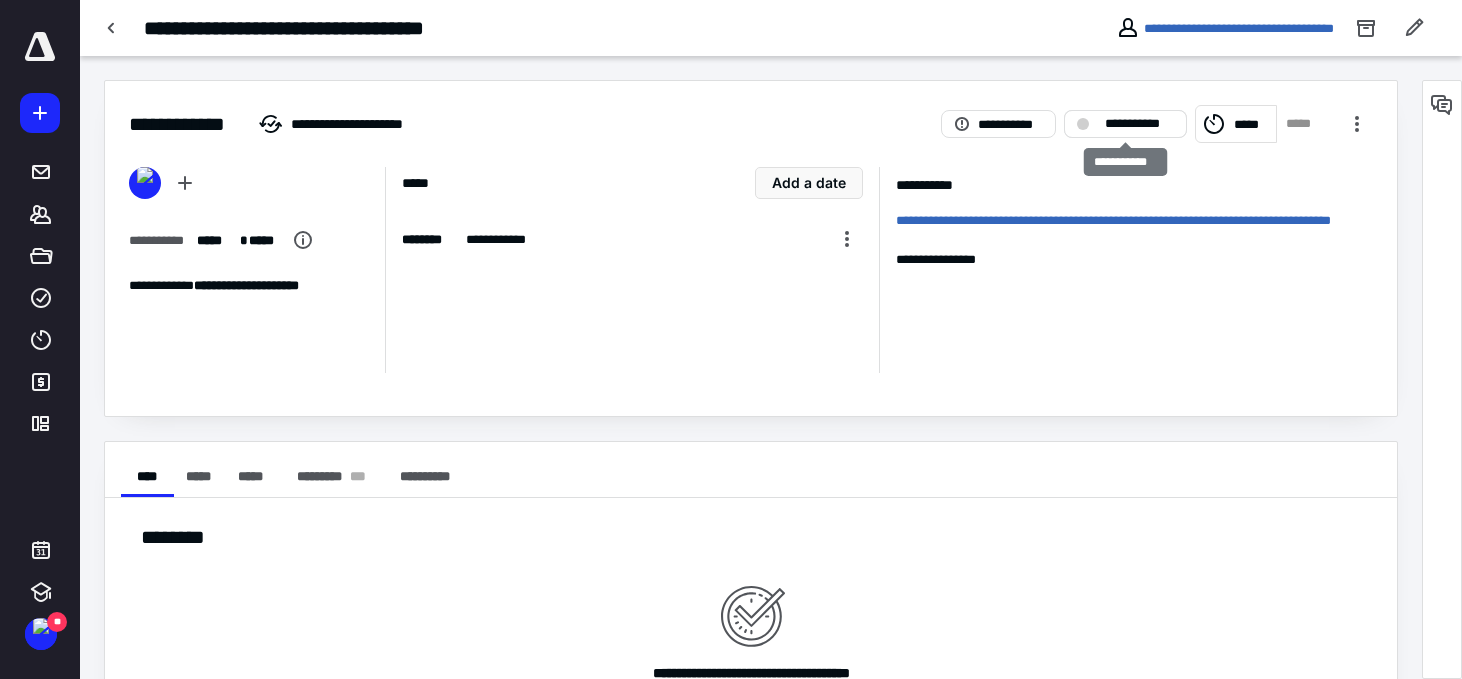 click on "**********" at bounding box center (1125, 124) 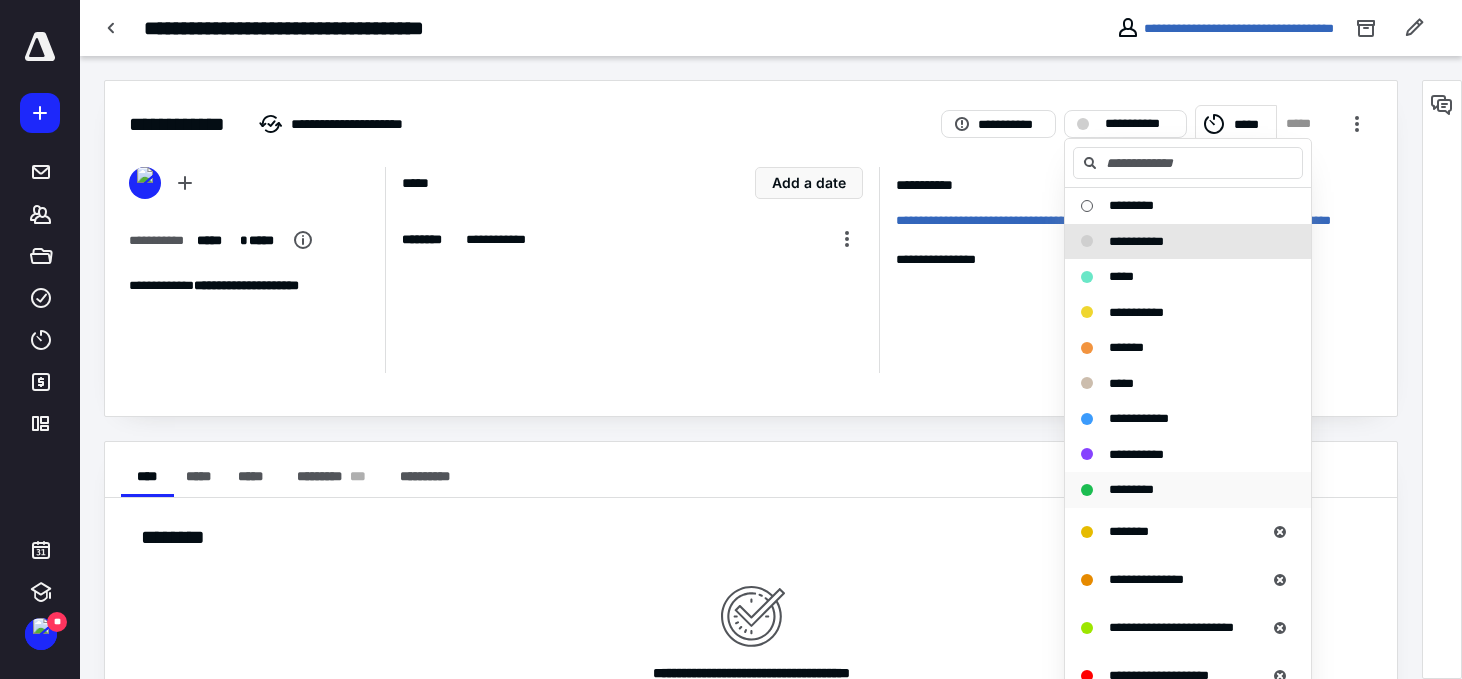 click on "*********" at bounding box center (1131, 489) 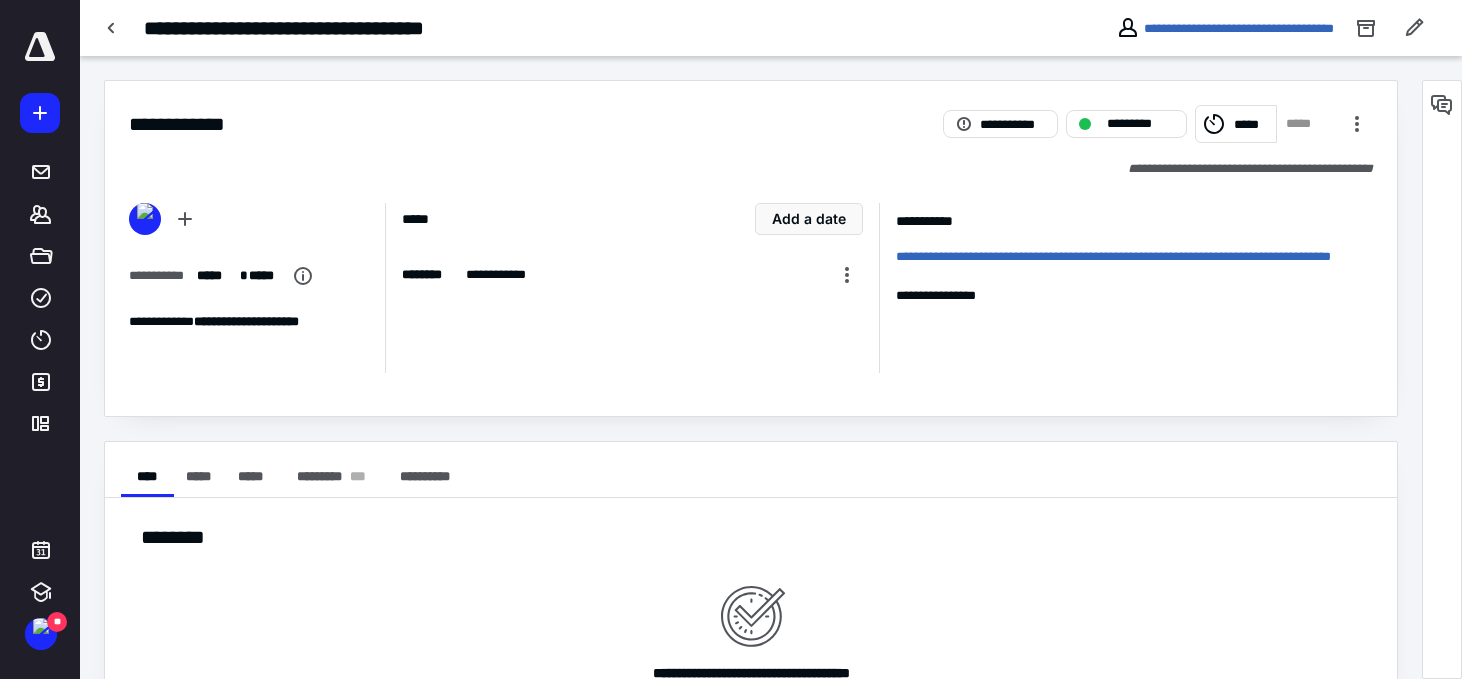 click on "**********" at bounding box center (1239, 28) 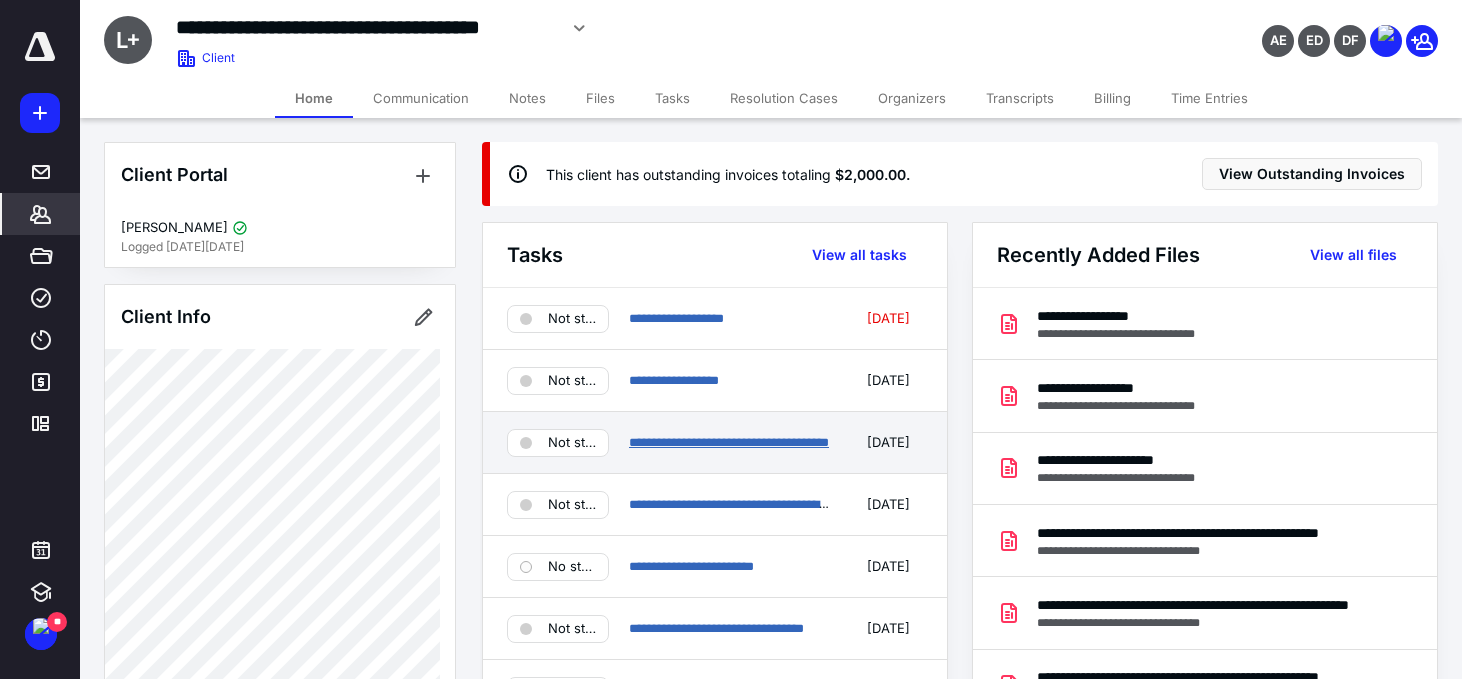 click on "**********" at bounding box center [729, 442] 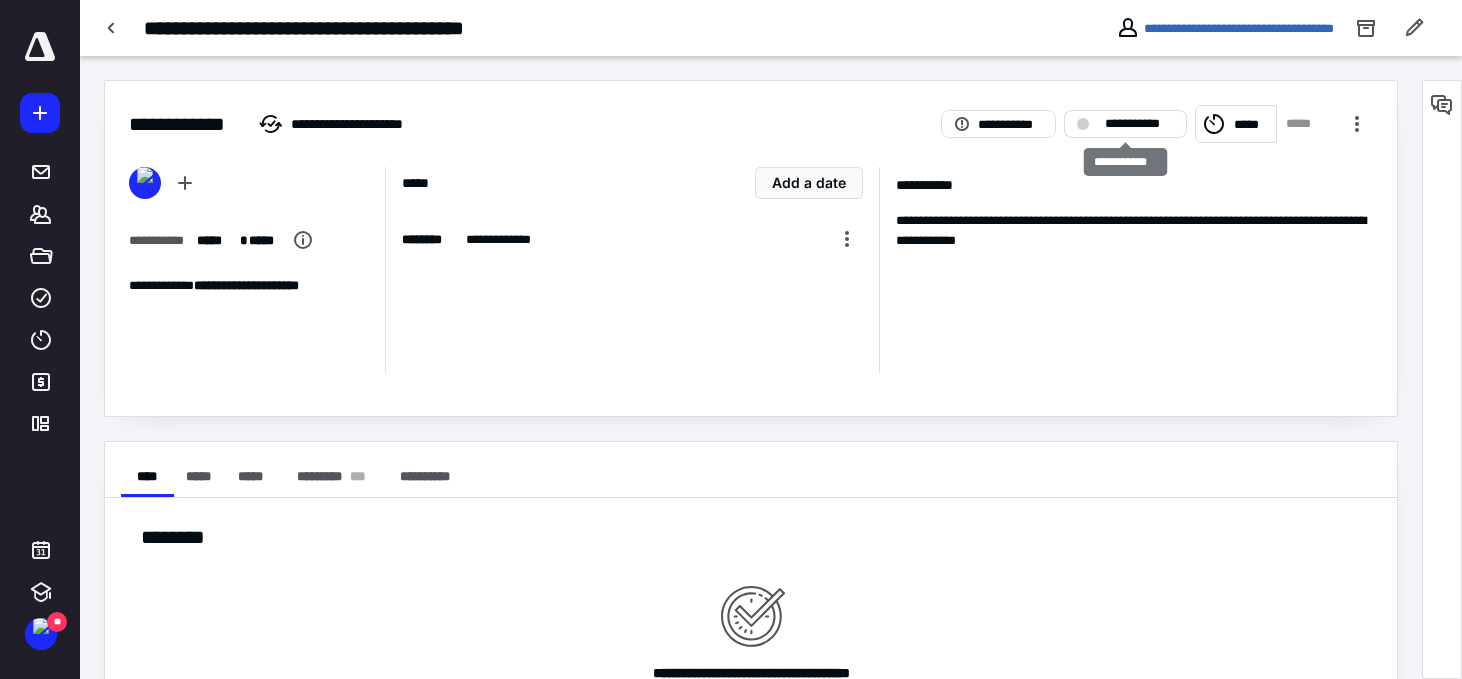 click on "**********" at bounding box center [1139, 124] 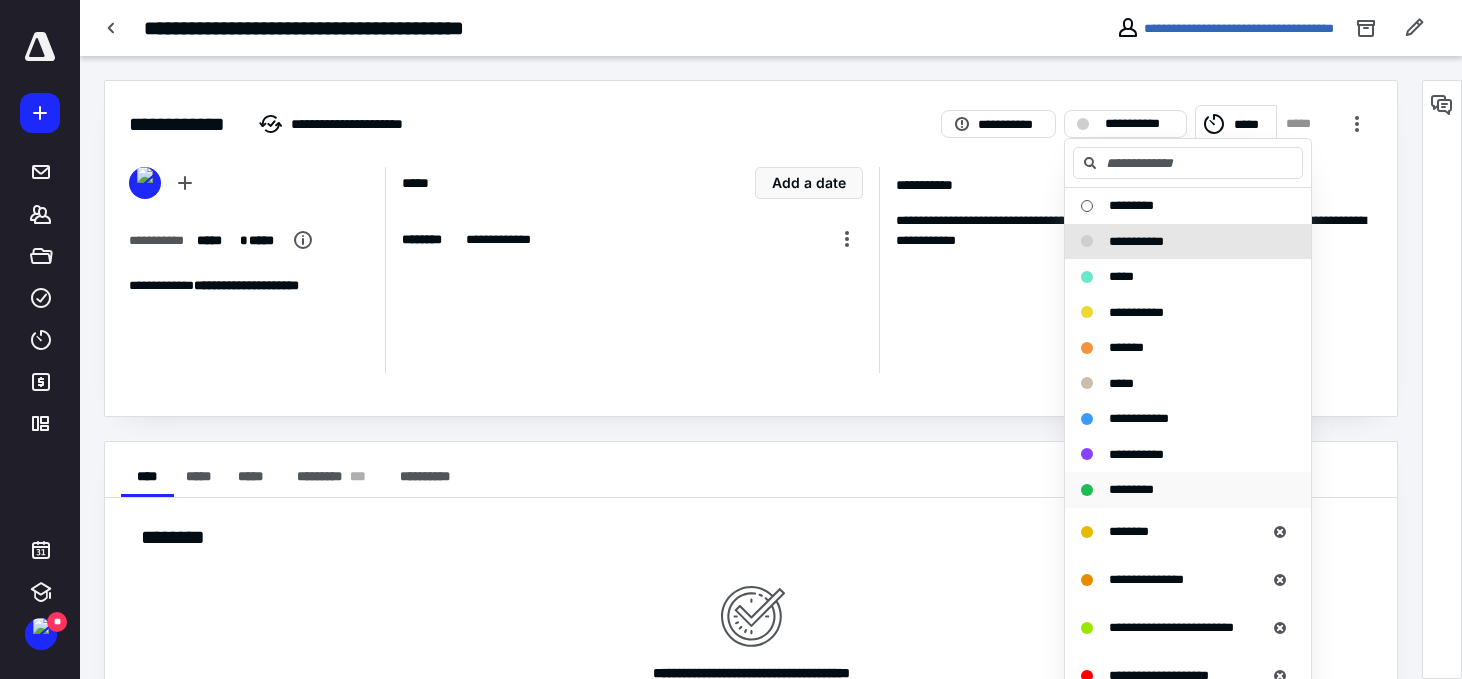 click on "*********" at bounding box center (1188, 490) 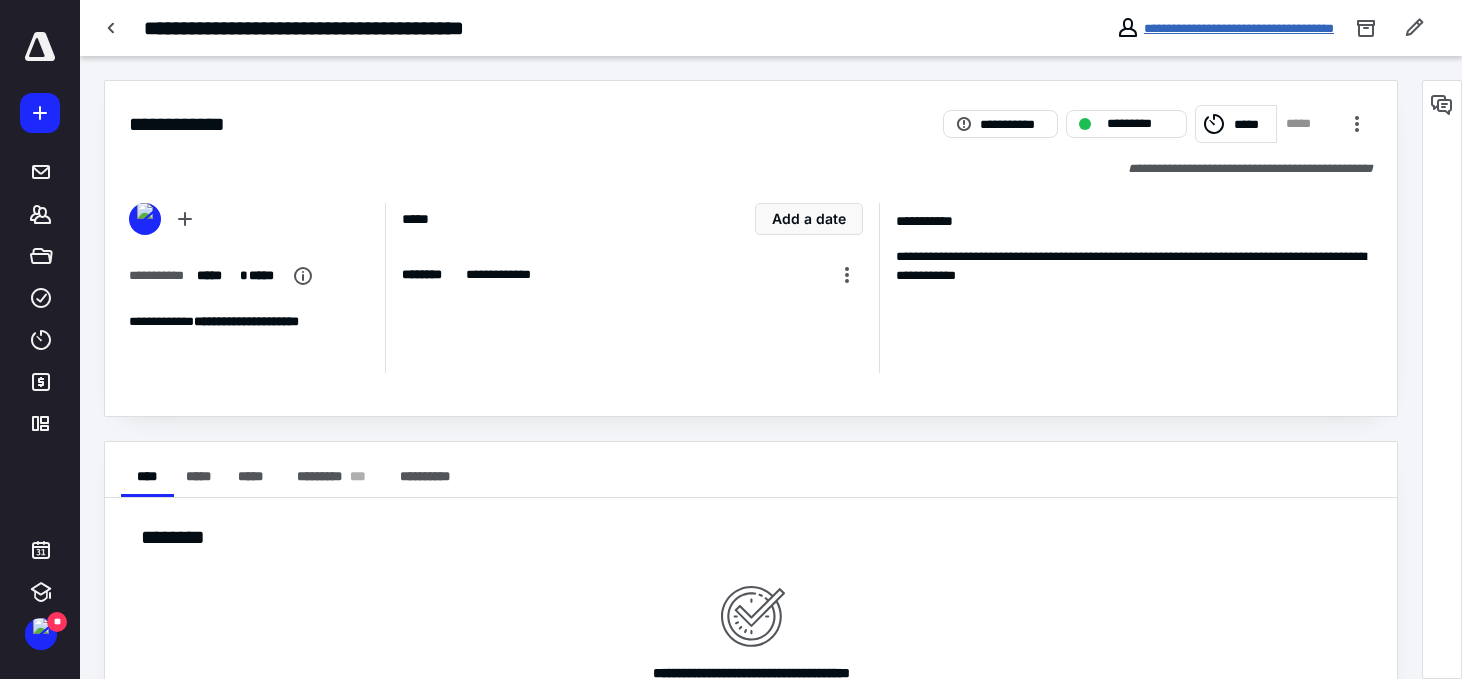 click on "**********" at bounding box center (1239, 28) 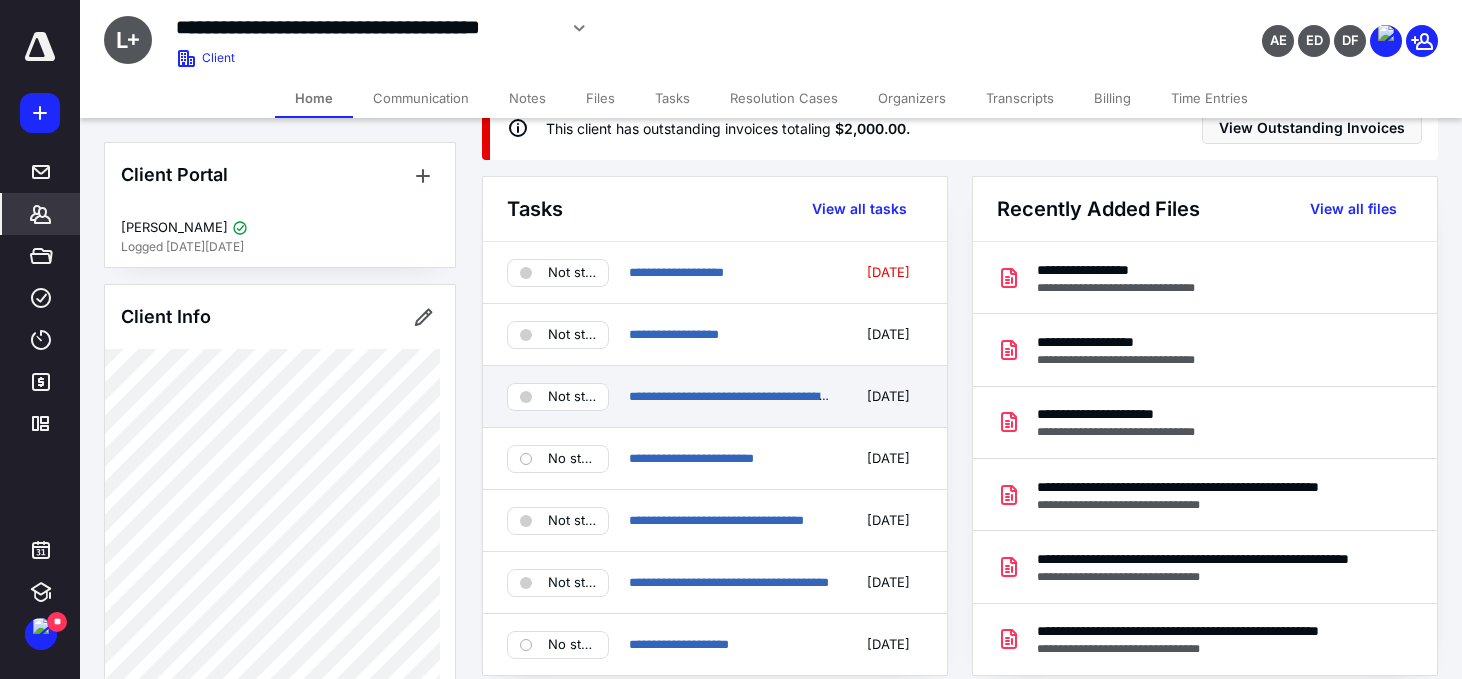 scroll, scrollTop: 191, scrollLeft: 0, axis: vertical 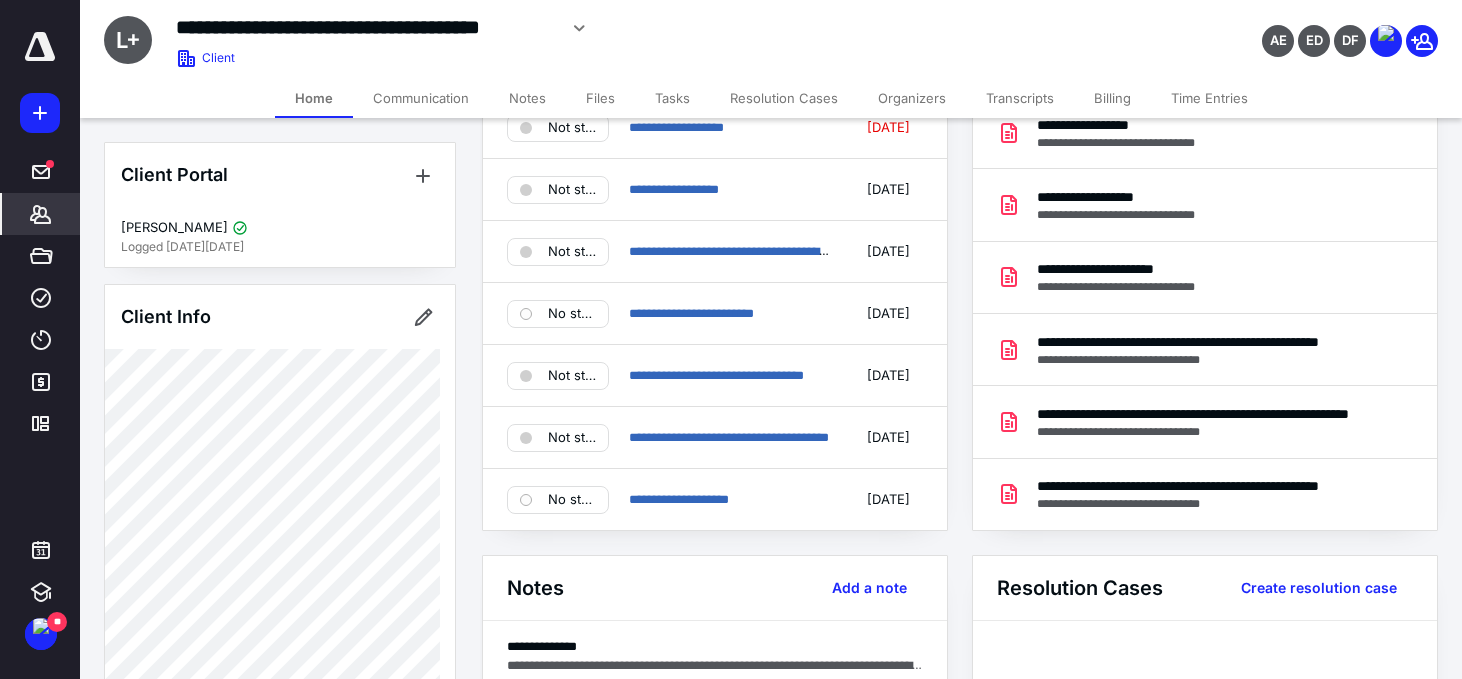 click 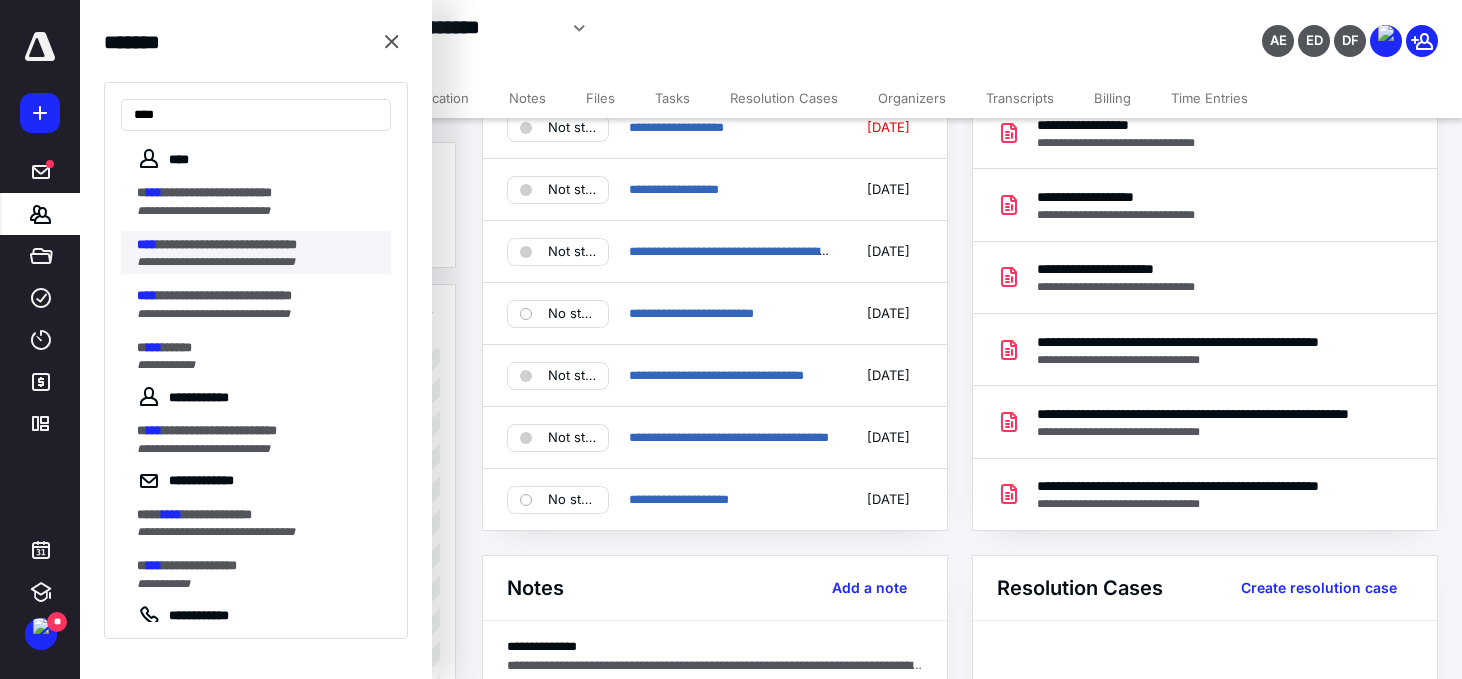 type on "****" 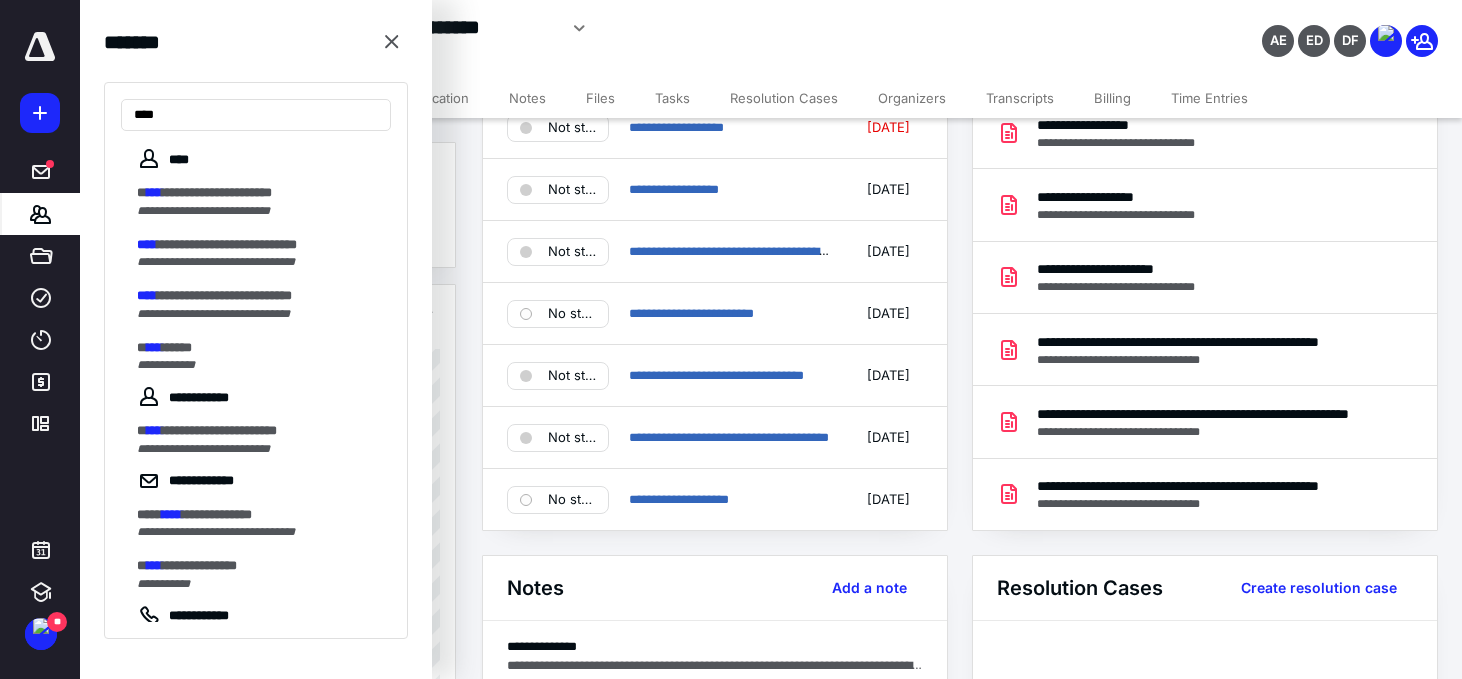 click on "**********" at bounding box center (216, 262) 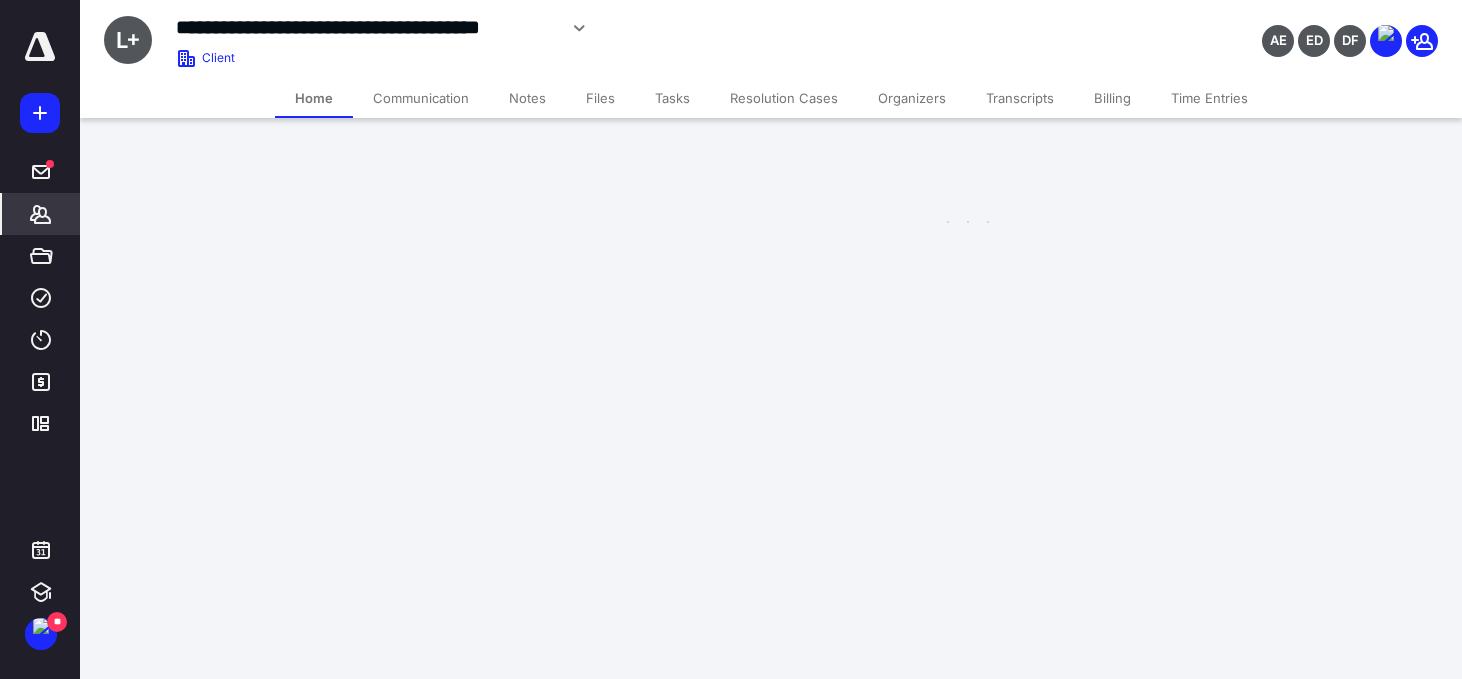 scroll, scrollTop: 0, scrollLeft: 0, axis: both 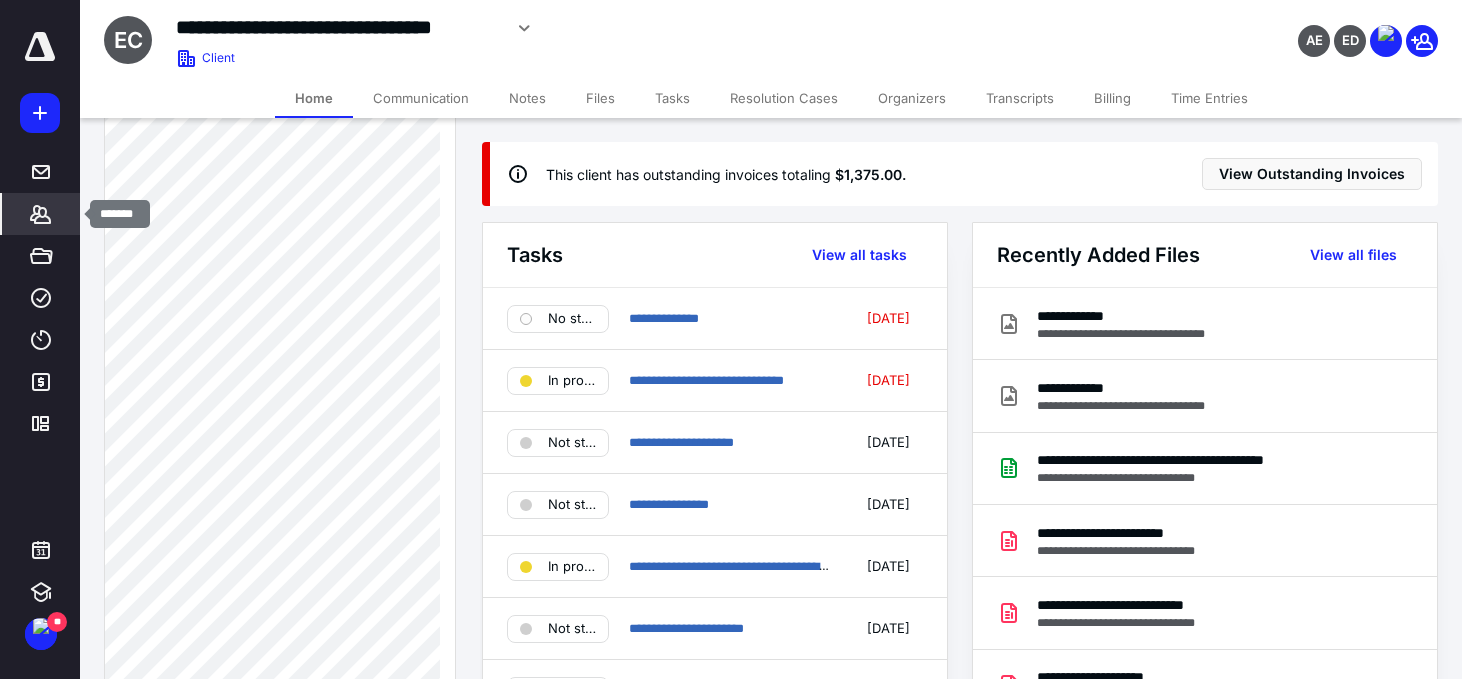 click 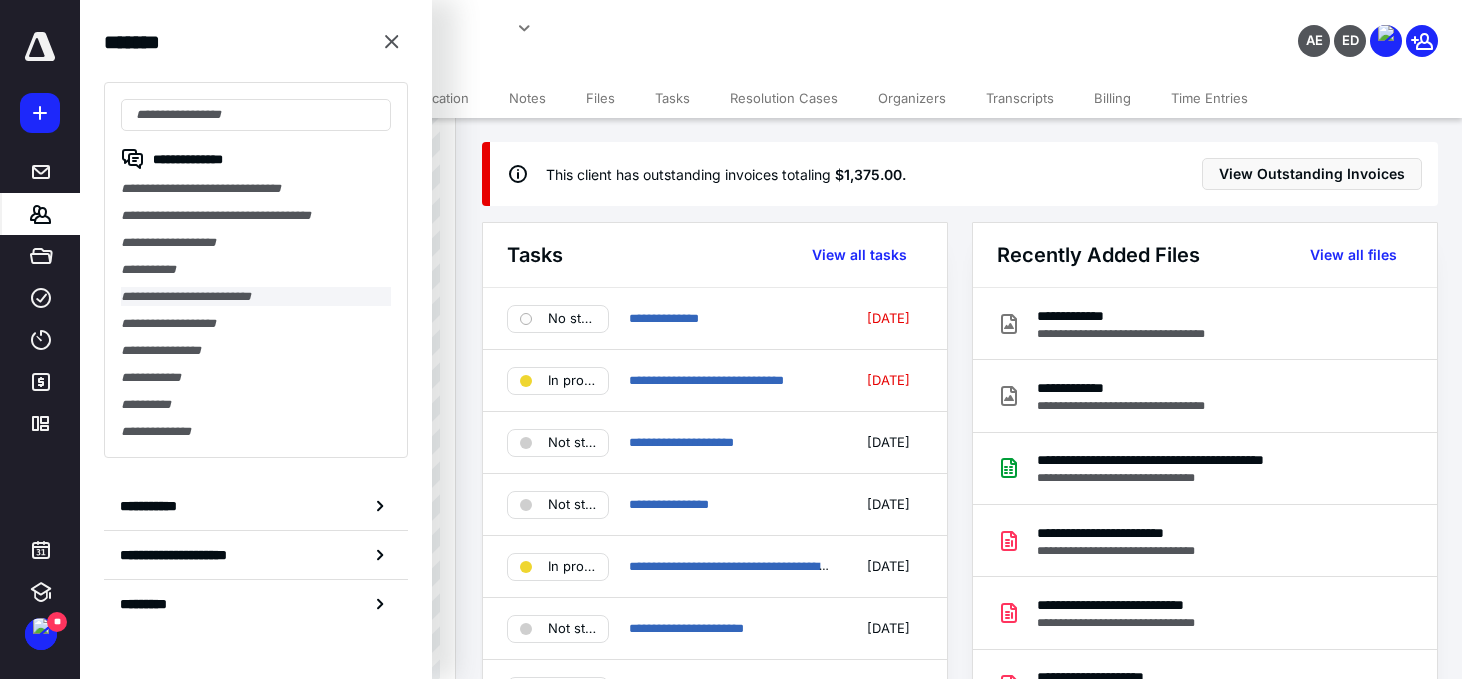 click on "**********" at bounding box center [256, 296] 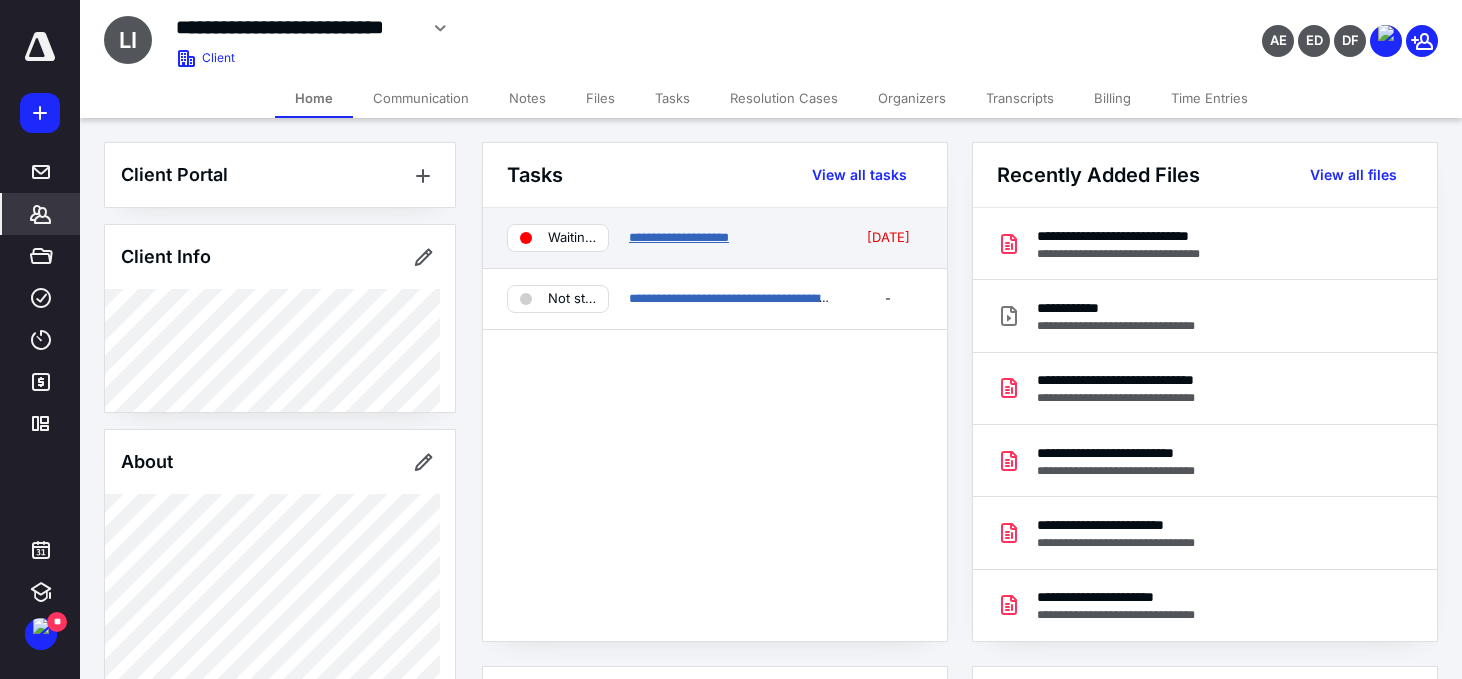click on "**********" at bounding box center (679, 237) 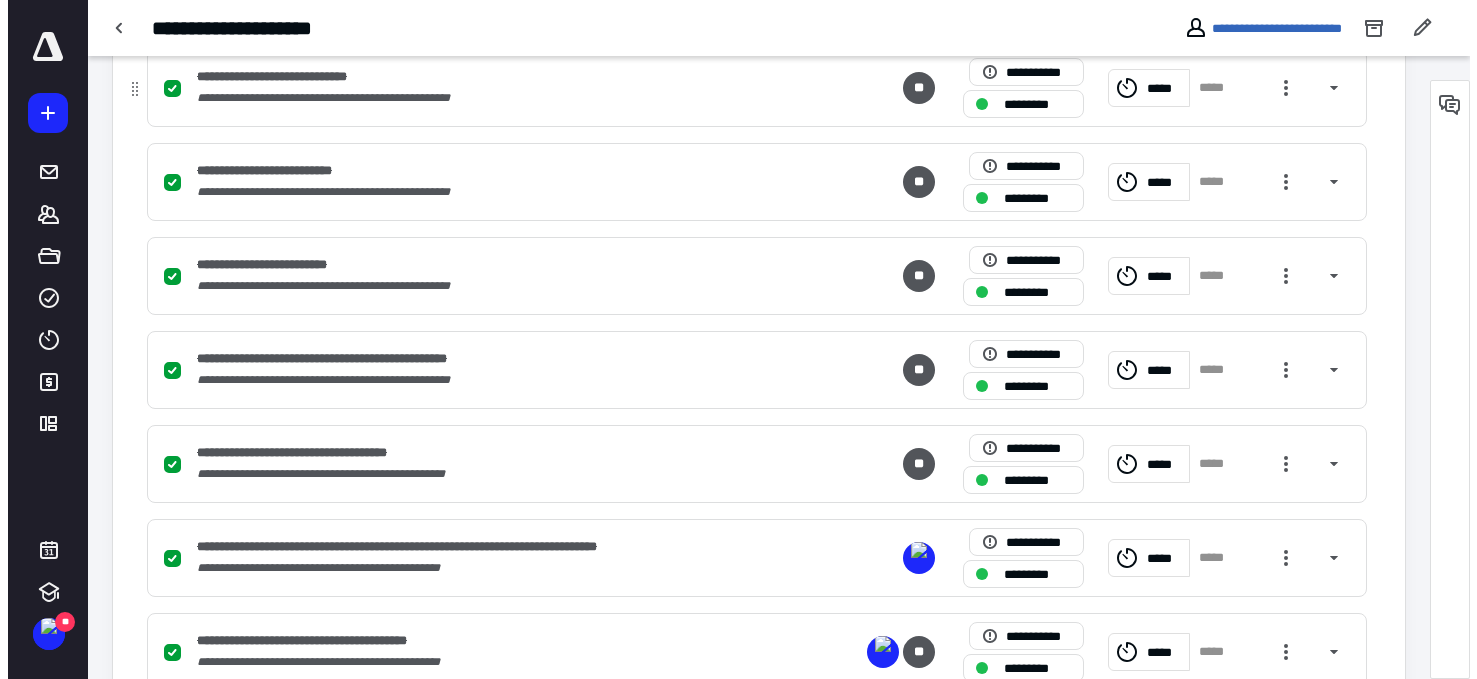 scroll, scrollTop: 242, scrollLeft: 0, axis: vertical 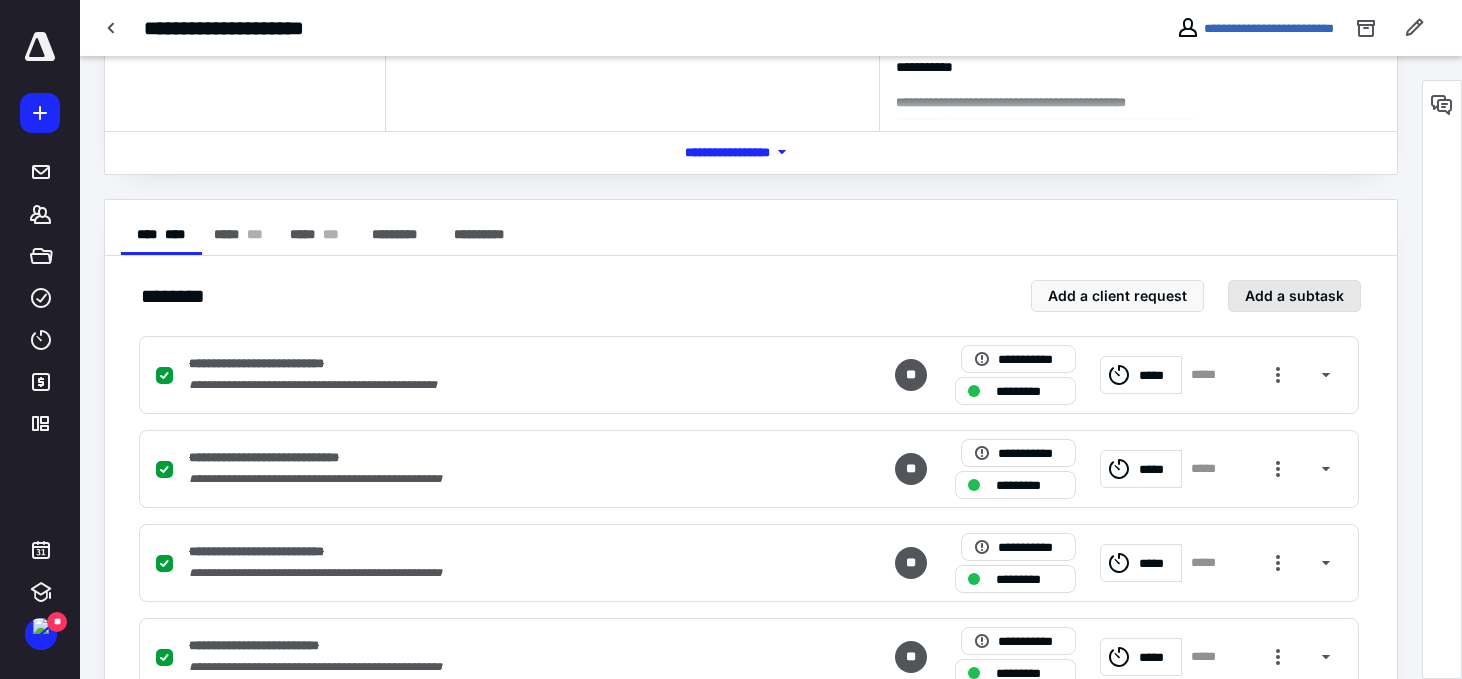 click on "Add a subtask" at bounding box center [1294, 296] 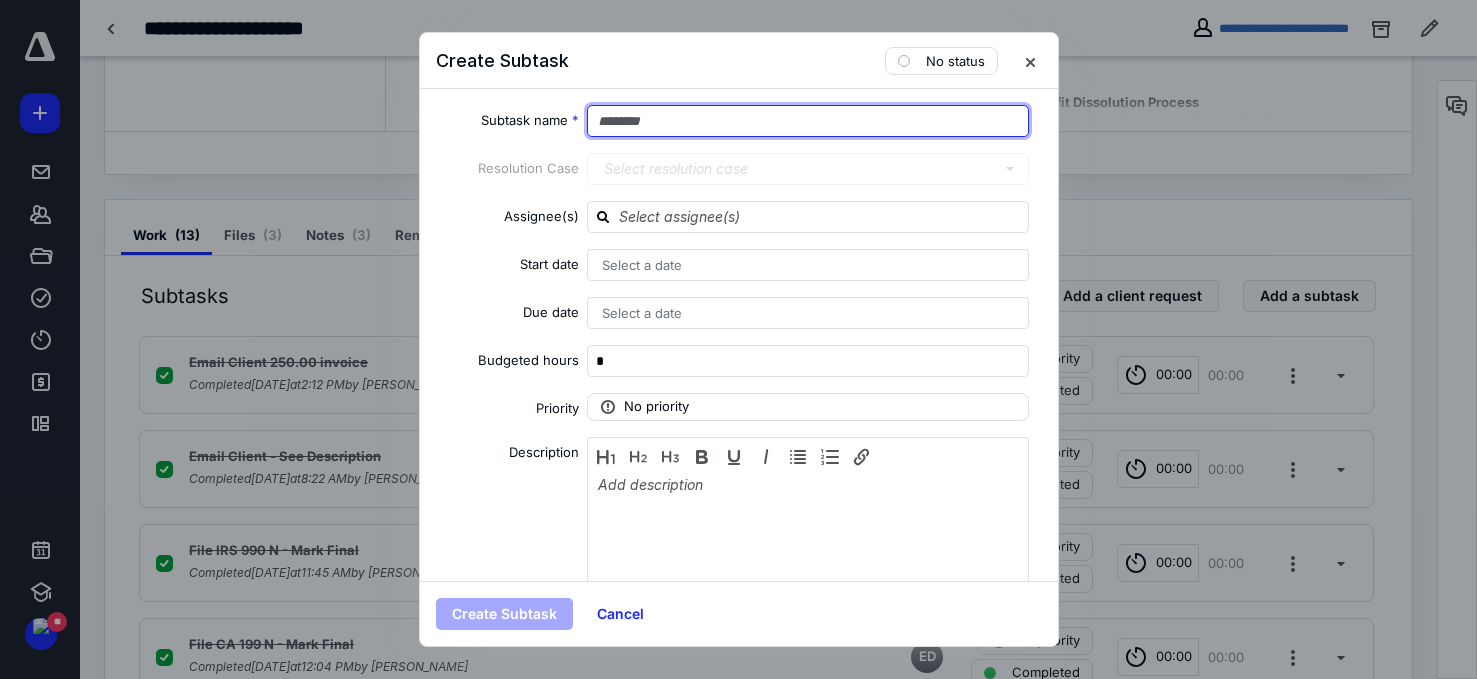 click at bounding box center (808, 121) 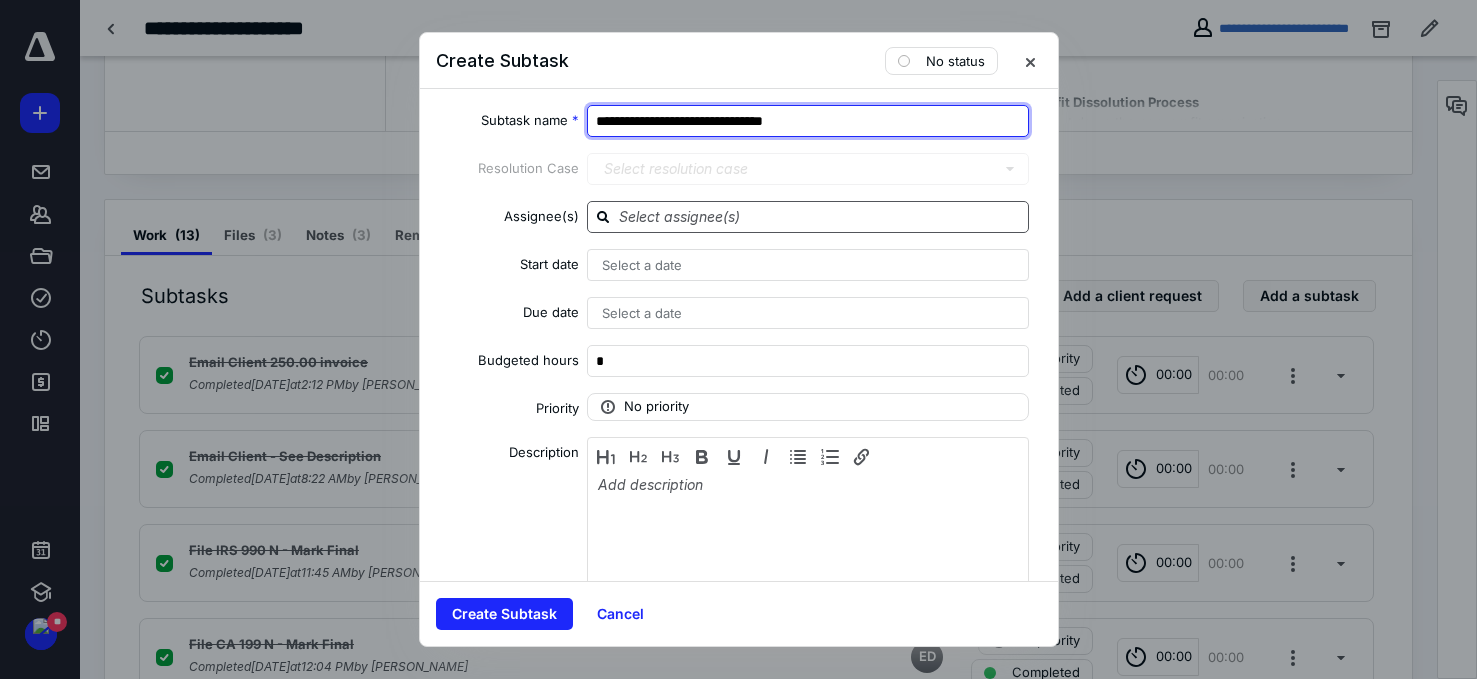 type on "**********" 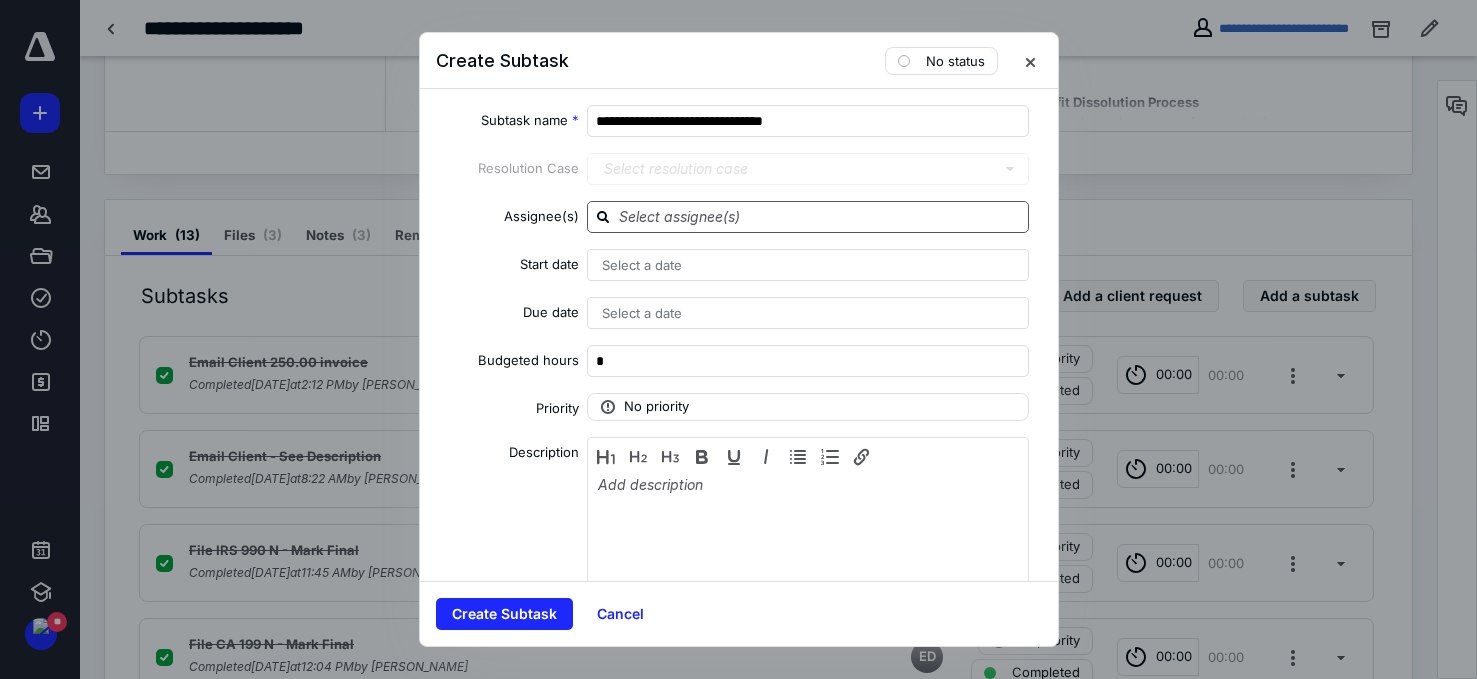 click at bounding box center (820, 216) 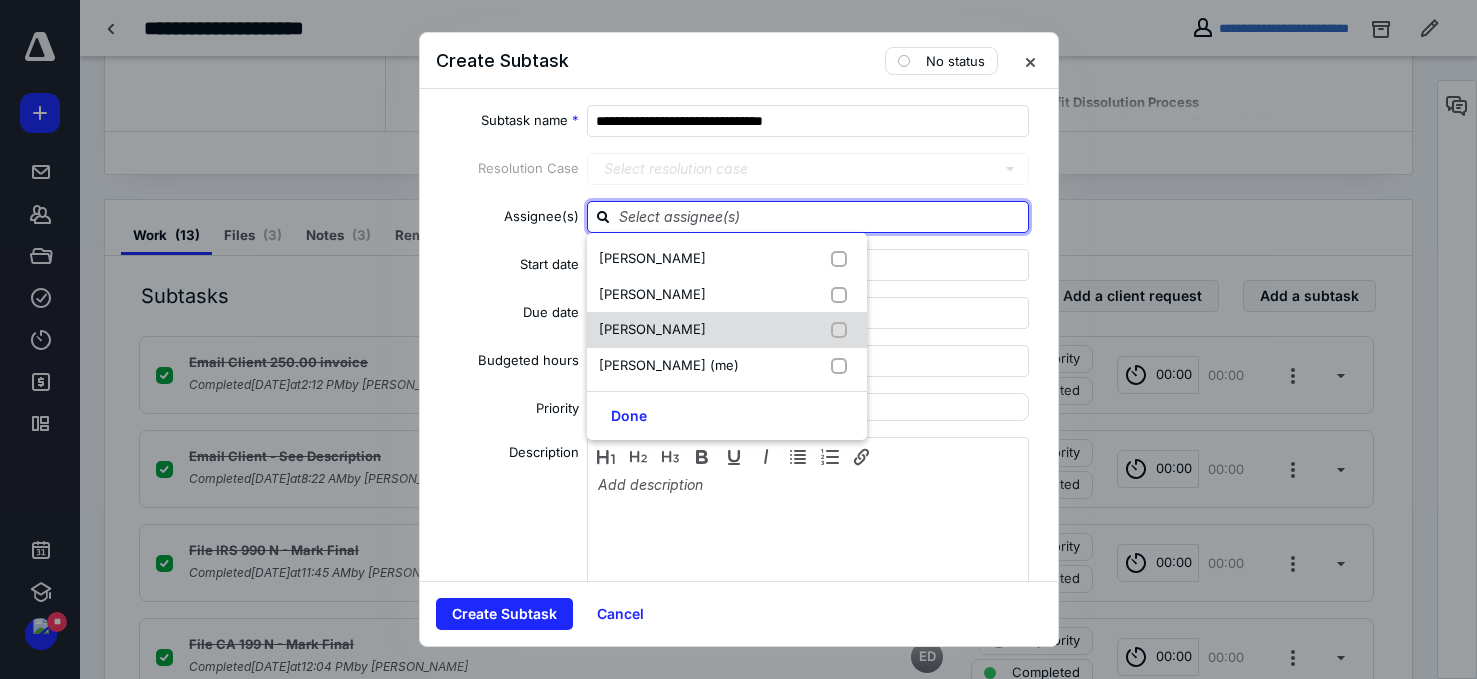 click on "Emily Denson" at bounding box center (652, 329) 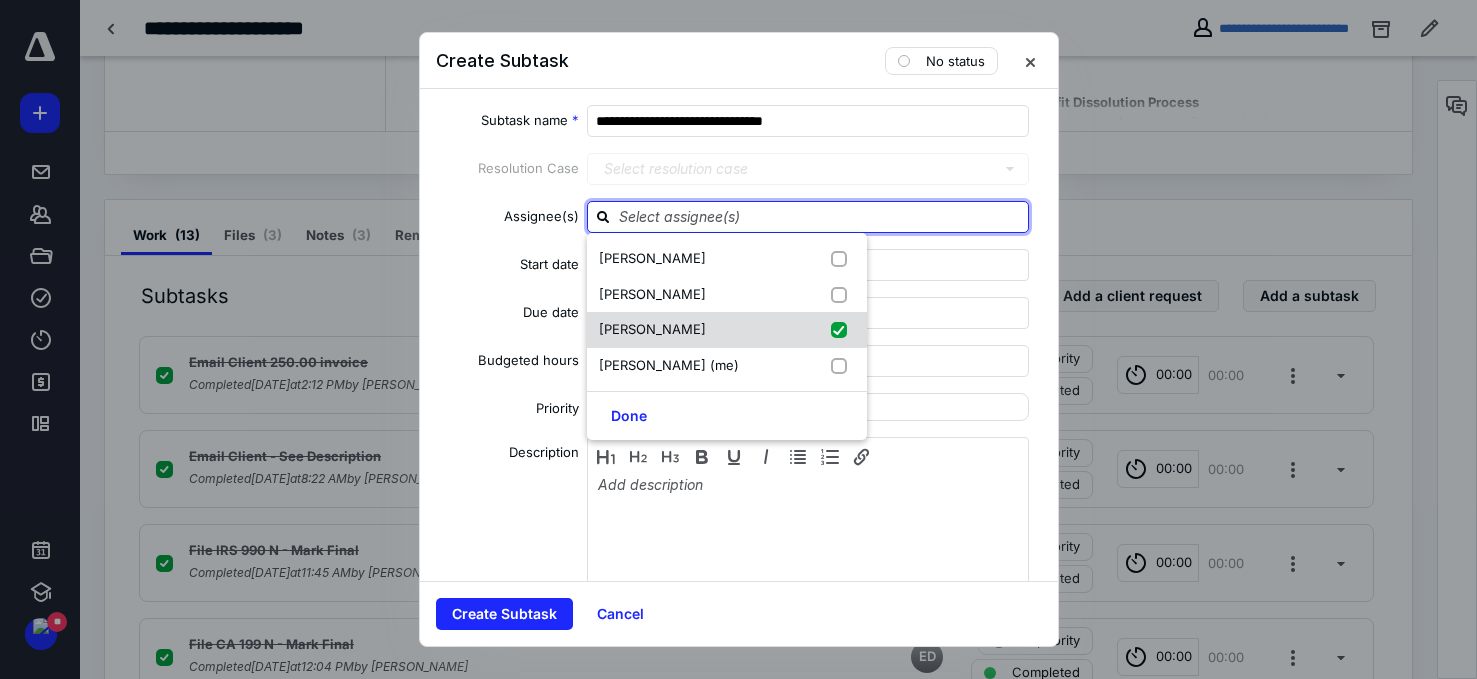 checkbox on "true" 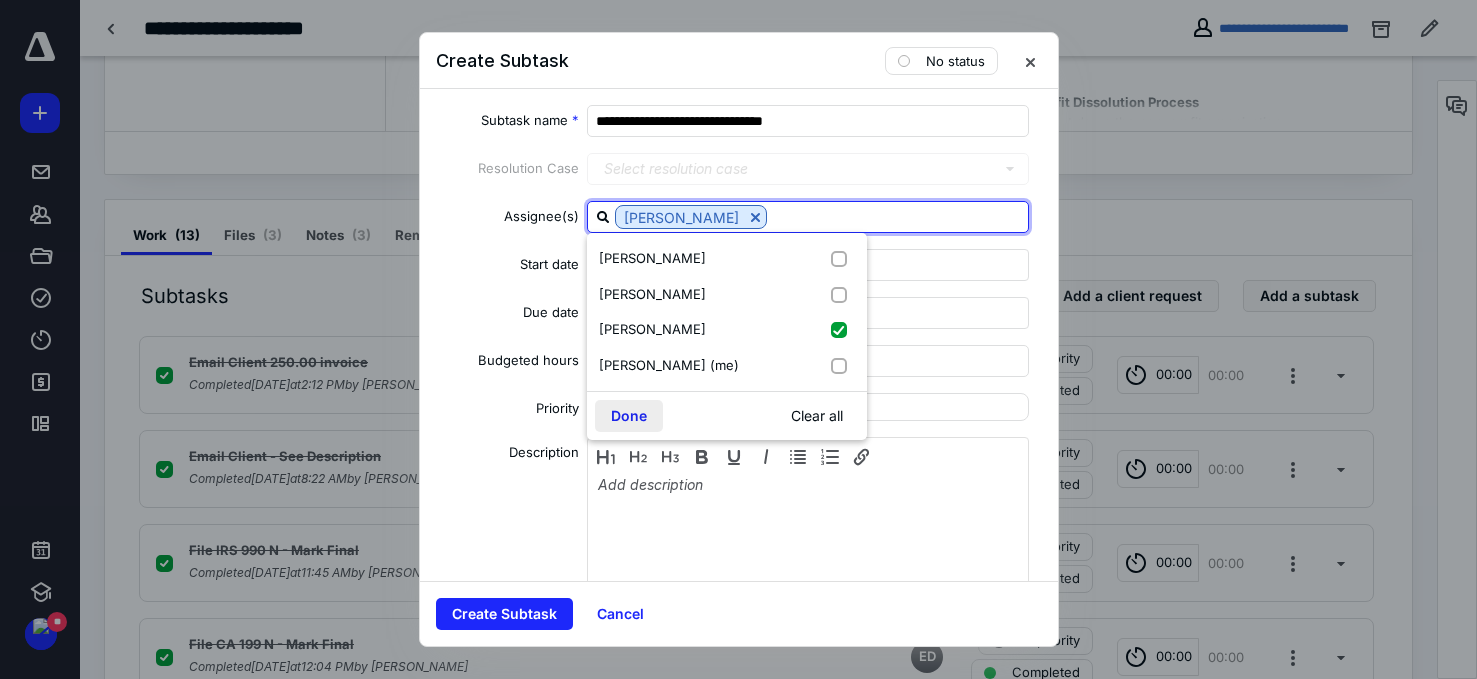 click on "Done" at bounding box center [629, 416] 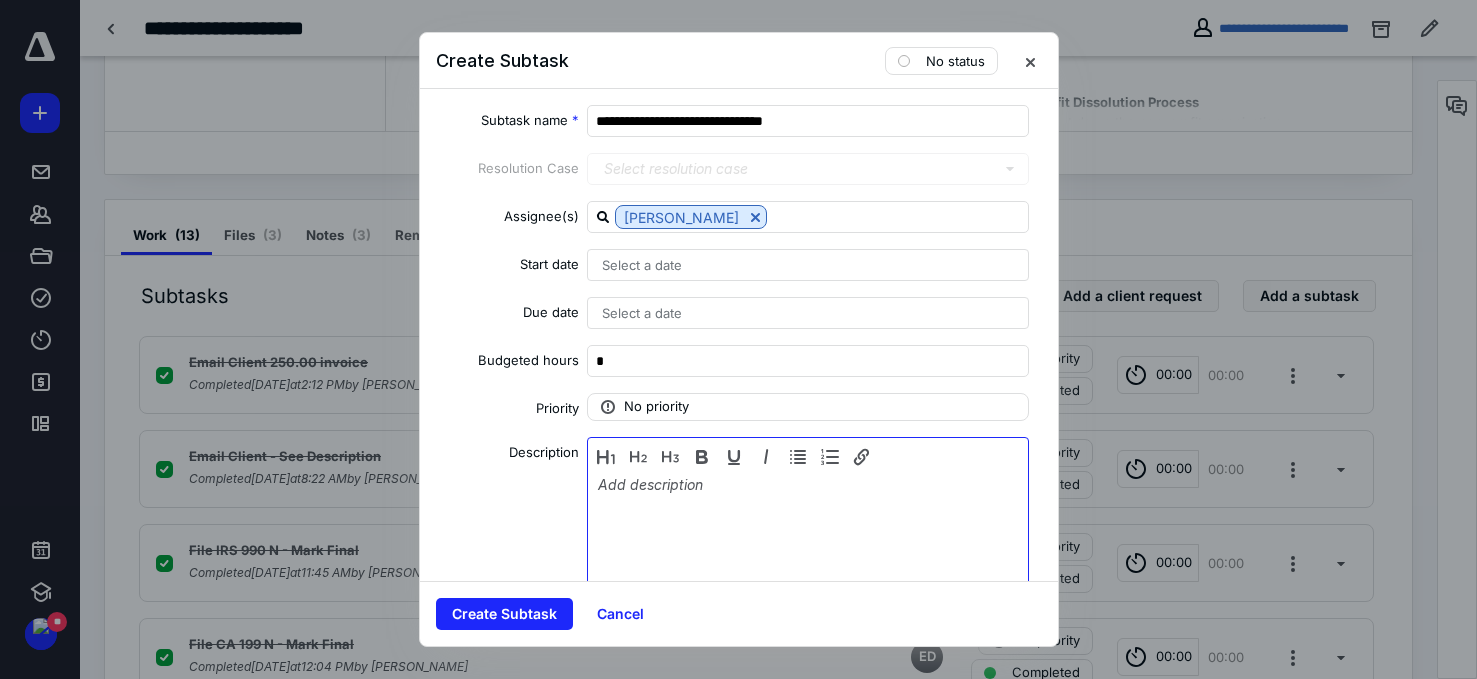 click at bounding box center [808, 526] 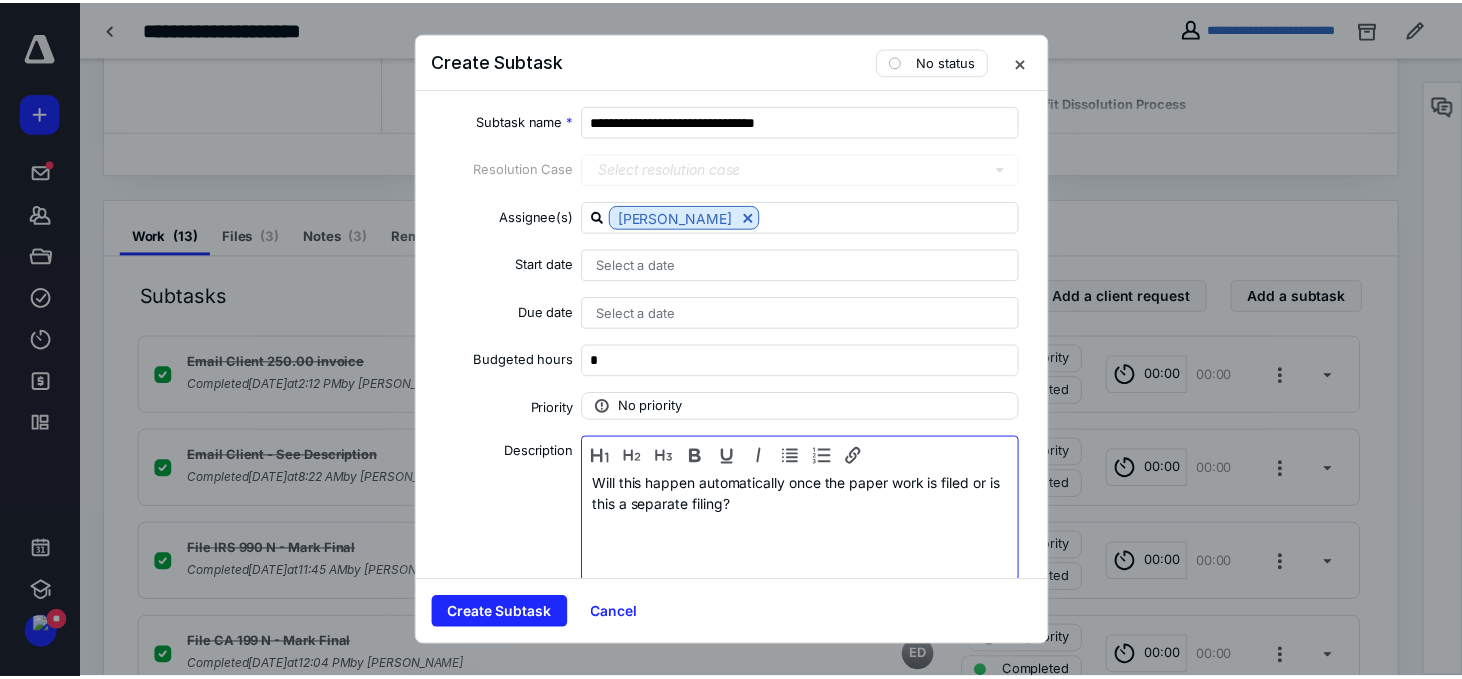 scroll, scrollTop: 36, scrollLeft: 0, axis: vertical 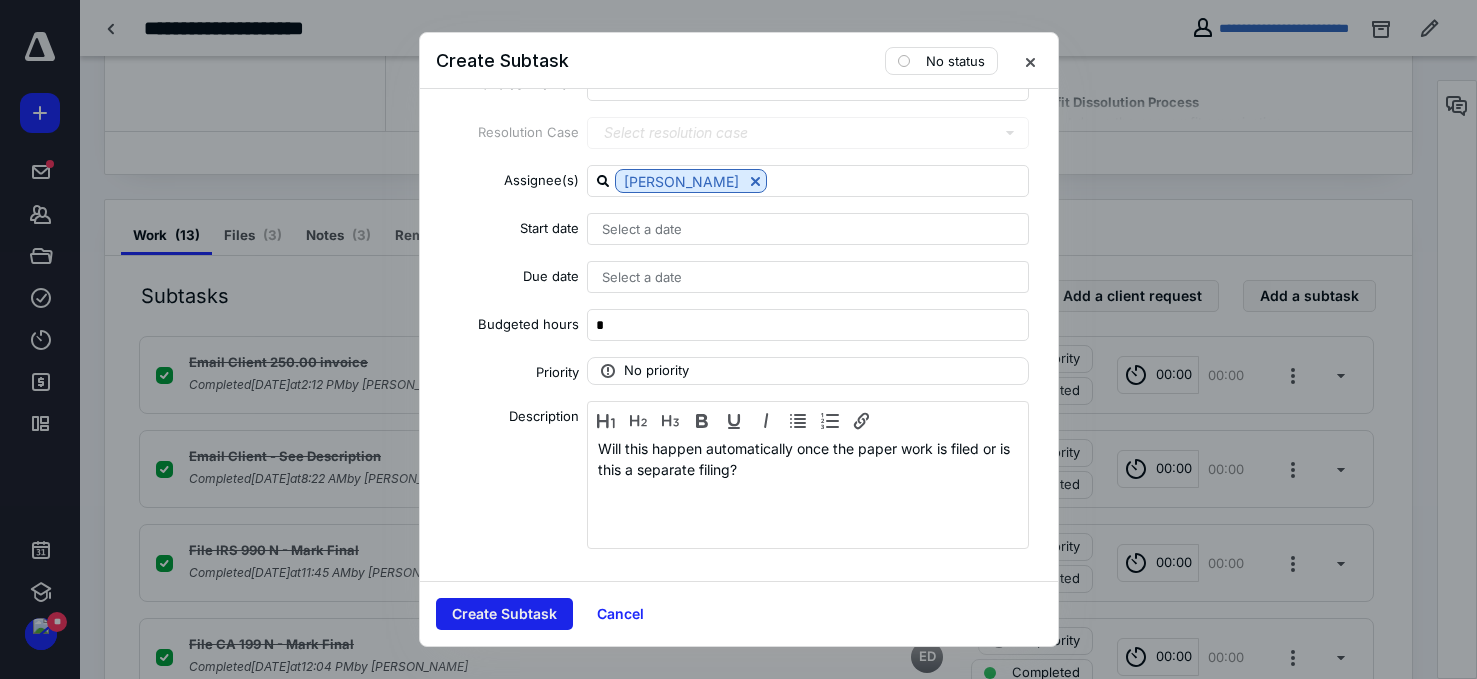 click on "Create Subtask" at bounding box center [504, 614] 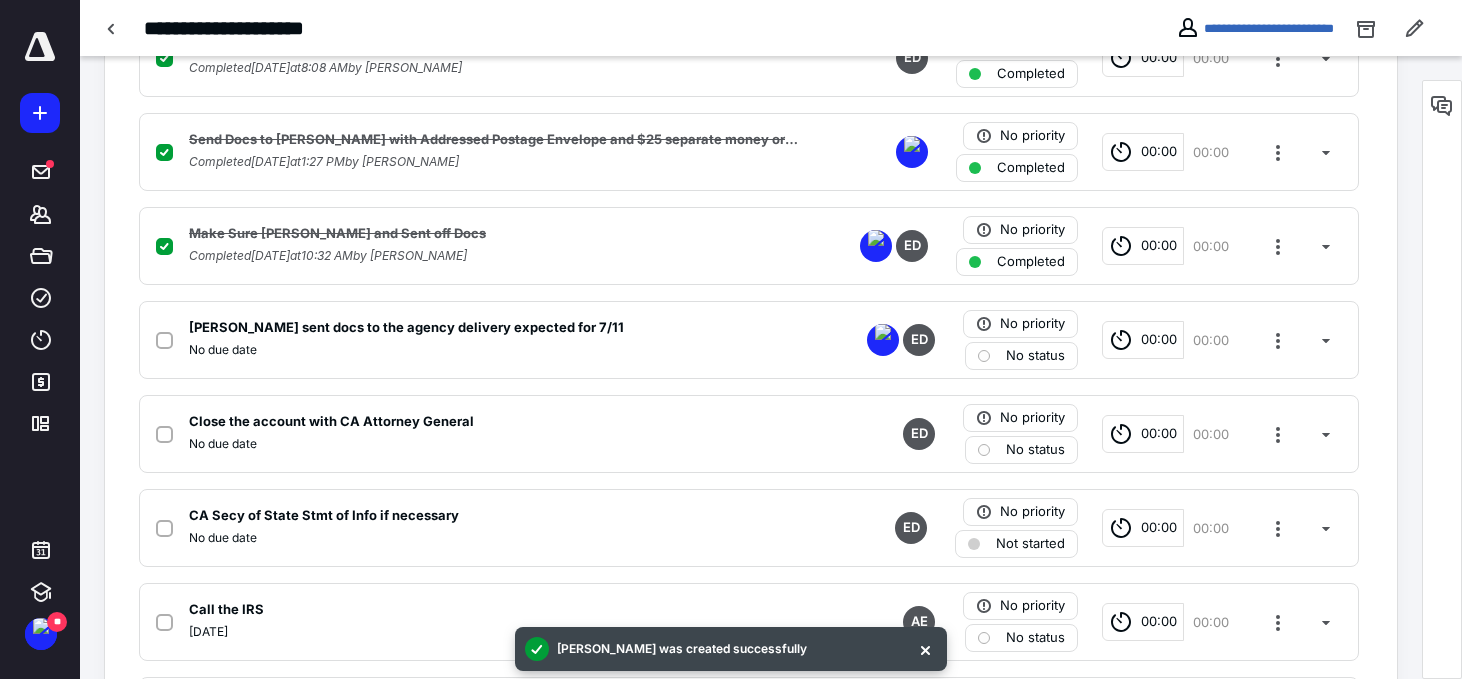 scroll, scrollTop: 1184, scrollLeft: 0, axis: vertical 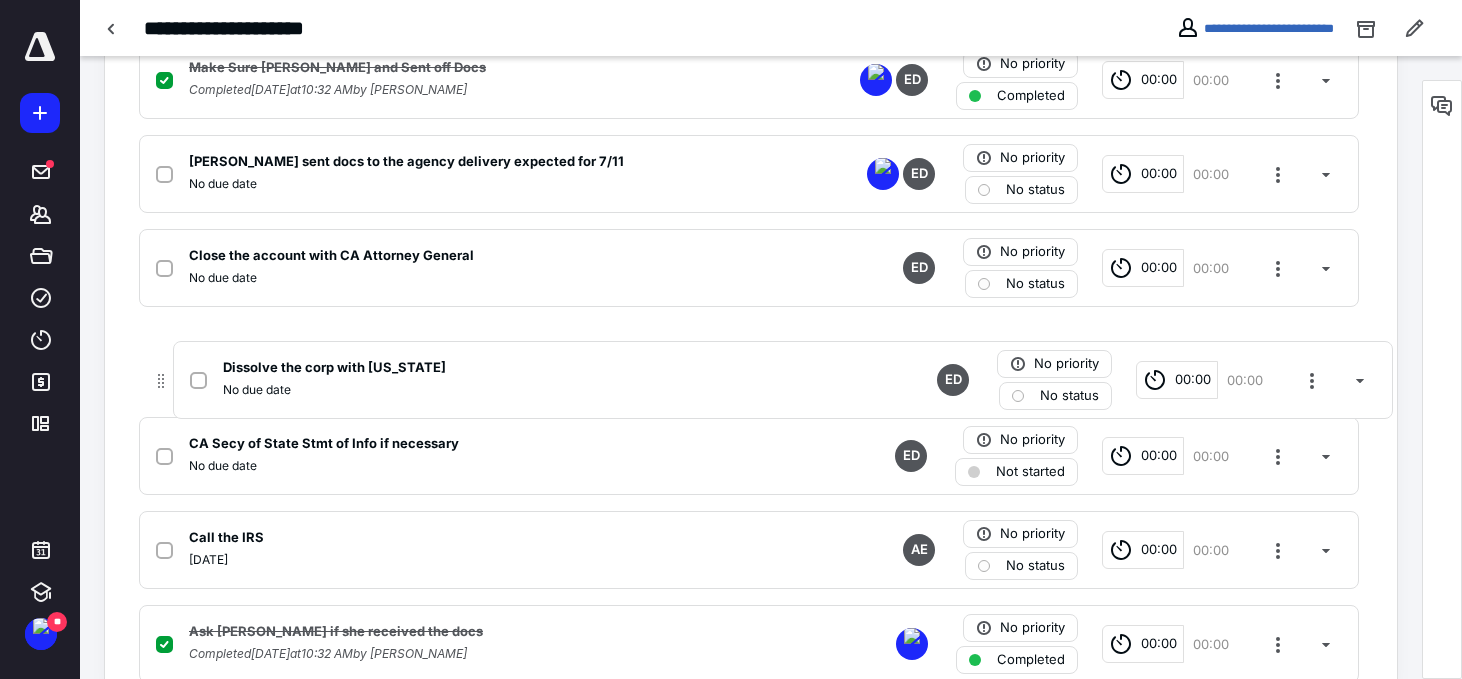 drag, startPoint x: 120, startPoint y: 655, endPoint x: 158, endPoint y: 373, distance: 284.54877 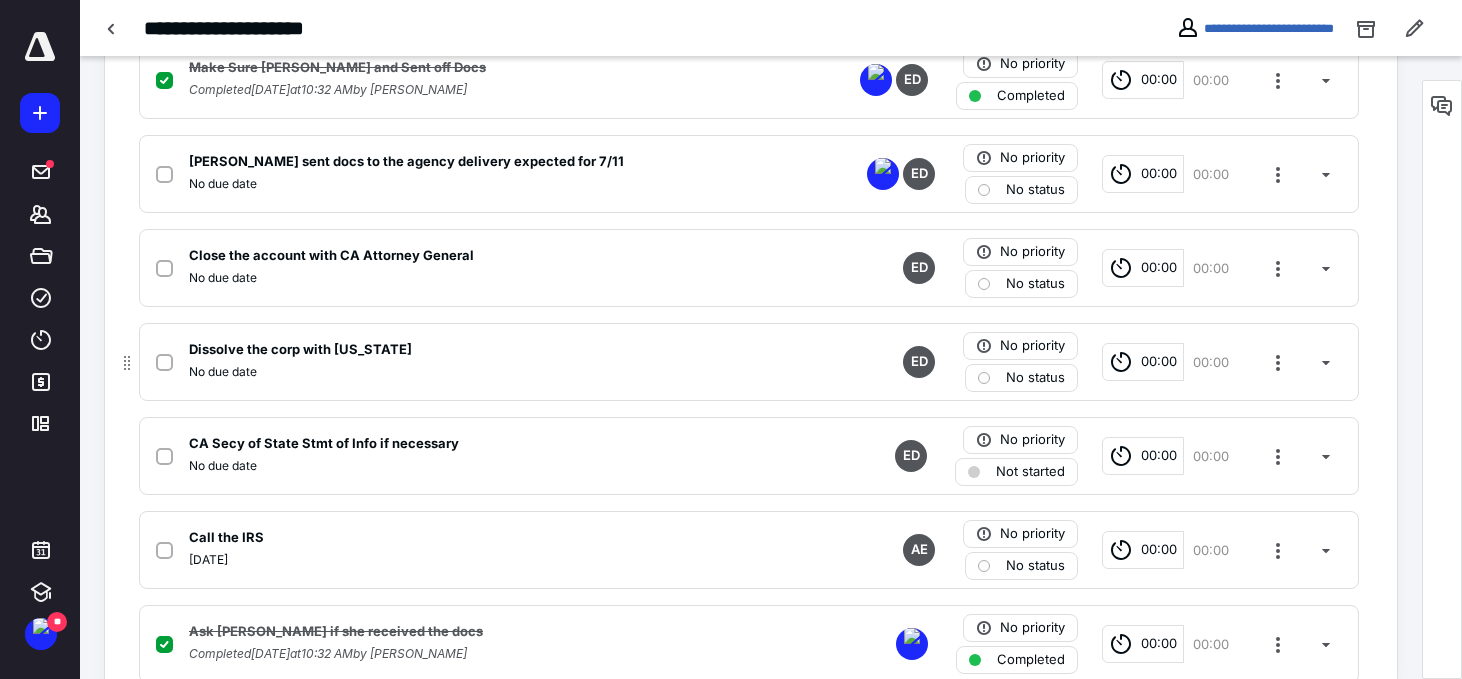 click at bounding box center [127, 362] 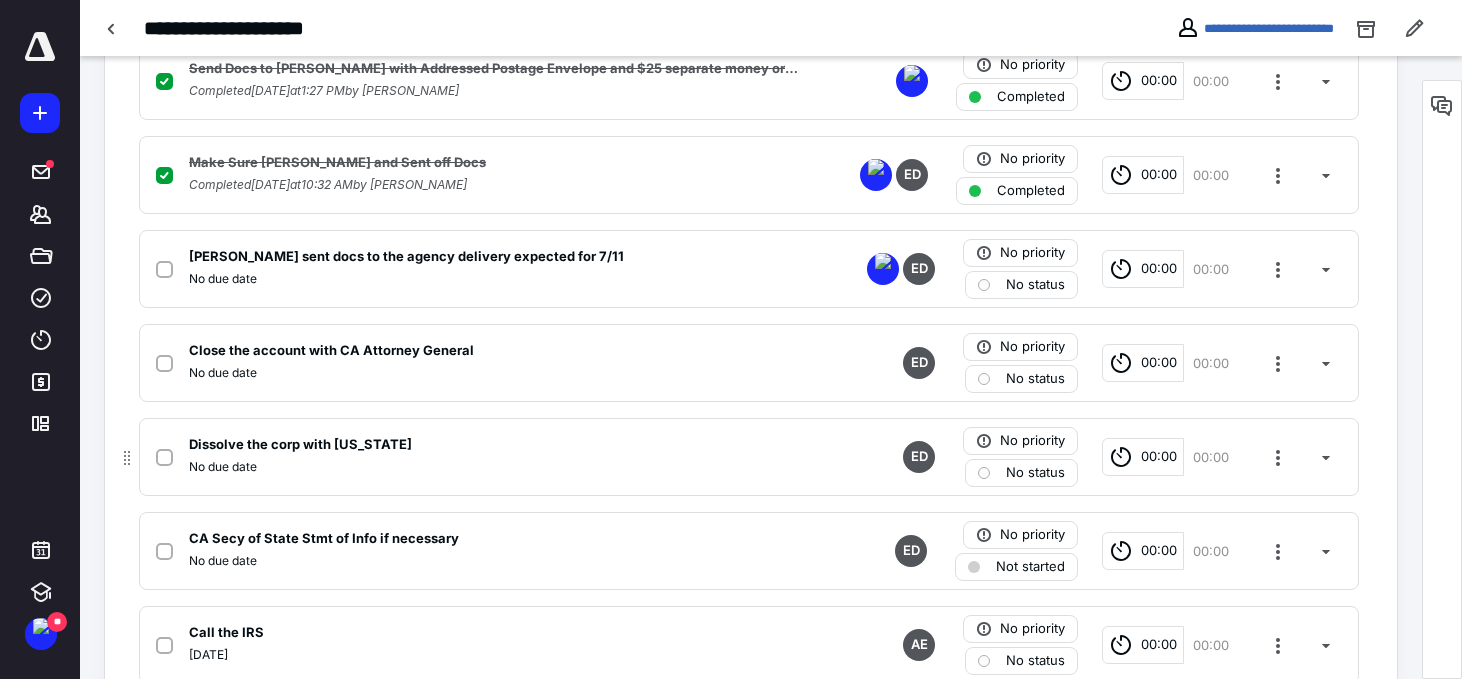 scroll, scrollTop: 1096, scrollLeft: 0, axis: vertical 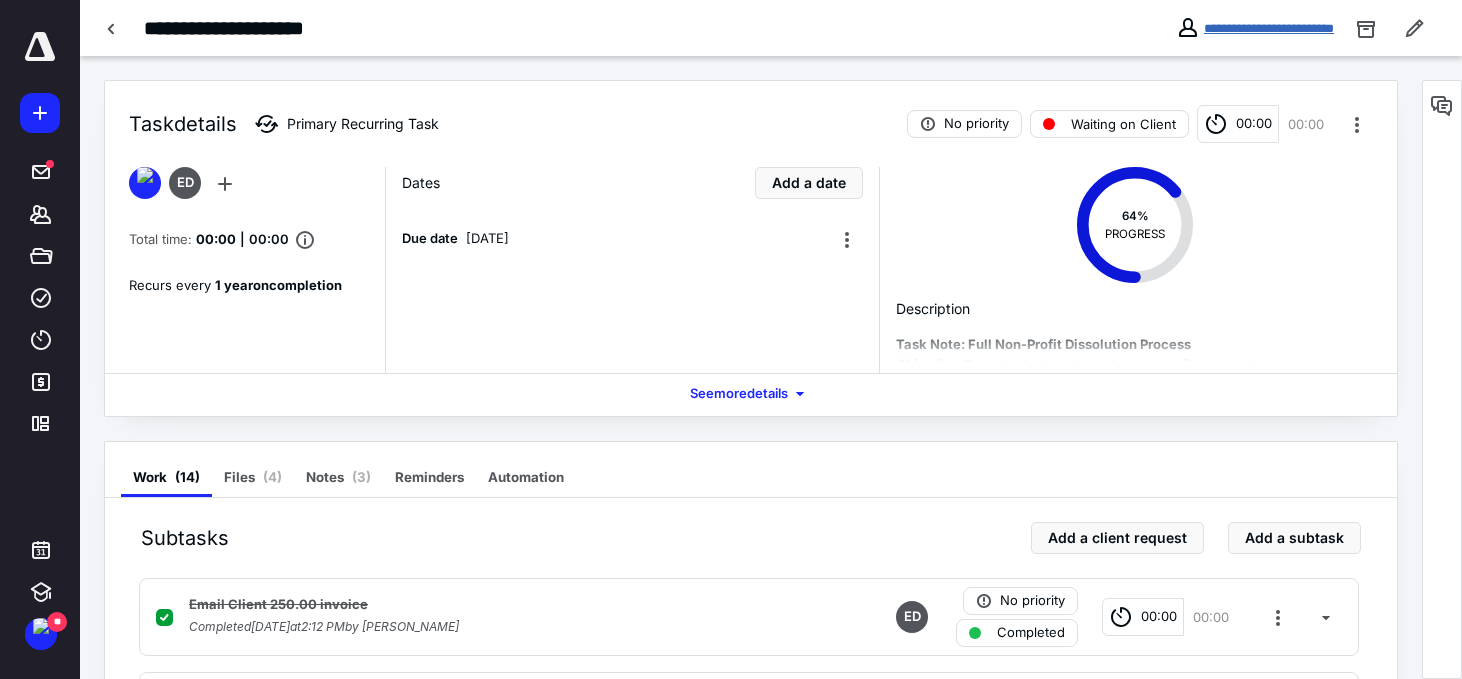 click on "**********" at bounding box center (1269, 28) 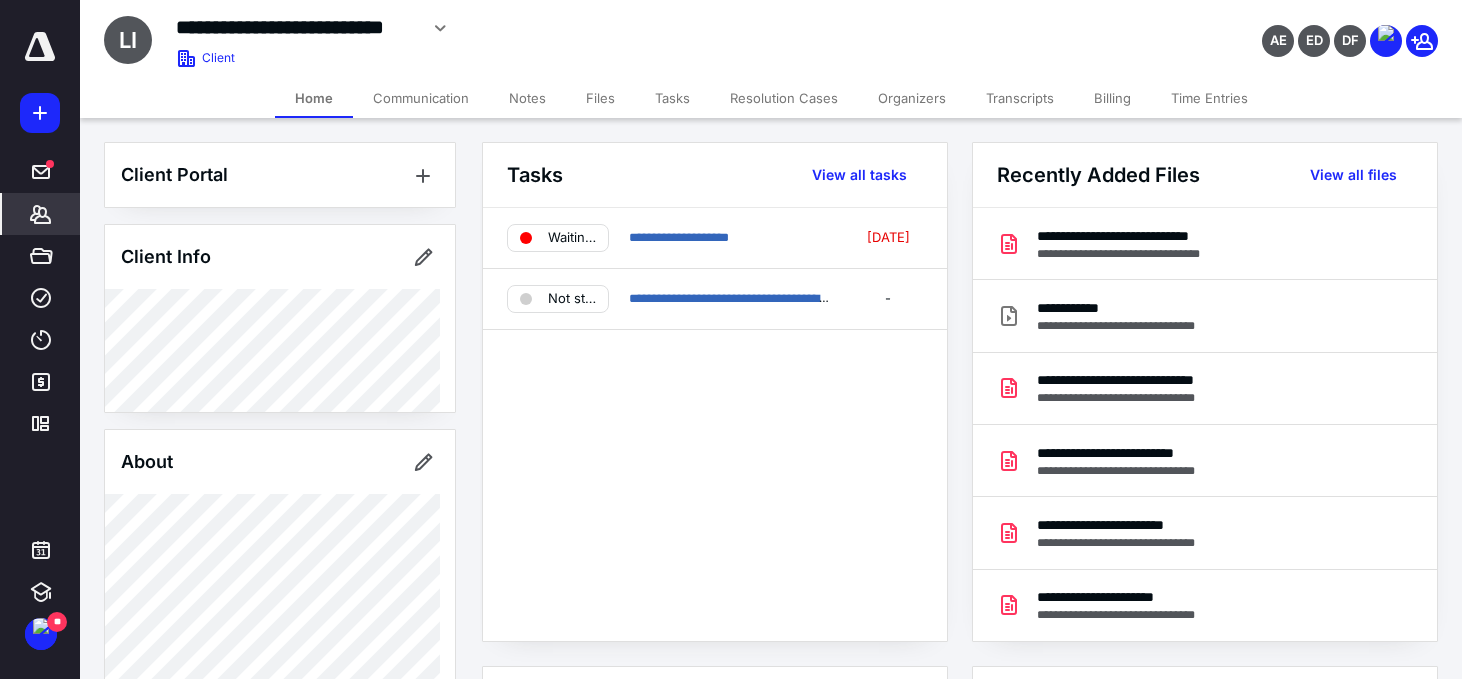 click on "Files" at bounding box center (600, 98) 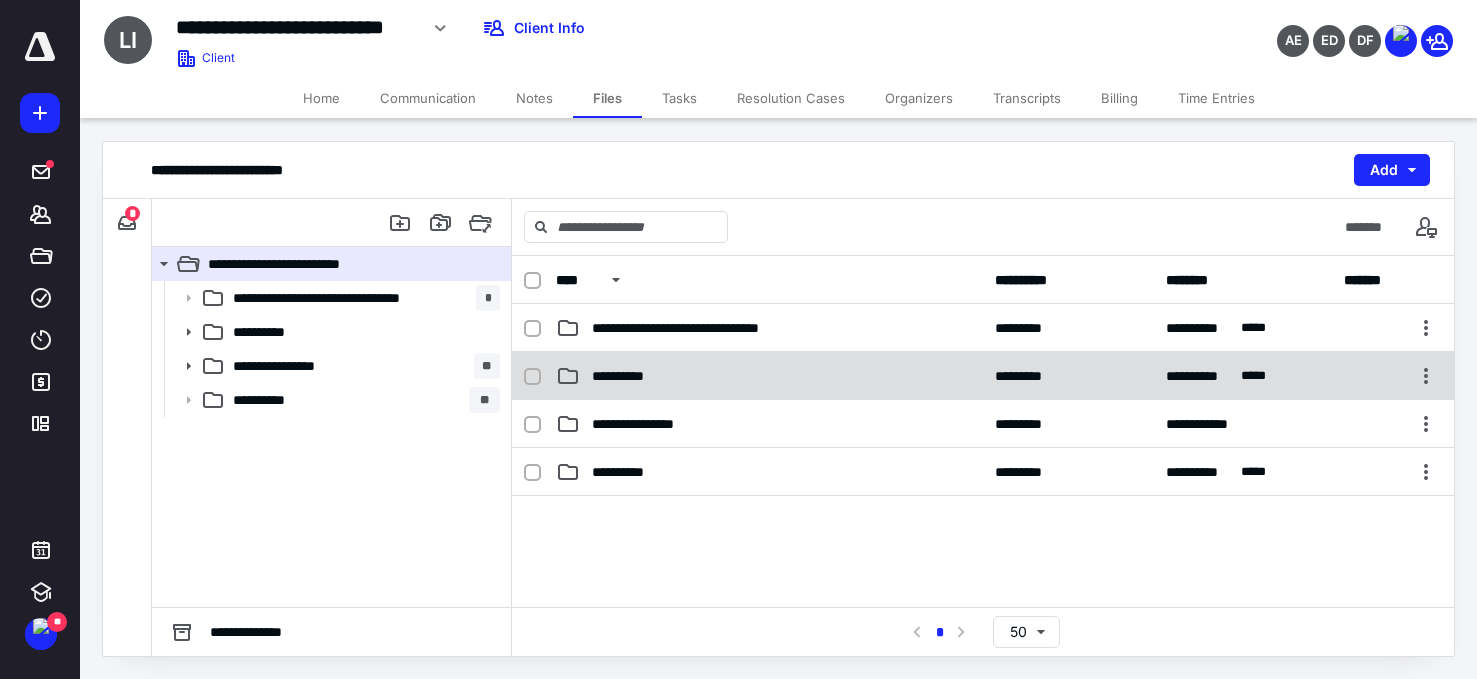 click on "**********" at bounding box center (983, 376) 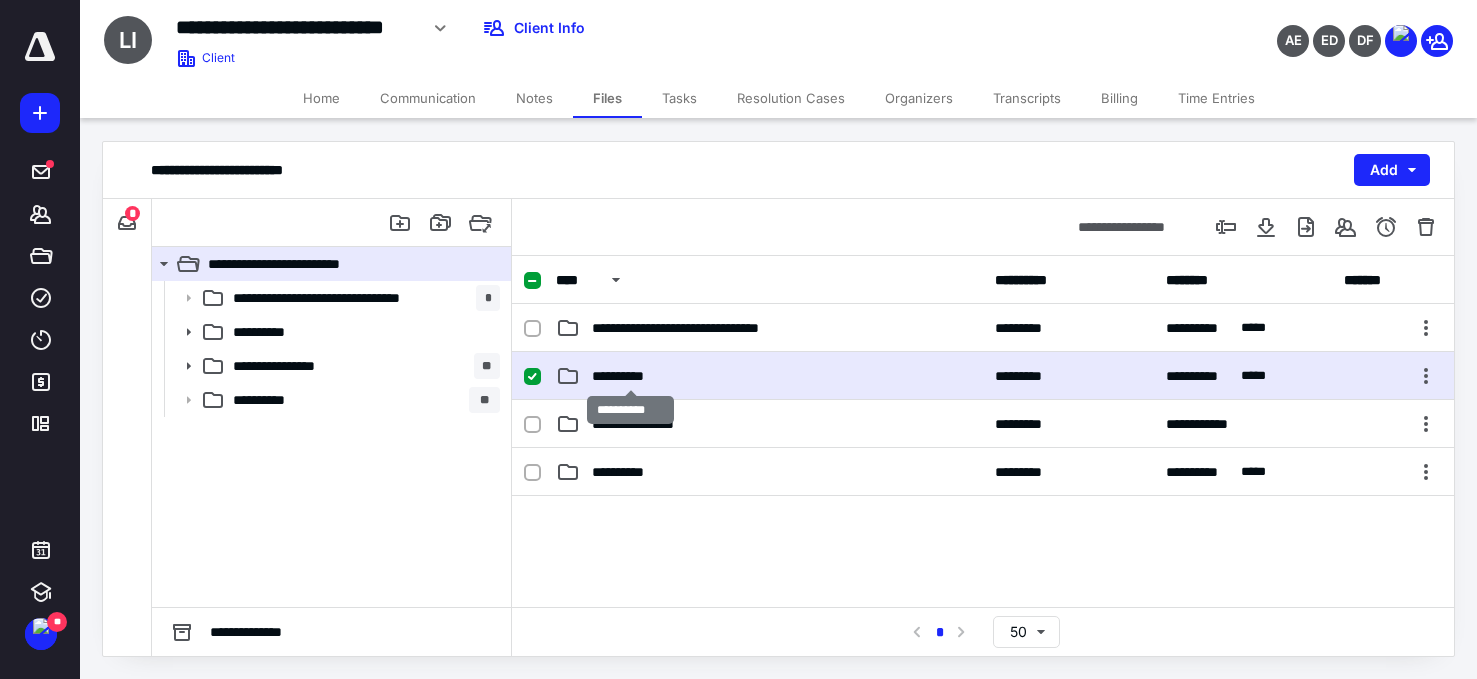 click on "**********" at bounding box center [630, 376] 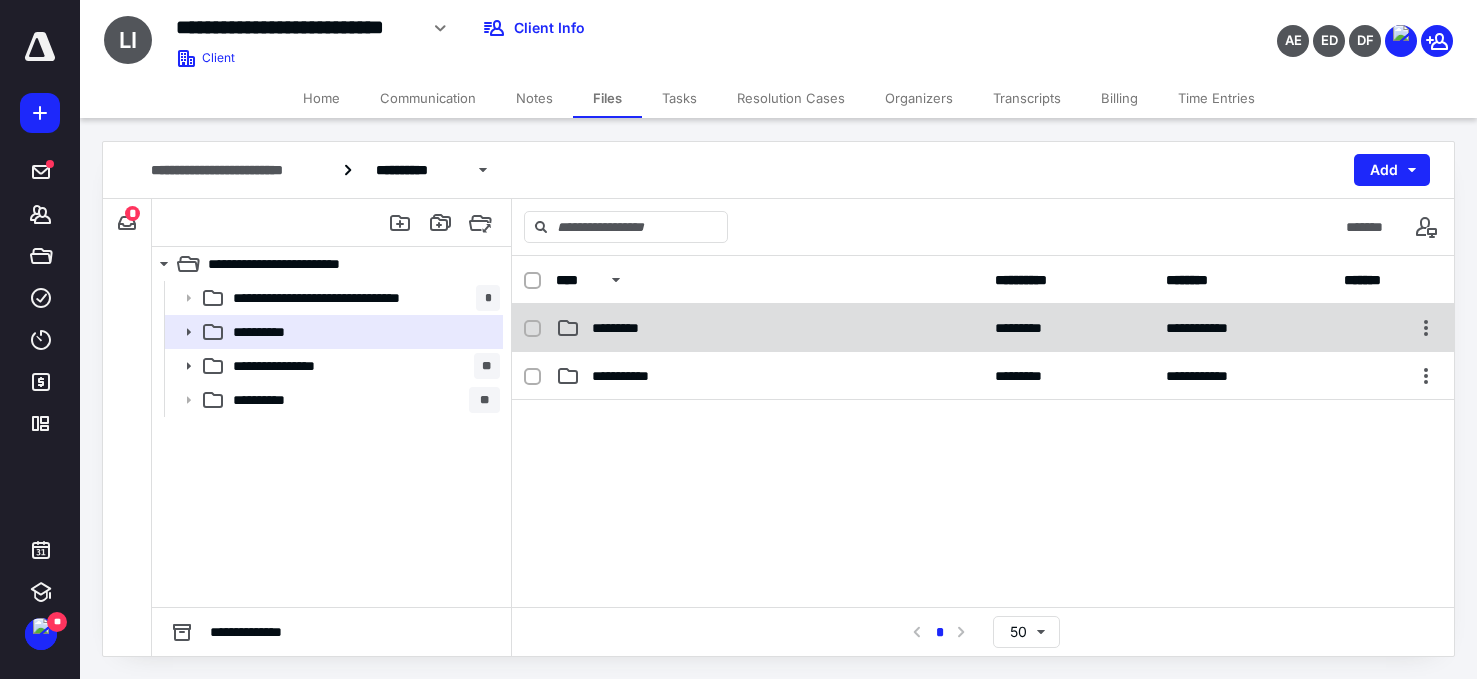 click on "*********" at bounding box center (629, 328) 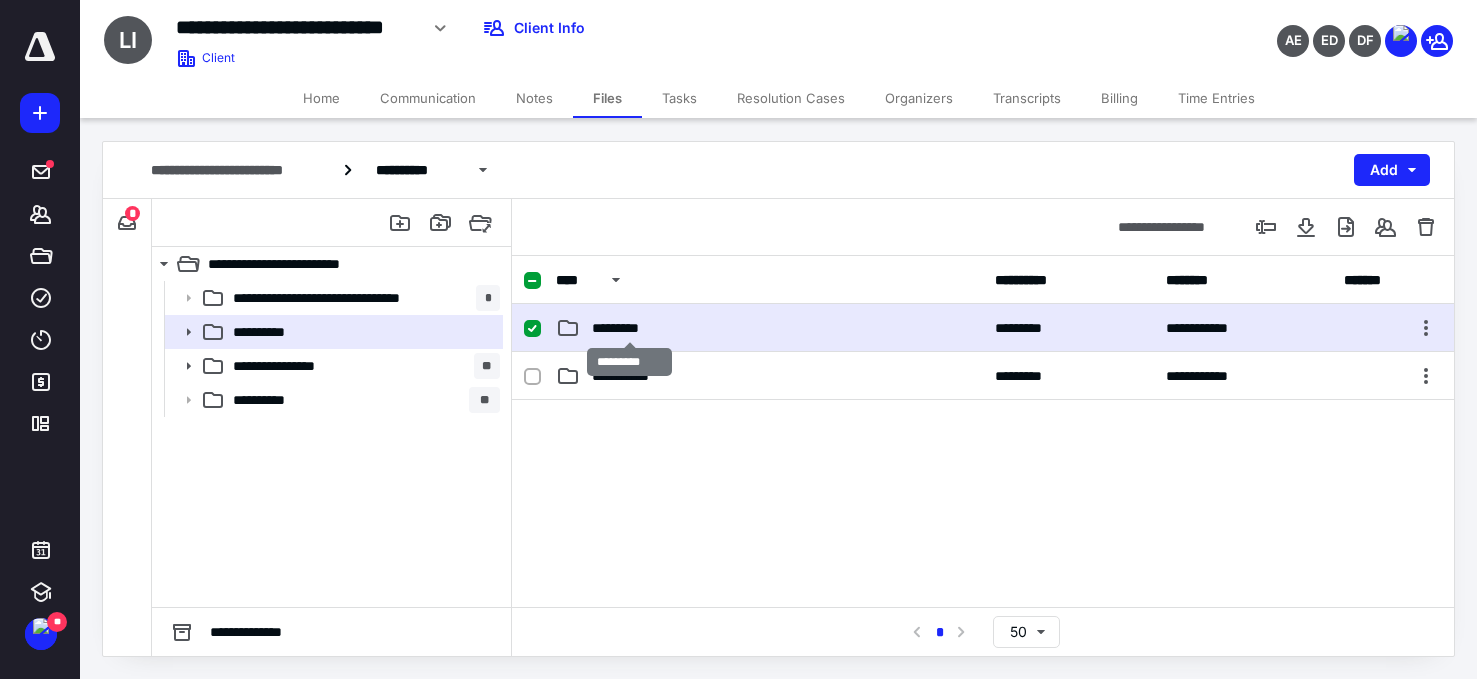 click on "*********" at bounding box center (629, 328) 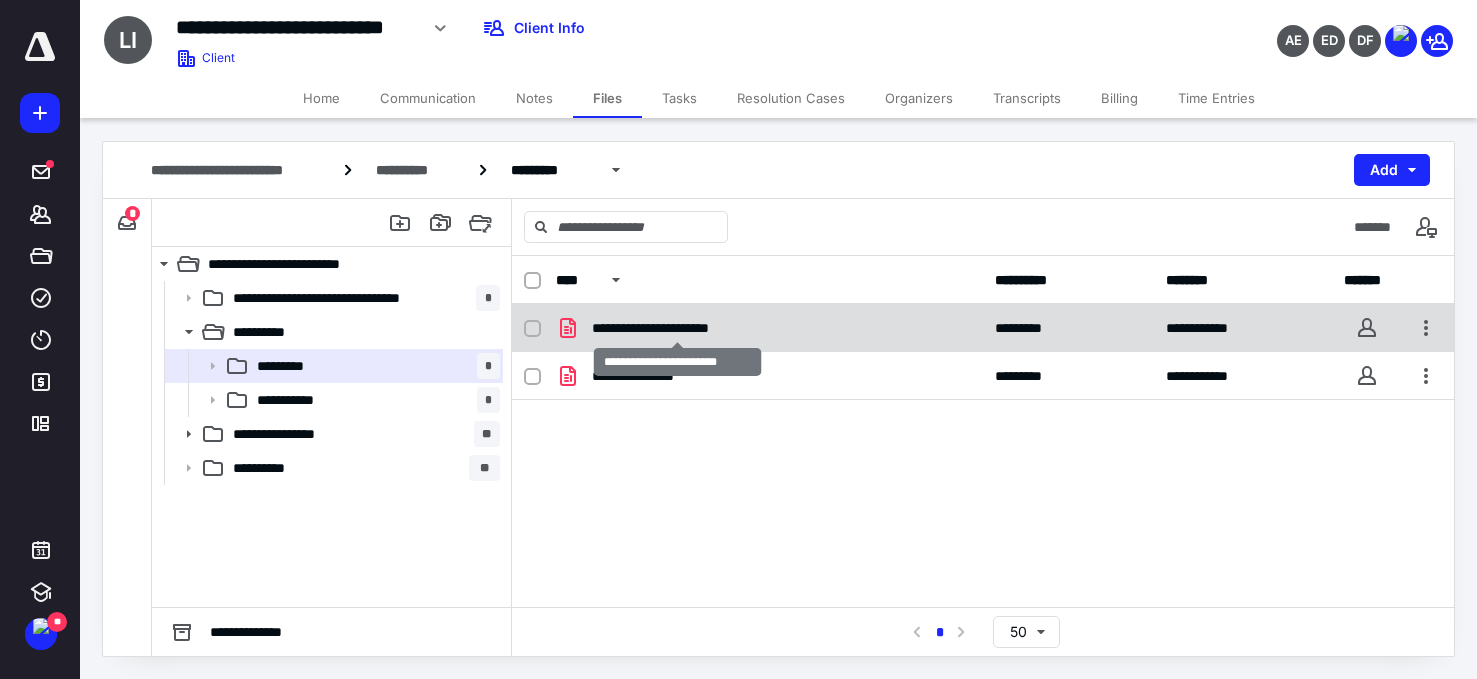 click on "**********" at bounding box center [677, 328] 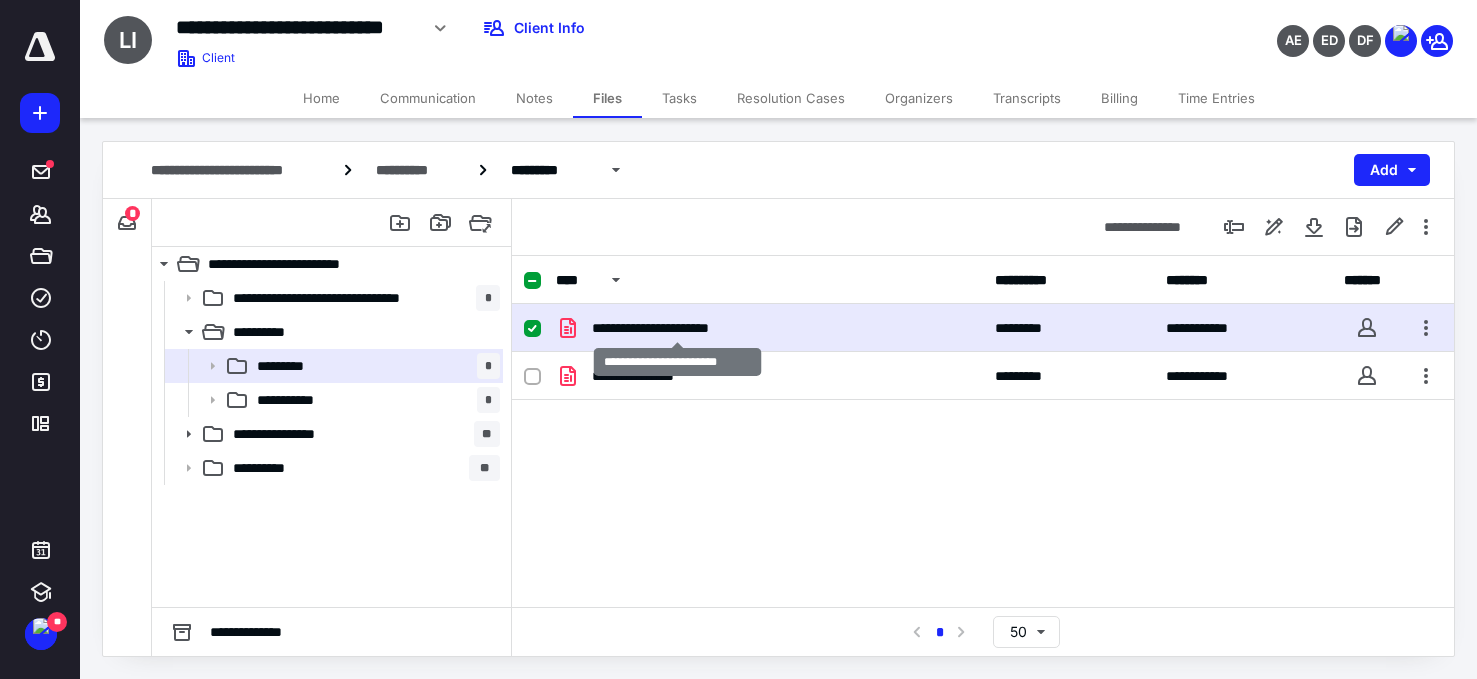 click on "**********" at bounding box center (677, 328) 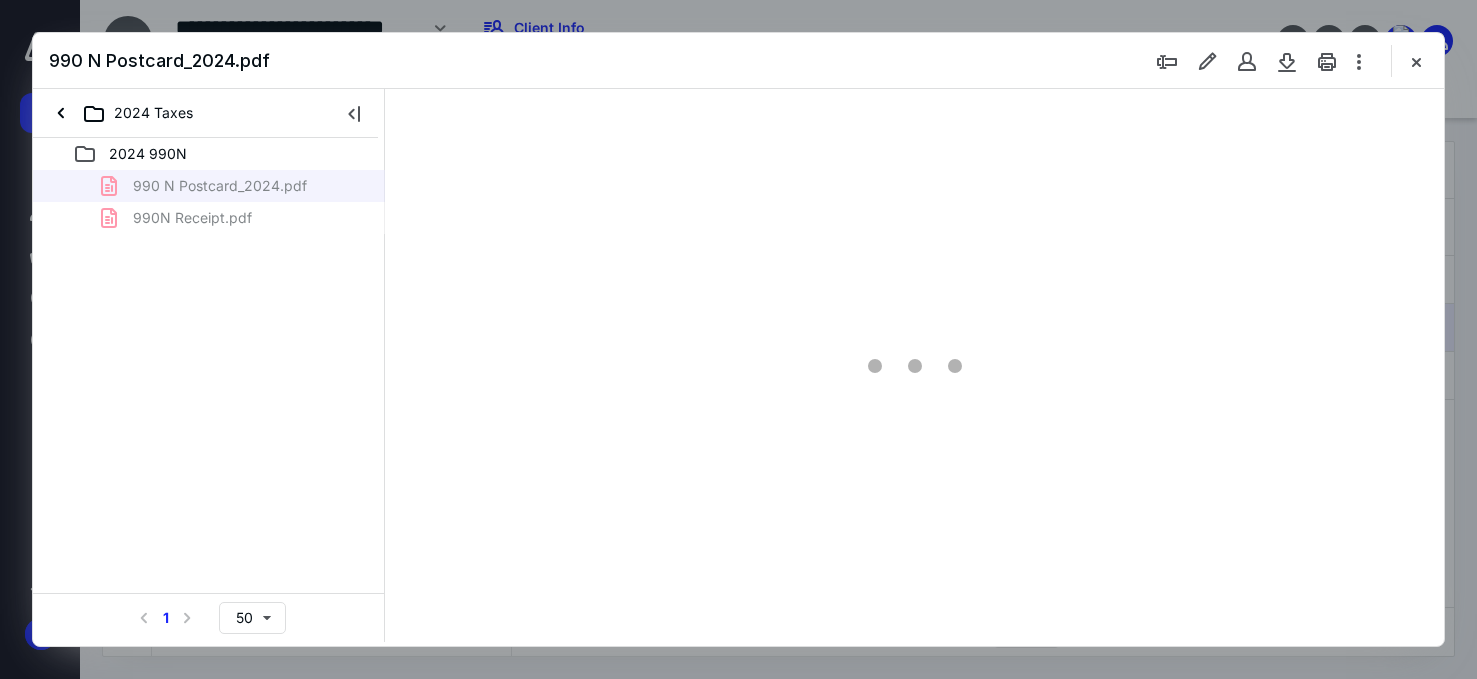 scroll, scrollTop: 0, scrollLeft: 0, axis: both 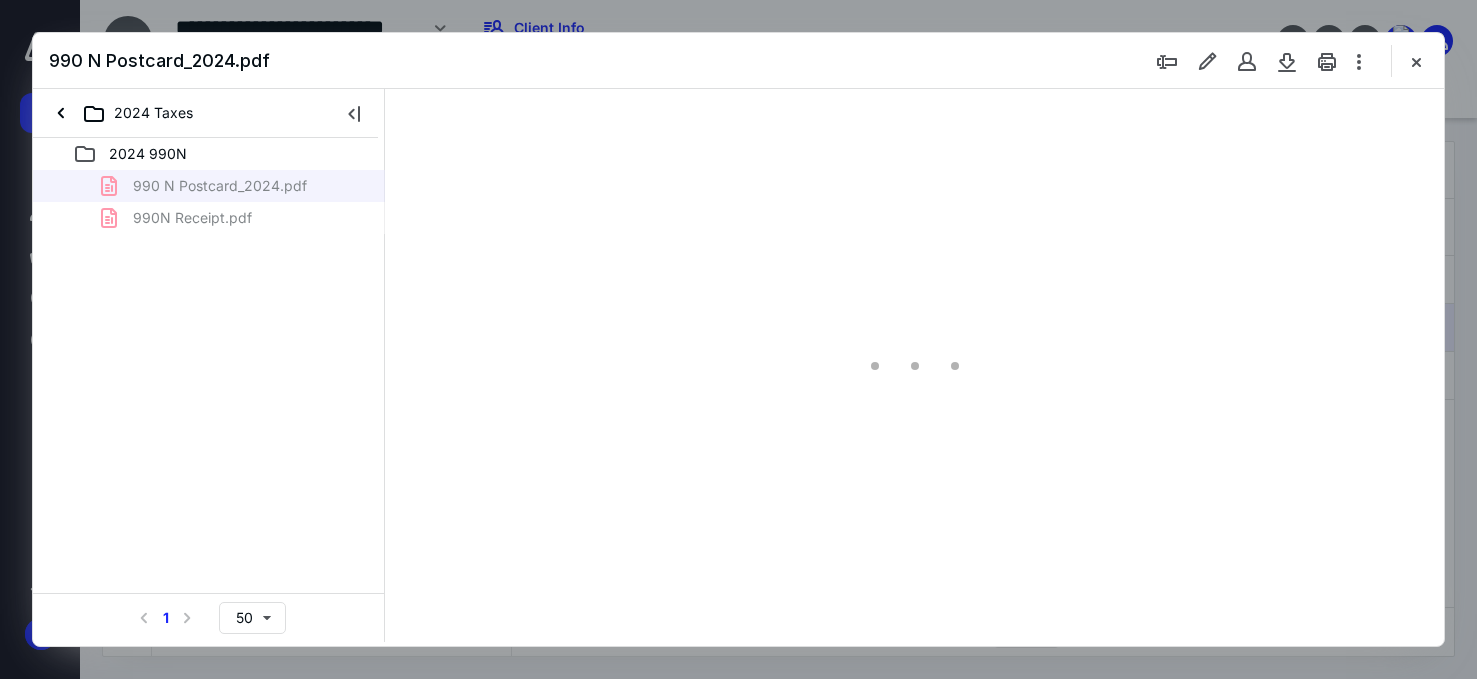 type on "60" 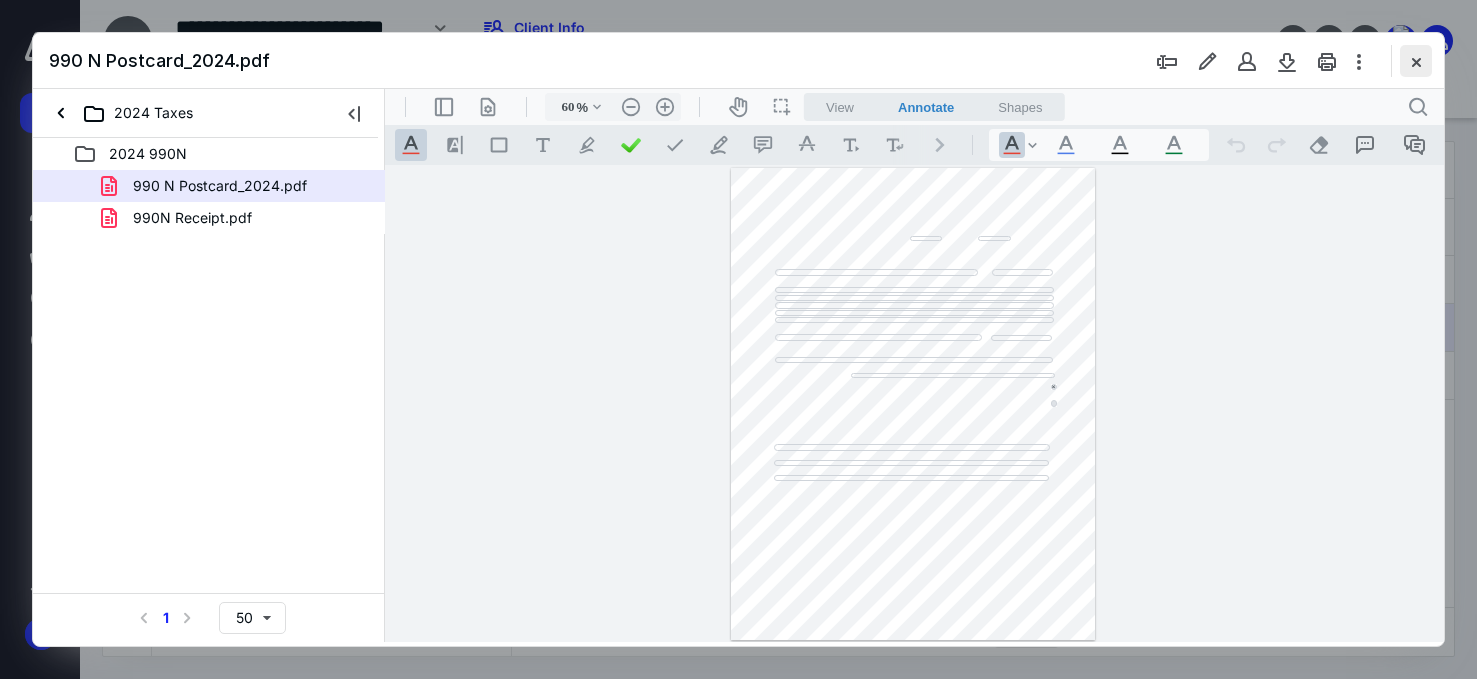 click at bounding box center (1416, 61) 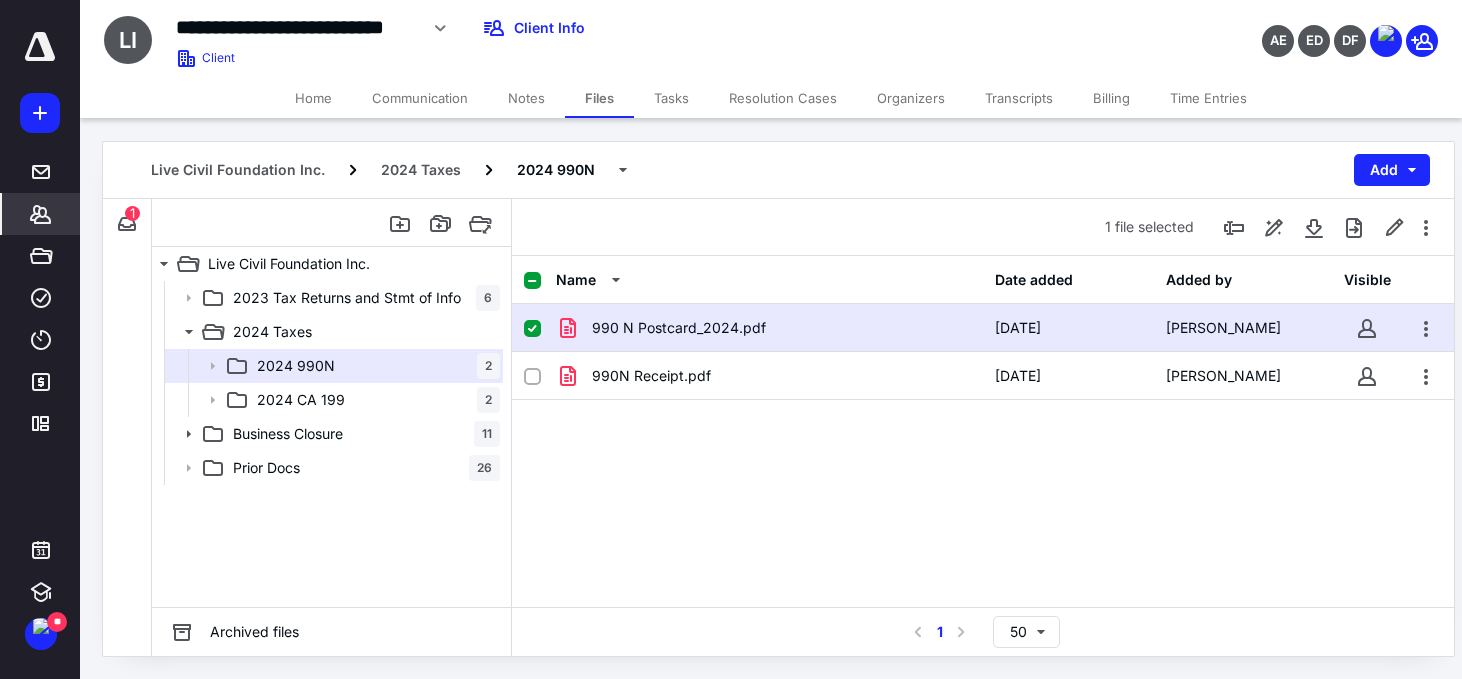 click 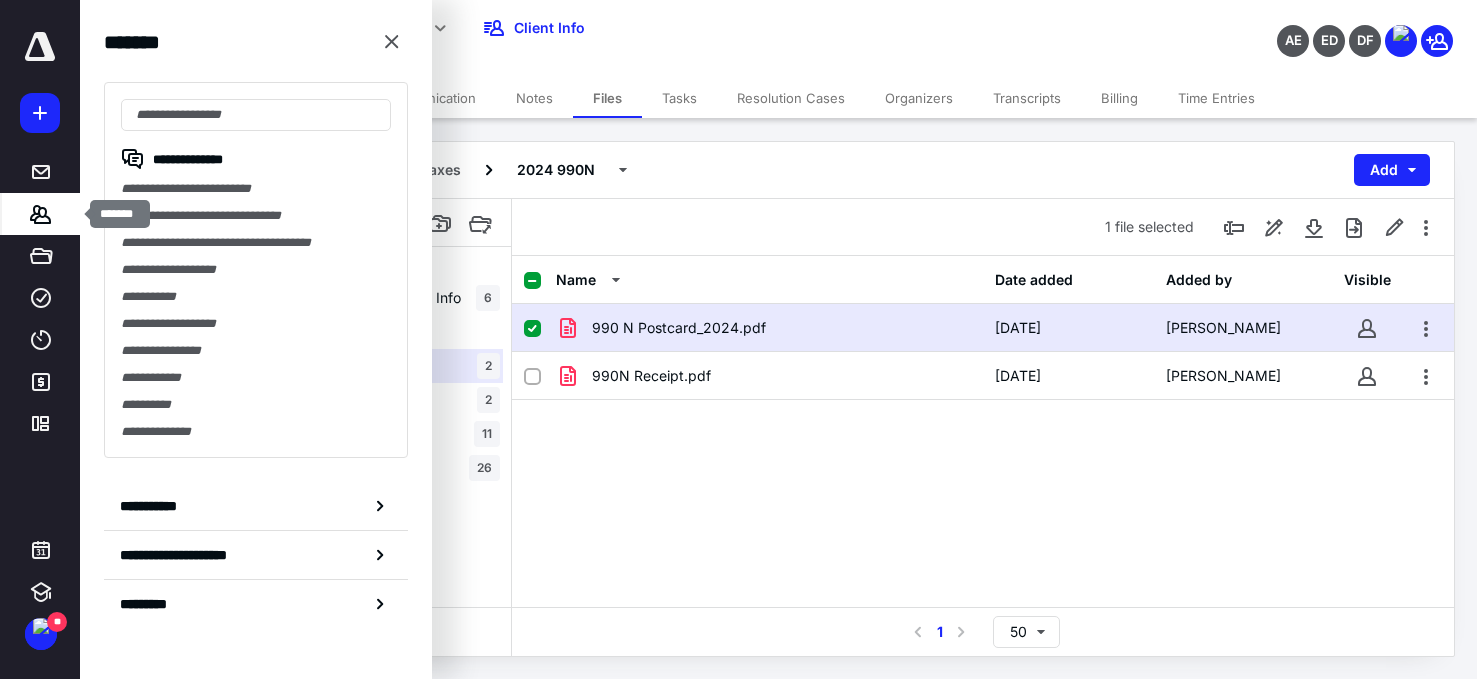 type on "*" 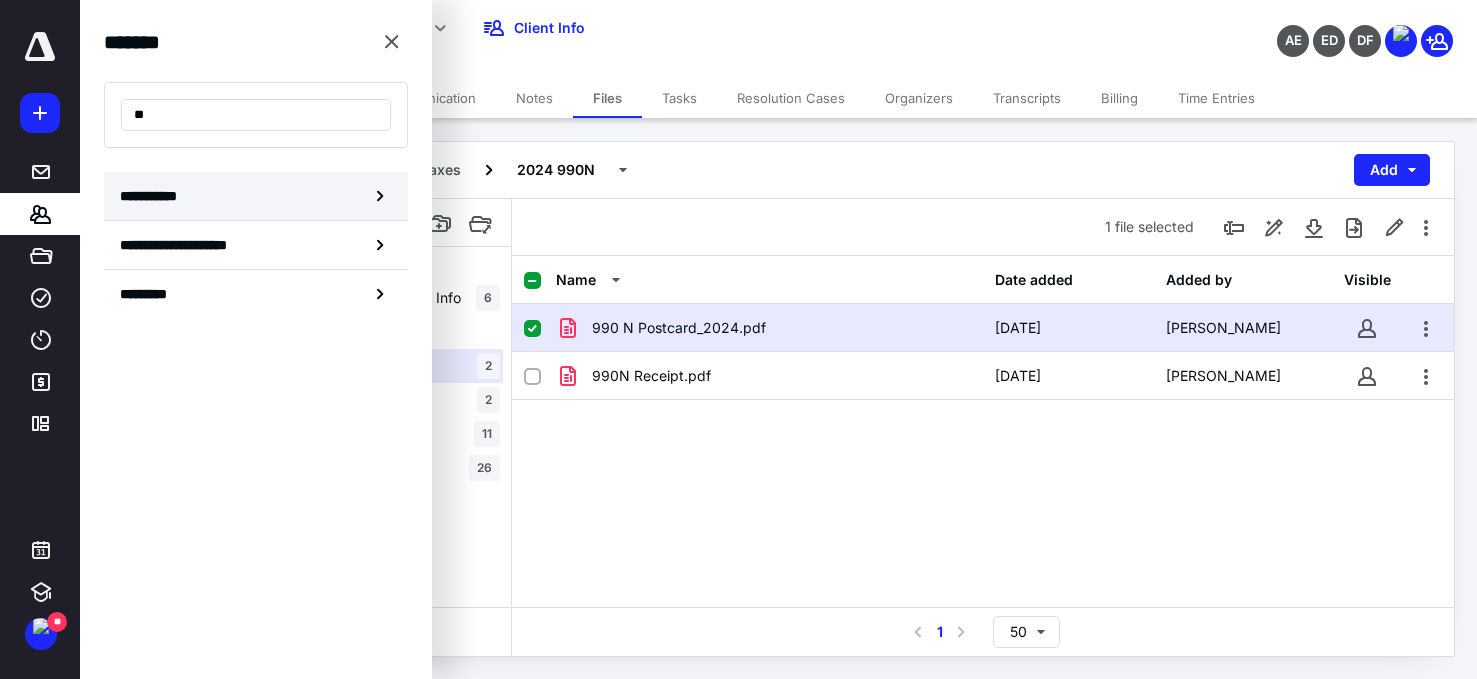 type on "*" 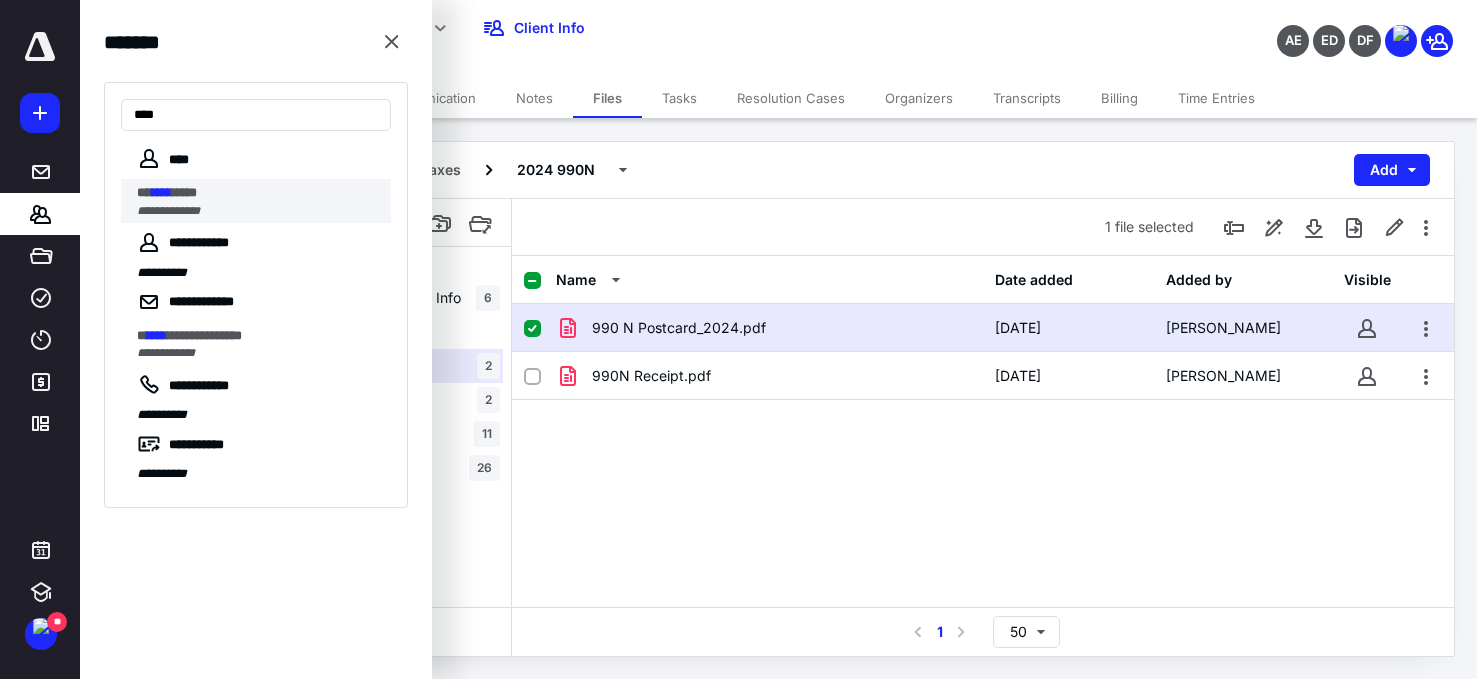 type on "****" 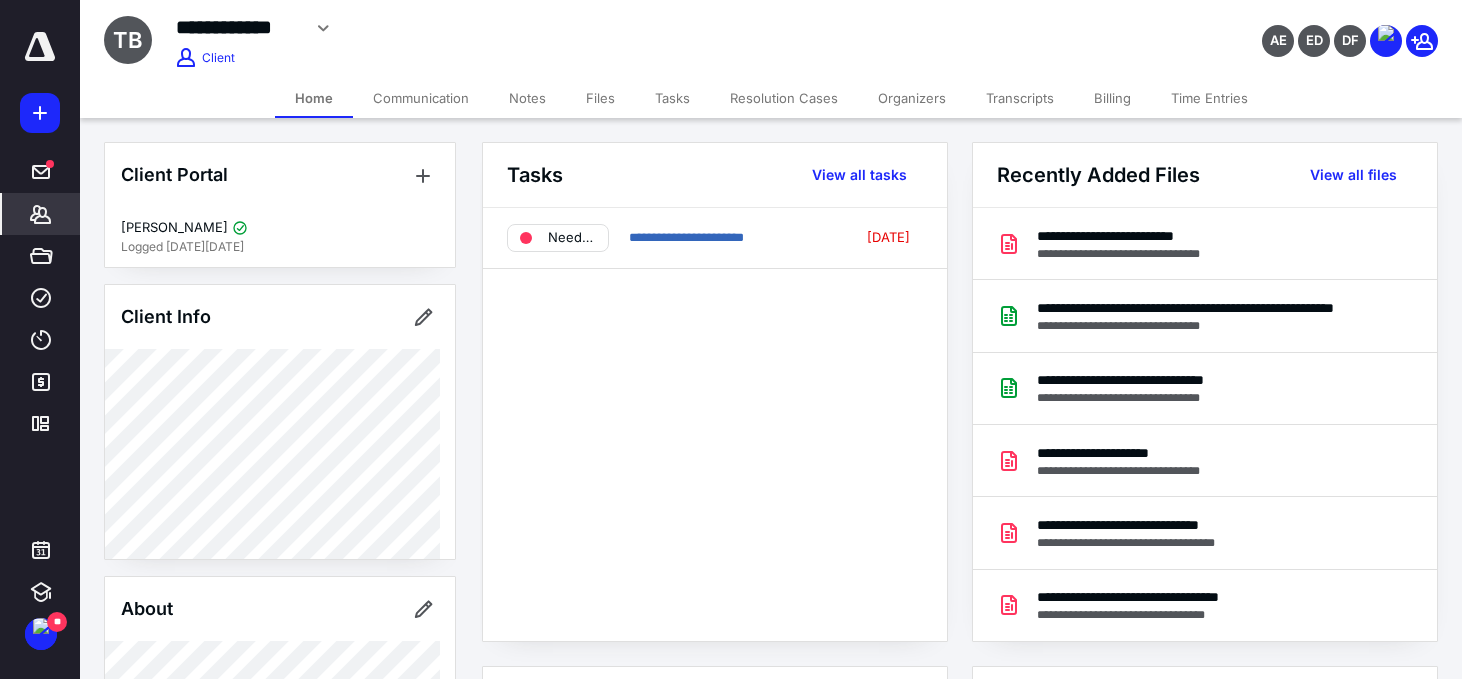 click on "Files" at bounding box center [600, 98] 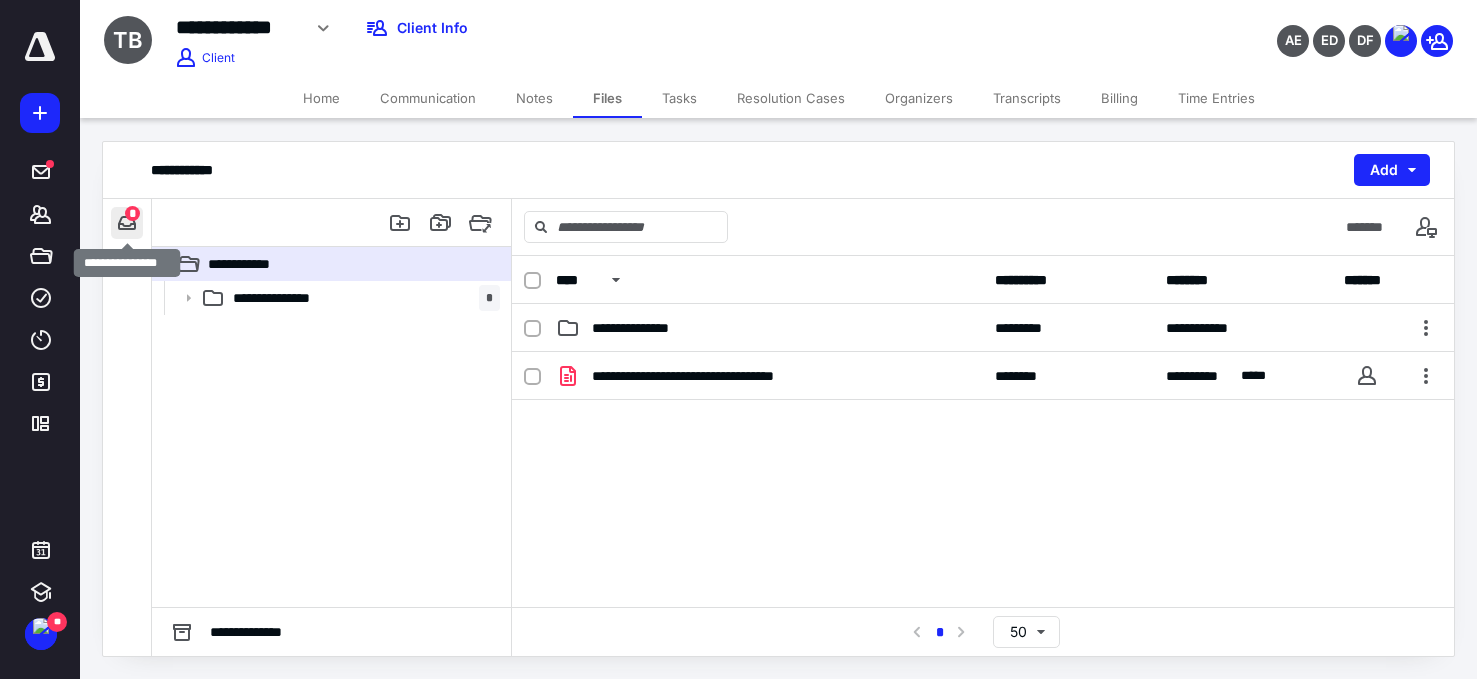 click at bounding box center [127, 223] 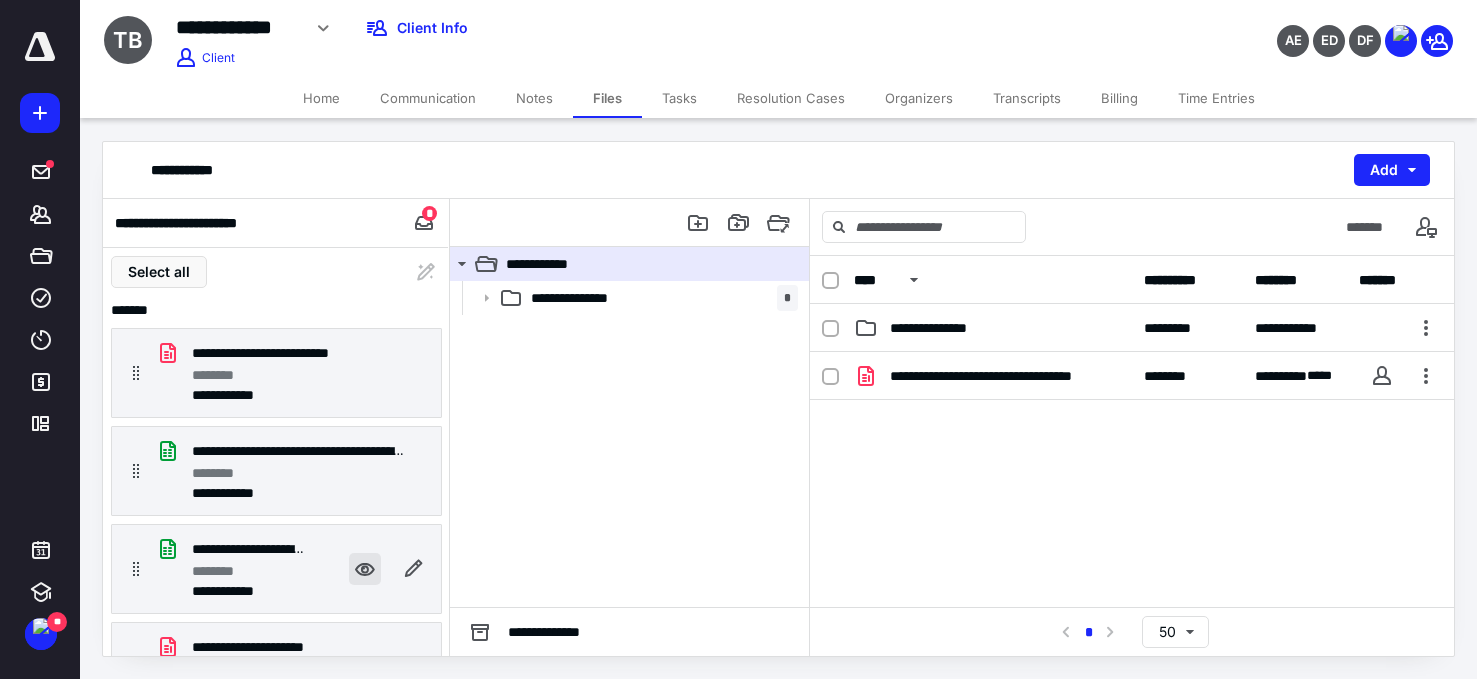 click at bounding box center [365, 569] 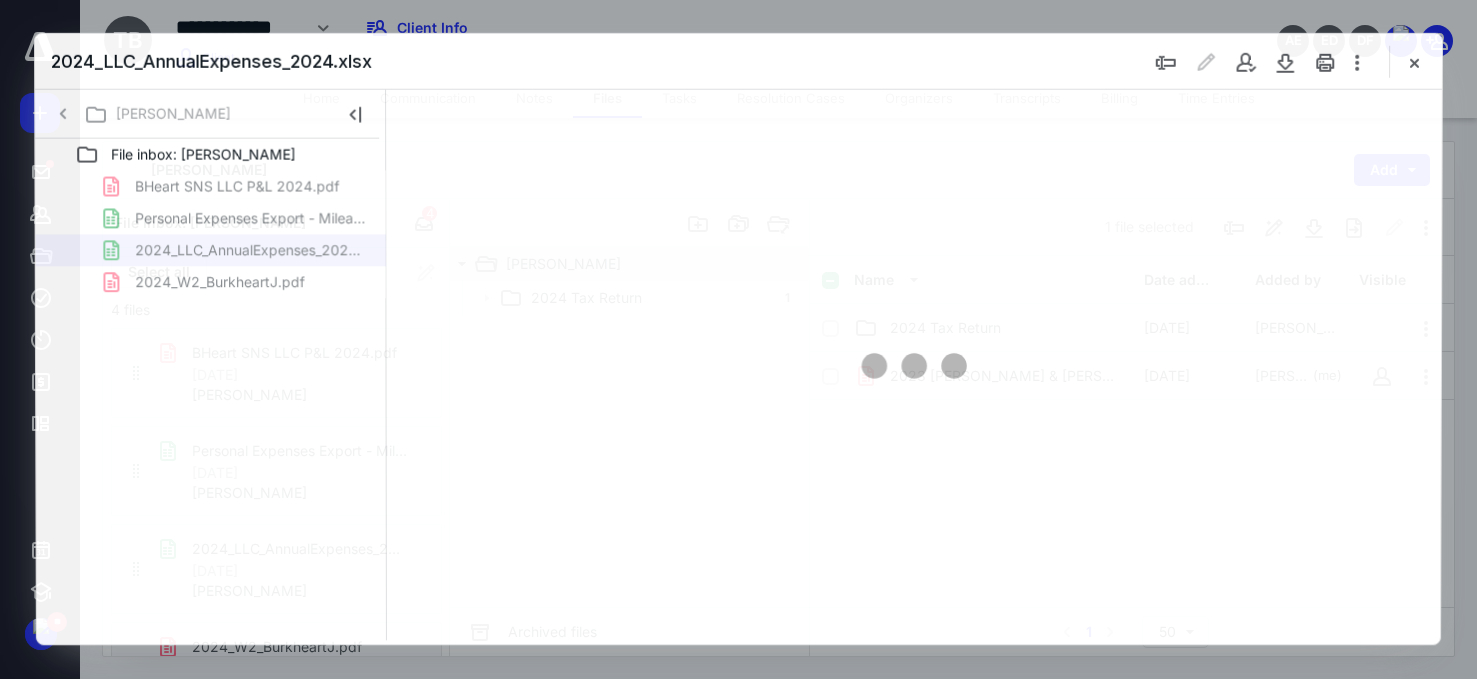 scroll, scrollTop: 0, scrollLeft: 0, axis: both 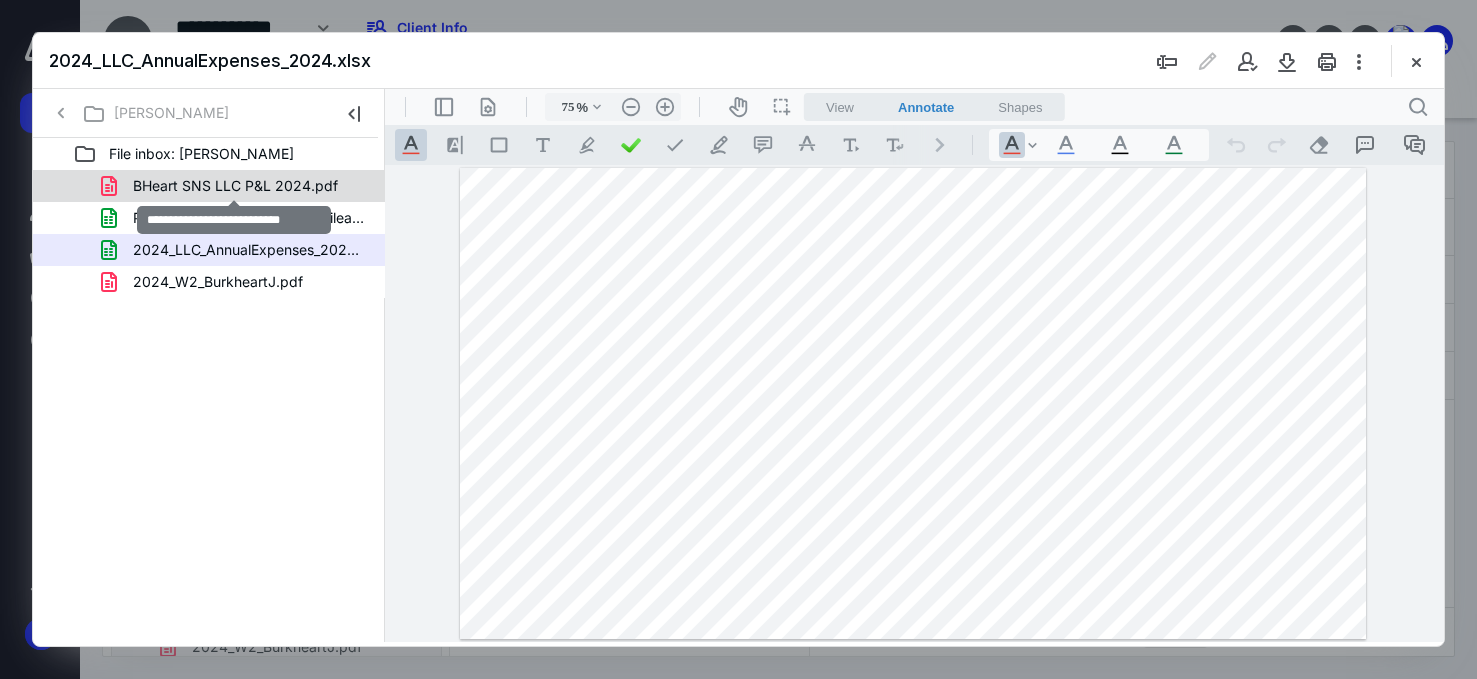click on "BHeart SNS LLC P&L 2024.pdf" at bounding box center [235, 186] 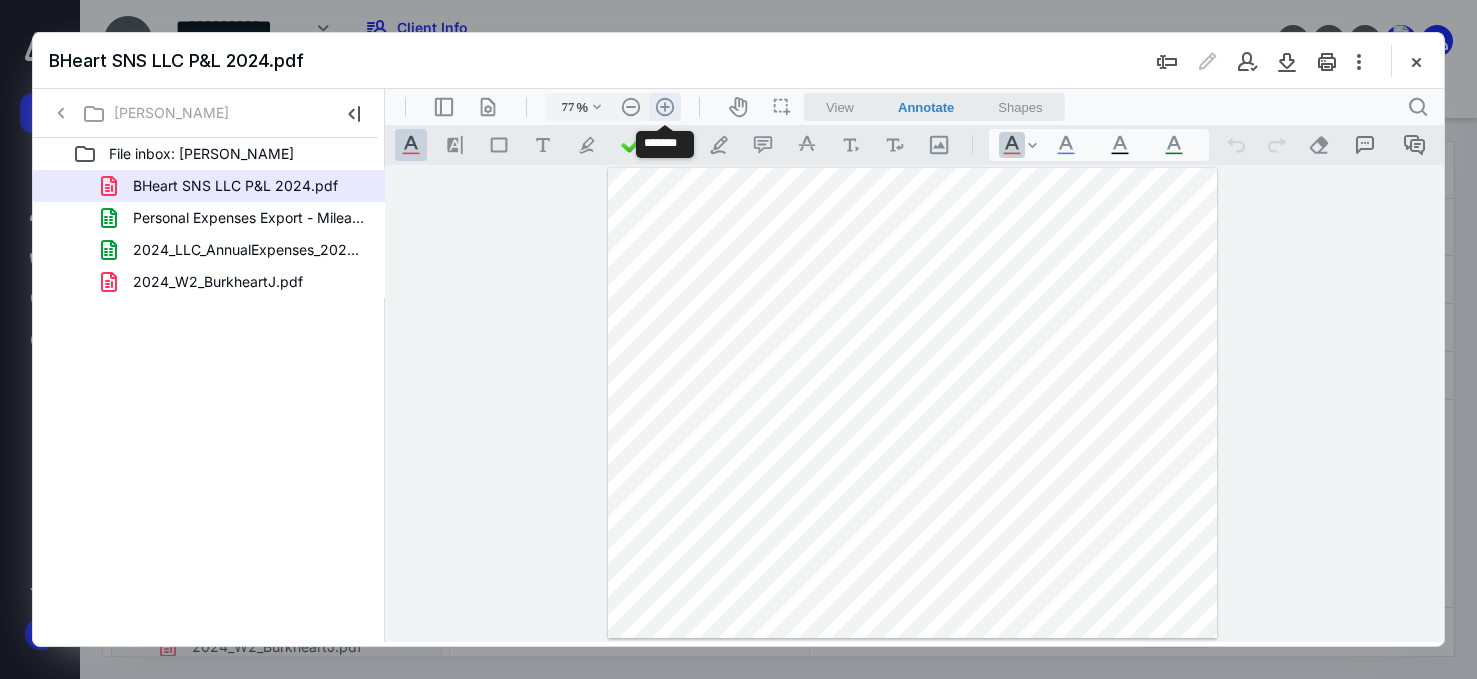 click on ".cls-1{fill:#abb0c4;} icon - header - zoom - in - line" at bounding box center [665, 107] 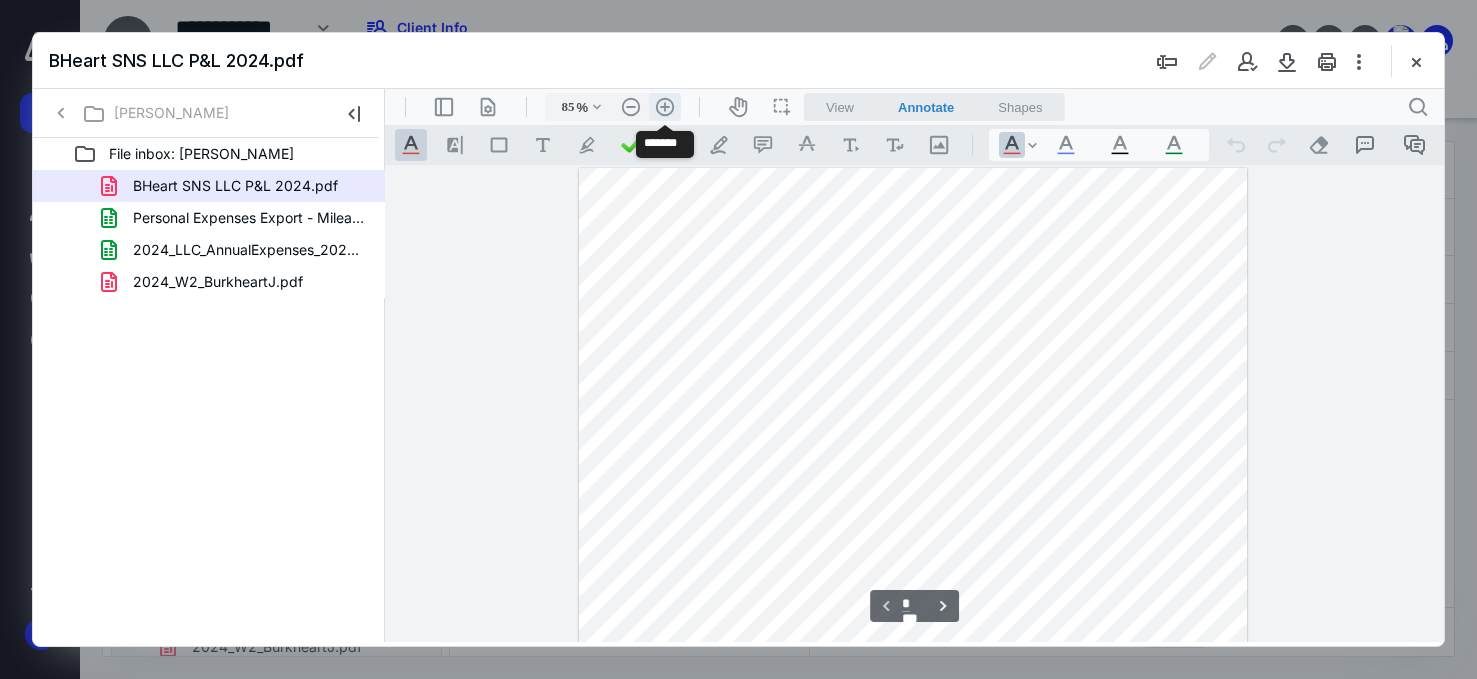 scroll, scrollTop: 19, scrollLeft: 0, axis: vertical 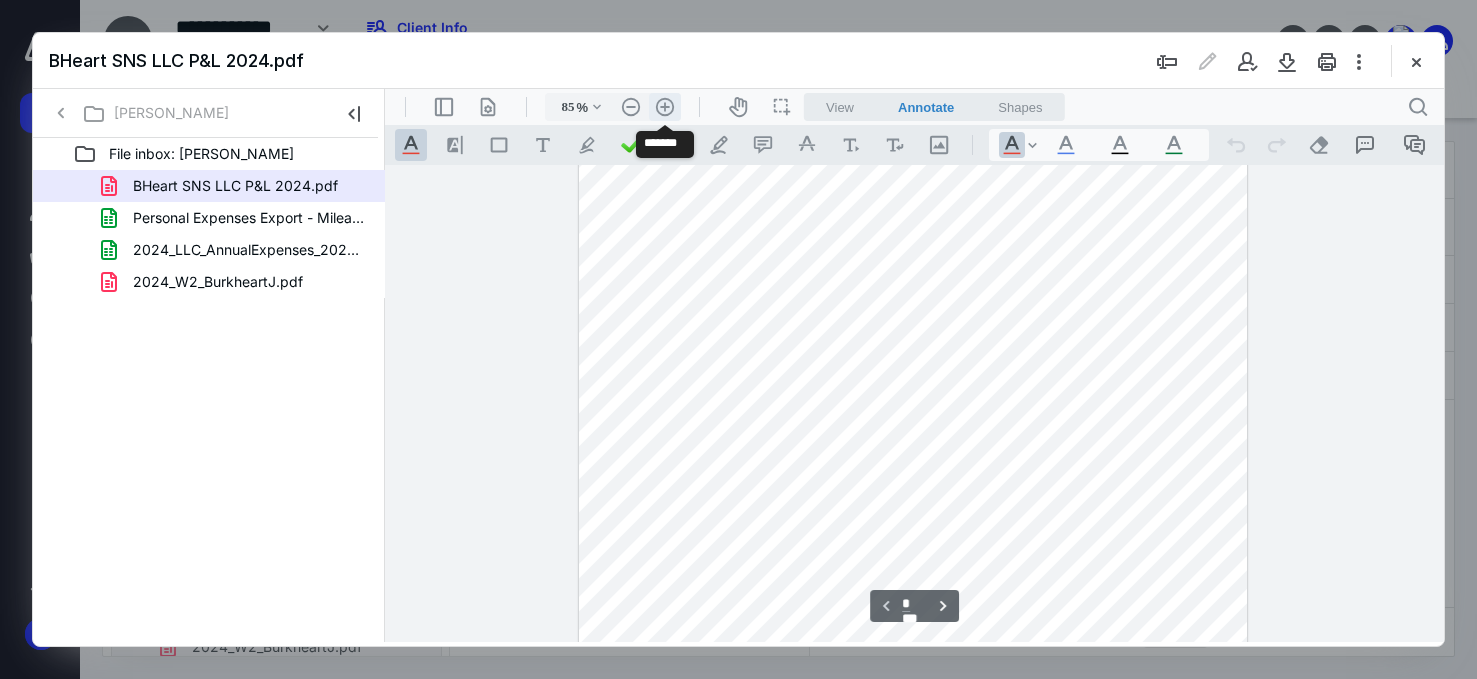 click on ".cls-1{fill:#abb0c4;} icon - header - zoom - in - line" at bounding box center [665, 107] 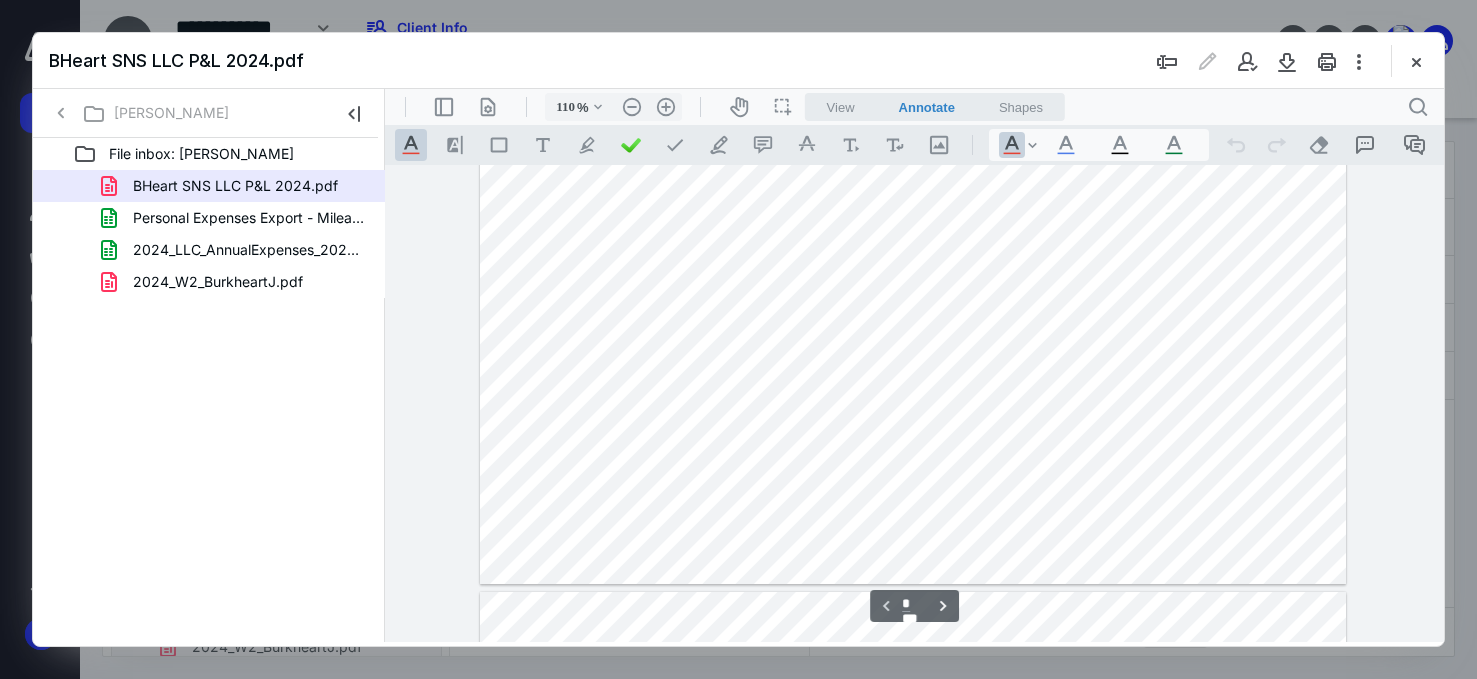 scroll, scrollTop: 258, scrollLeft: 0, axis: vertical 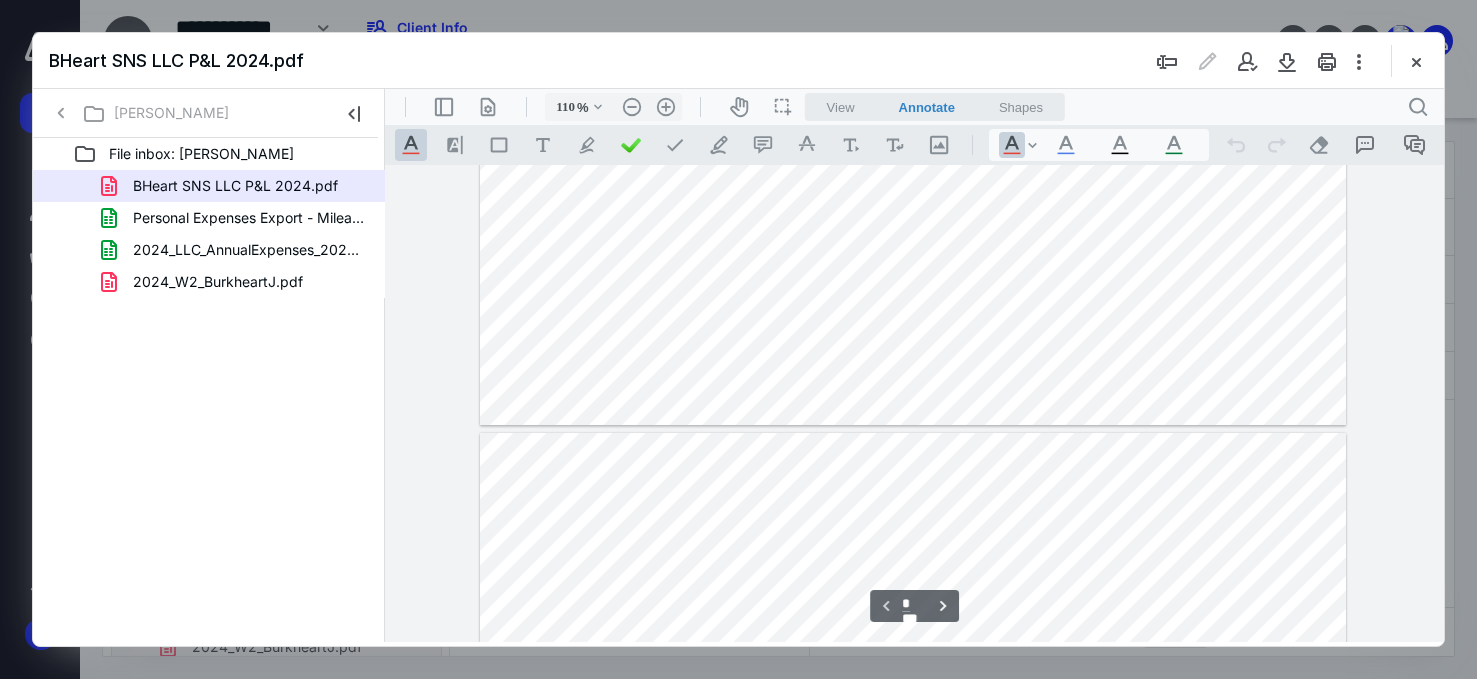 type on "*" 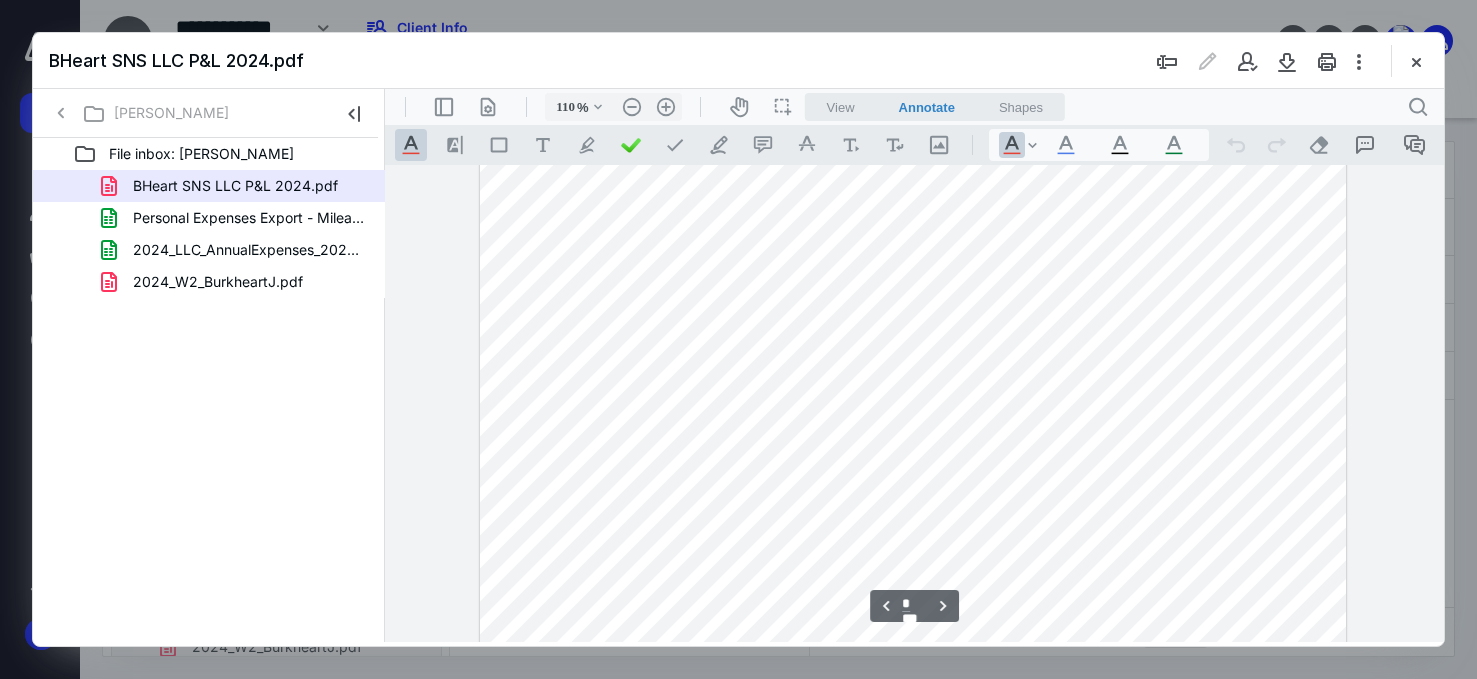scroll, scrollTop: 854, scrollLeft: 0, axis: vertical 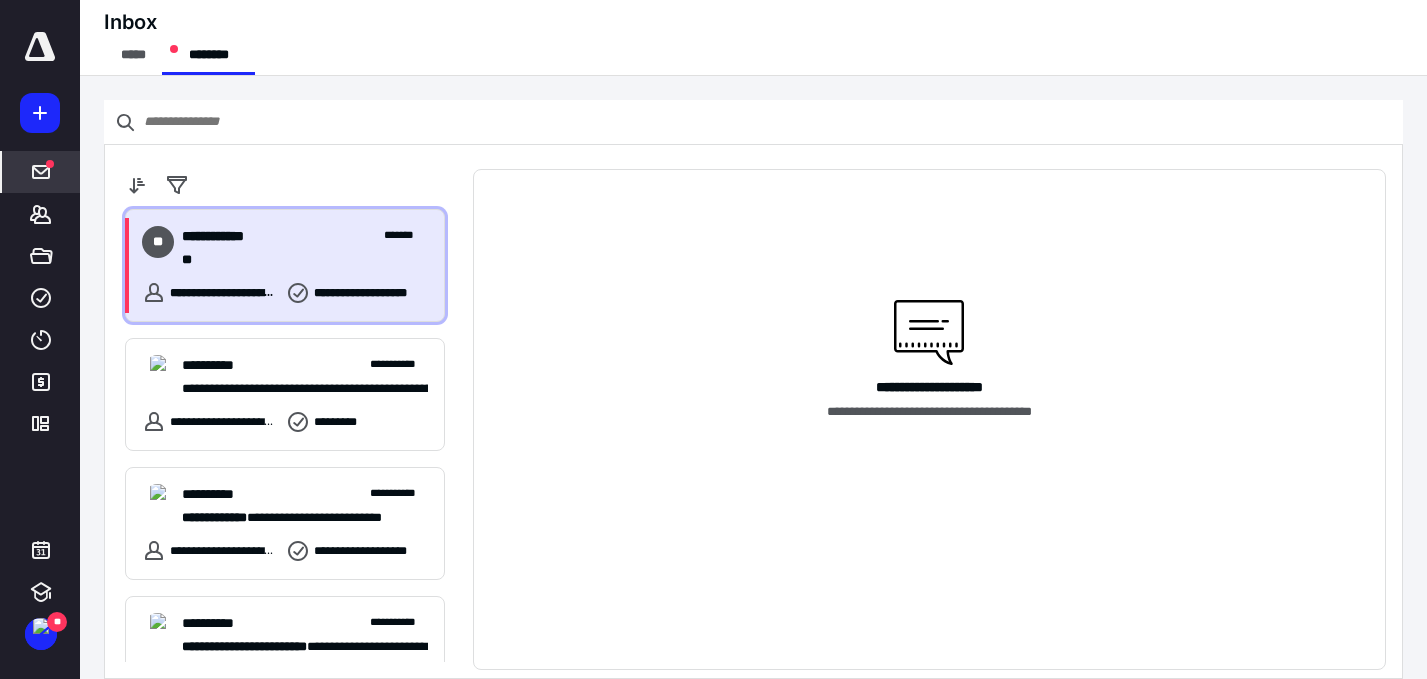 click on "**********" at bounding box center (223, 236) 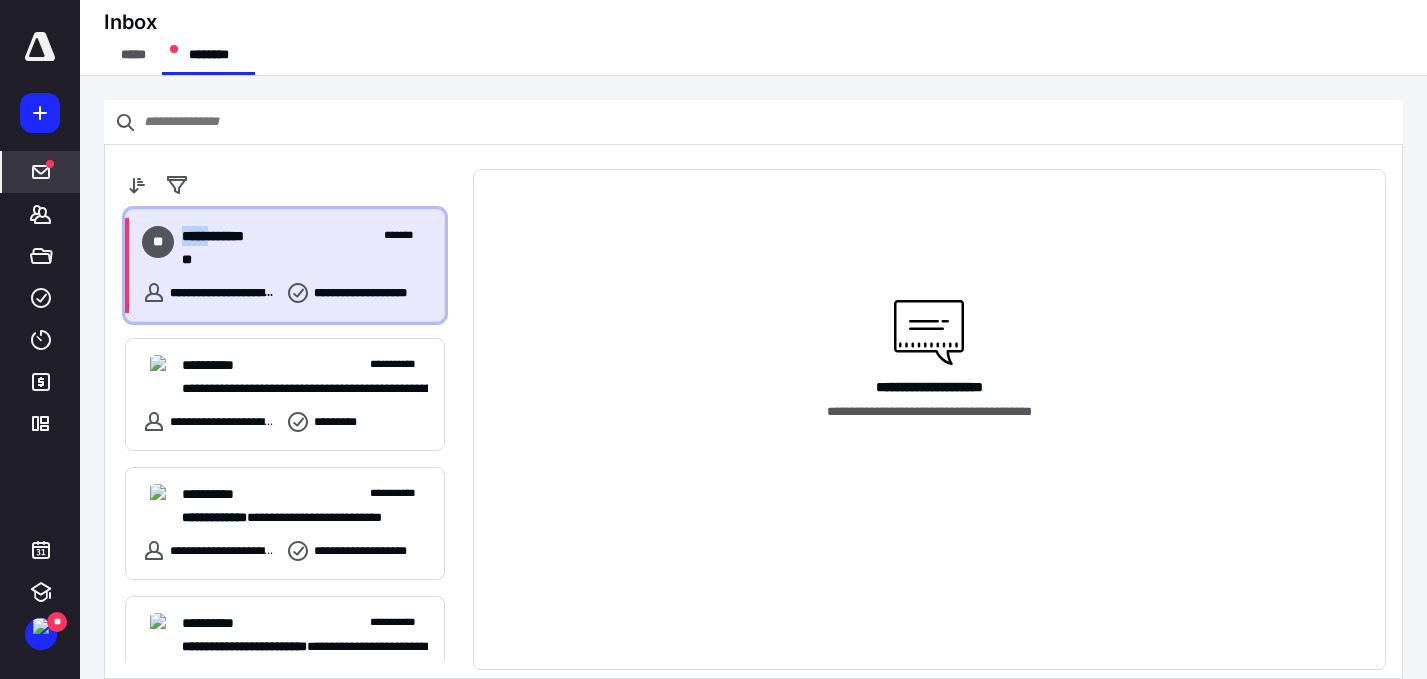 click on "**********" at bounding box center (223, 236) 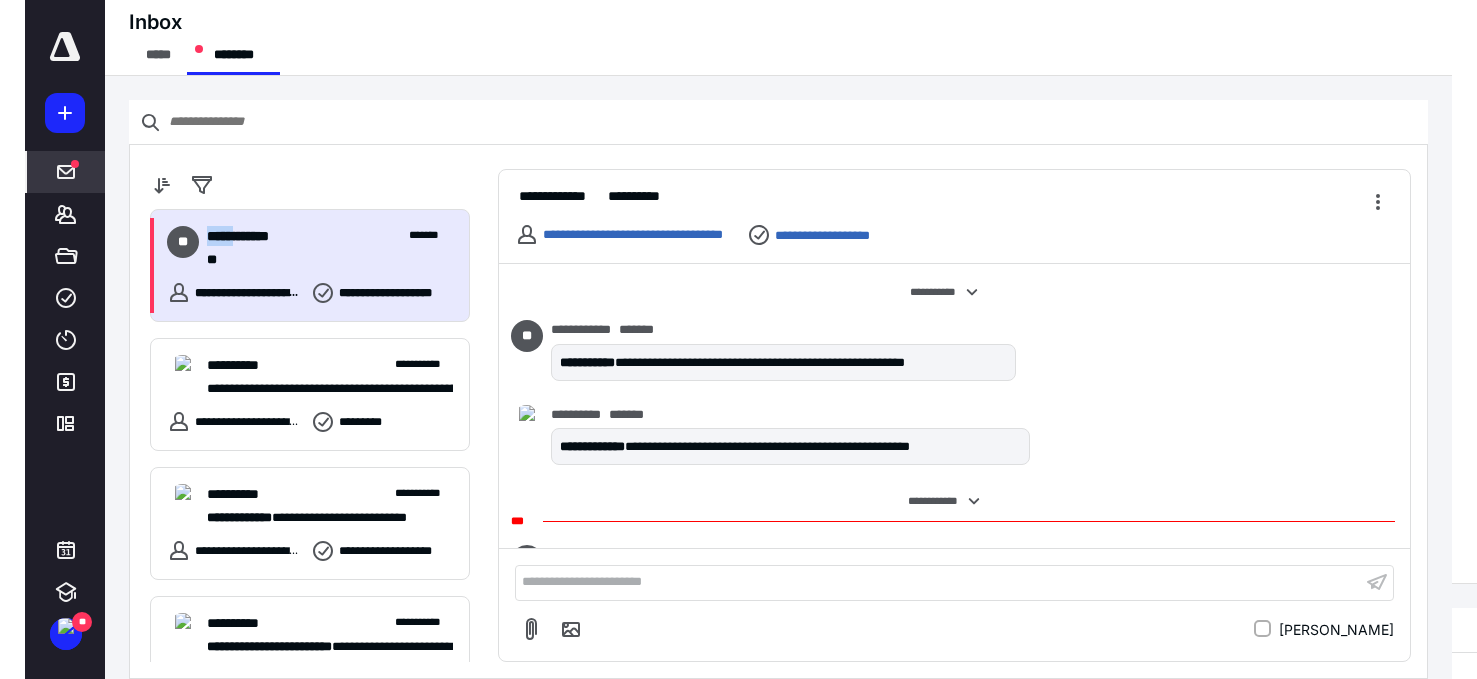 scroll, scrollTop: 76, scrollLeft: 0, axis: vertical 